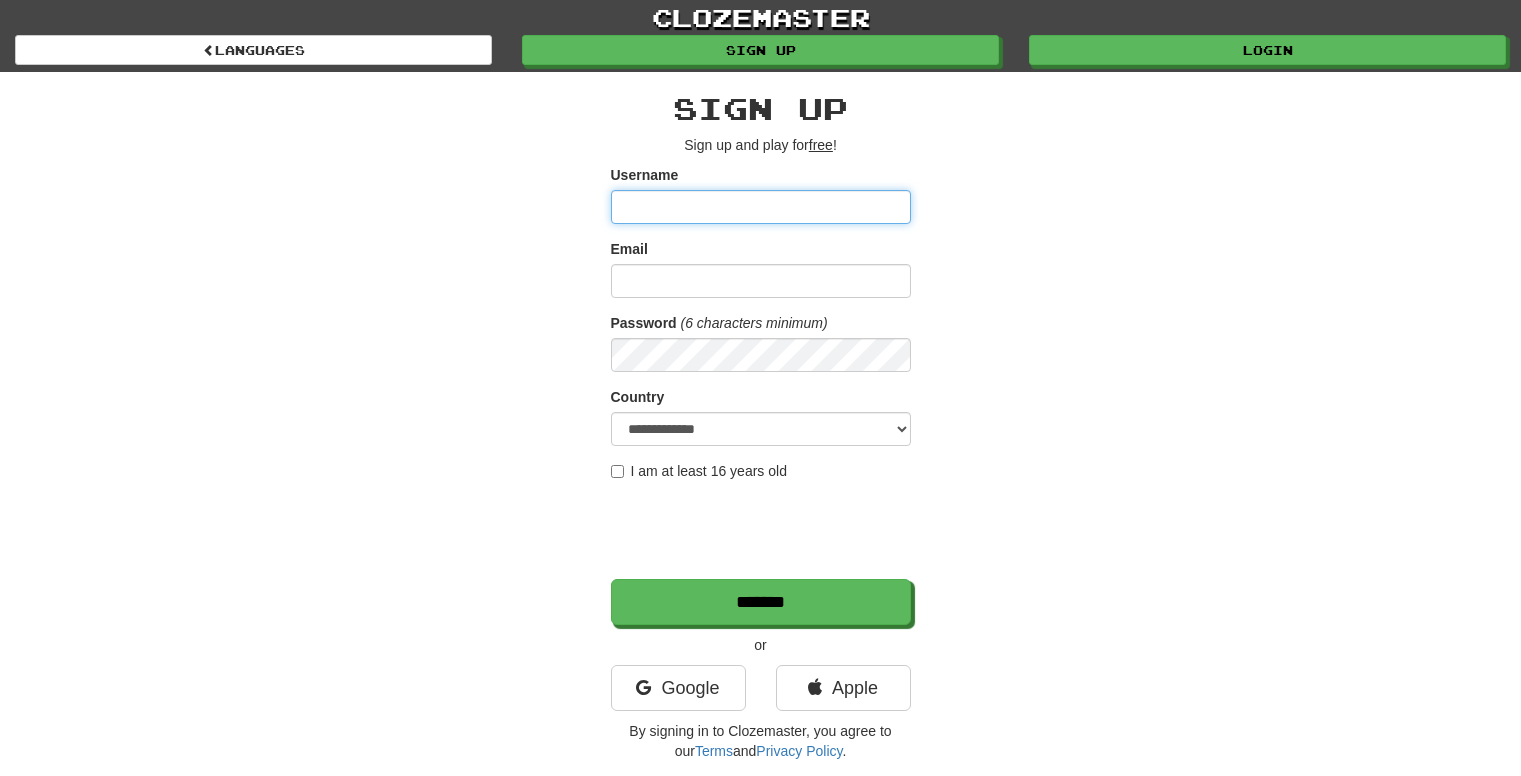 scroll, scrollTop: 0, scrollLeft: 0, axis: both 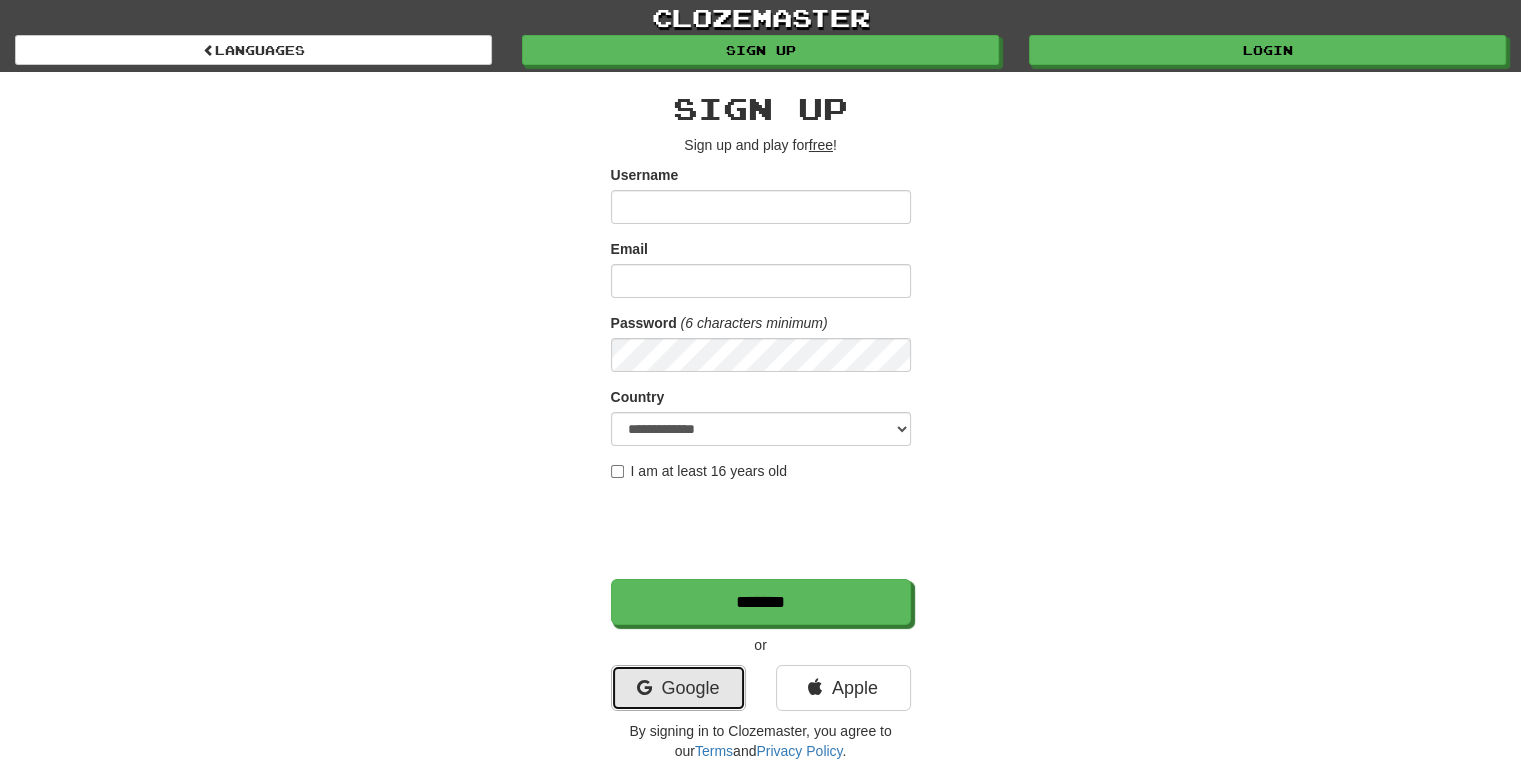 click on "Google" at bounding box center [678, 688] 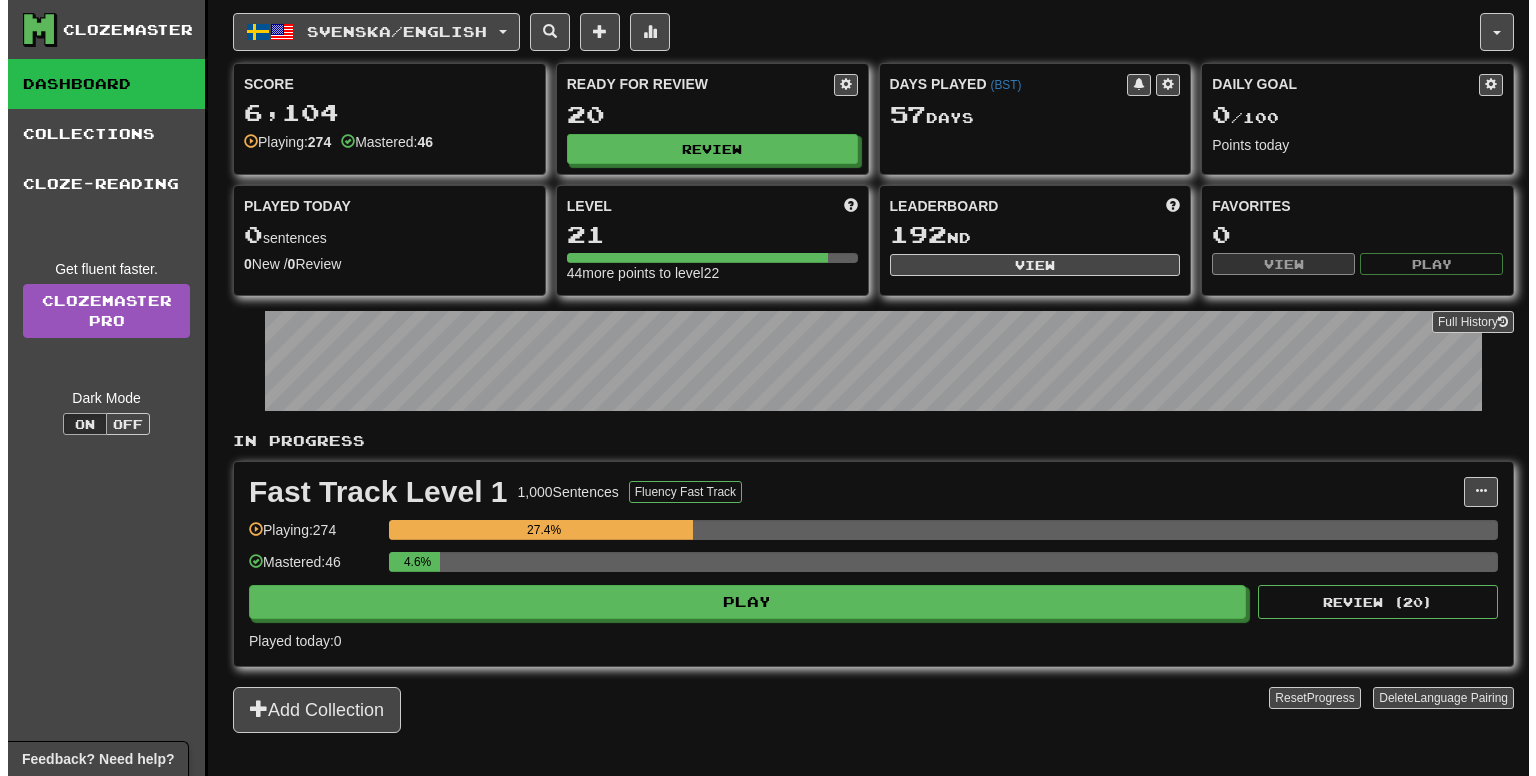 scroll, scrollTop: 0, scrollLeft: 0, axis: both 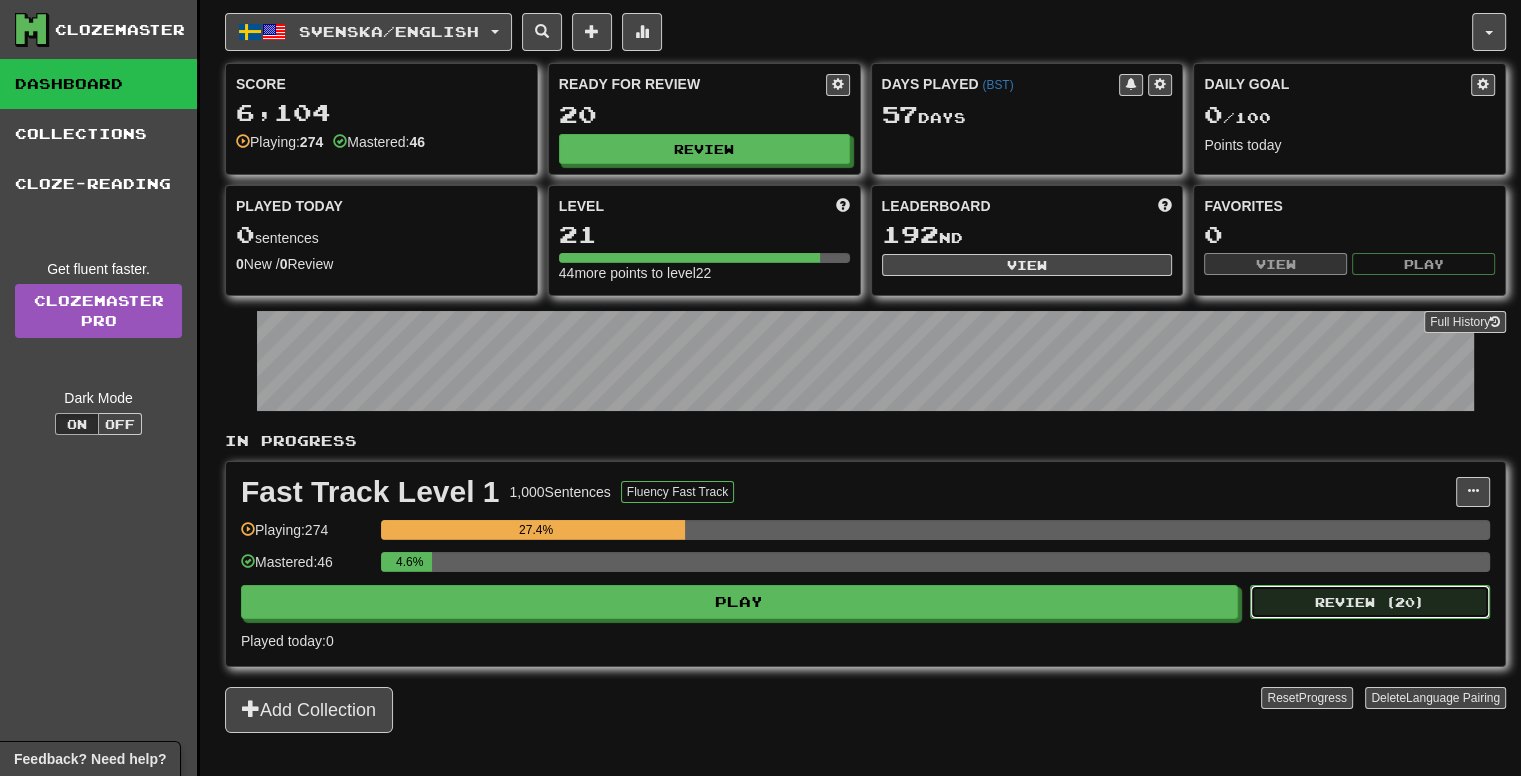 click on "Review ( 20 )" at bounding box center (1370, 602) 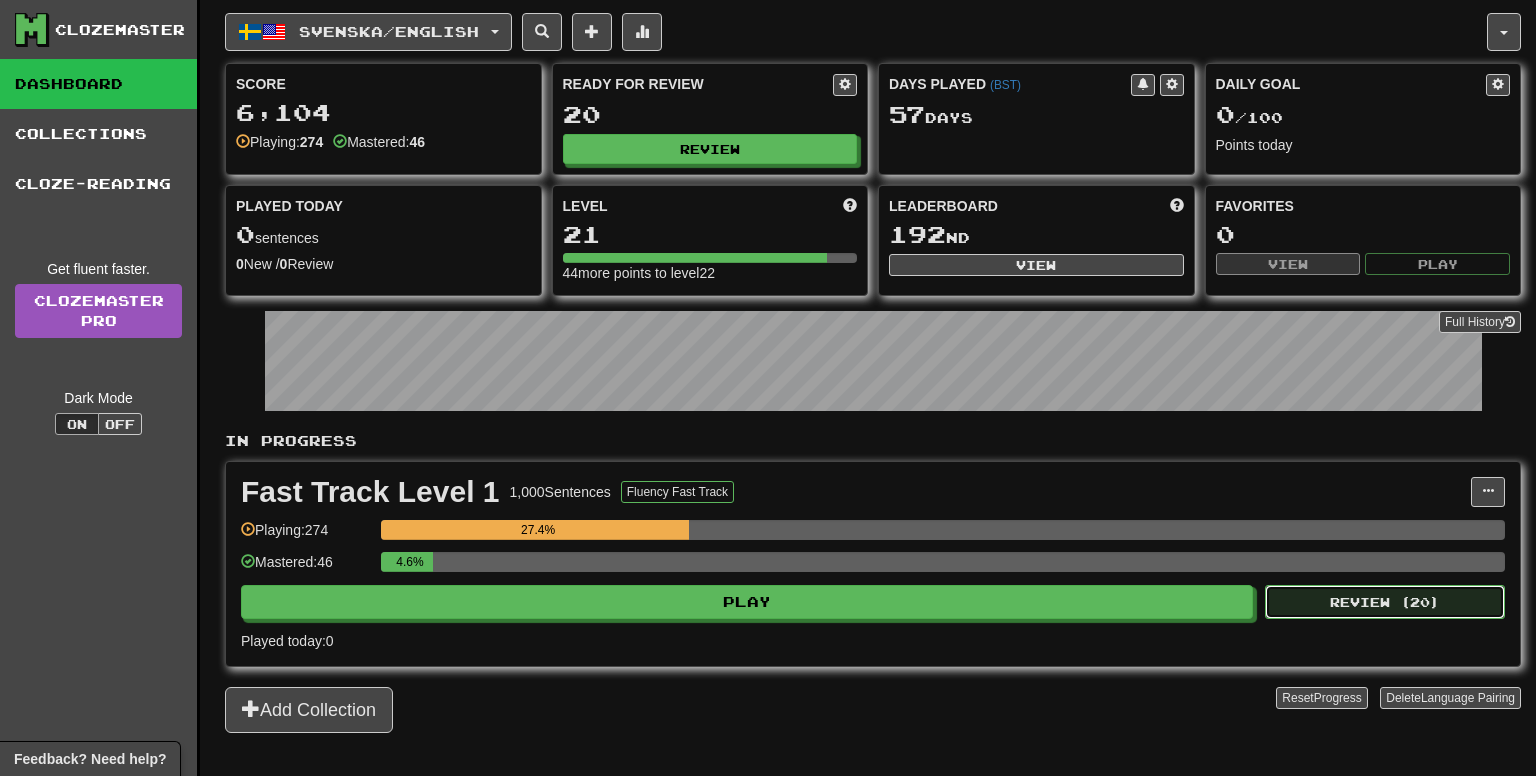 select on "**" 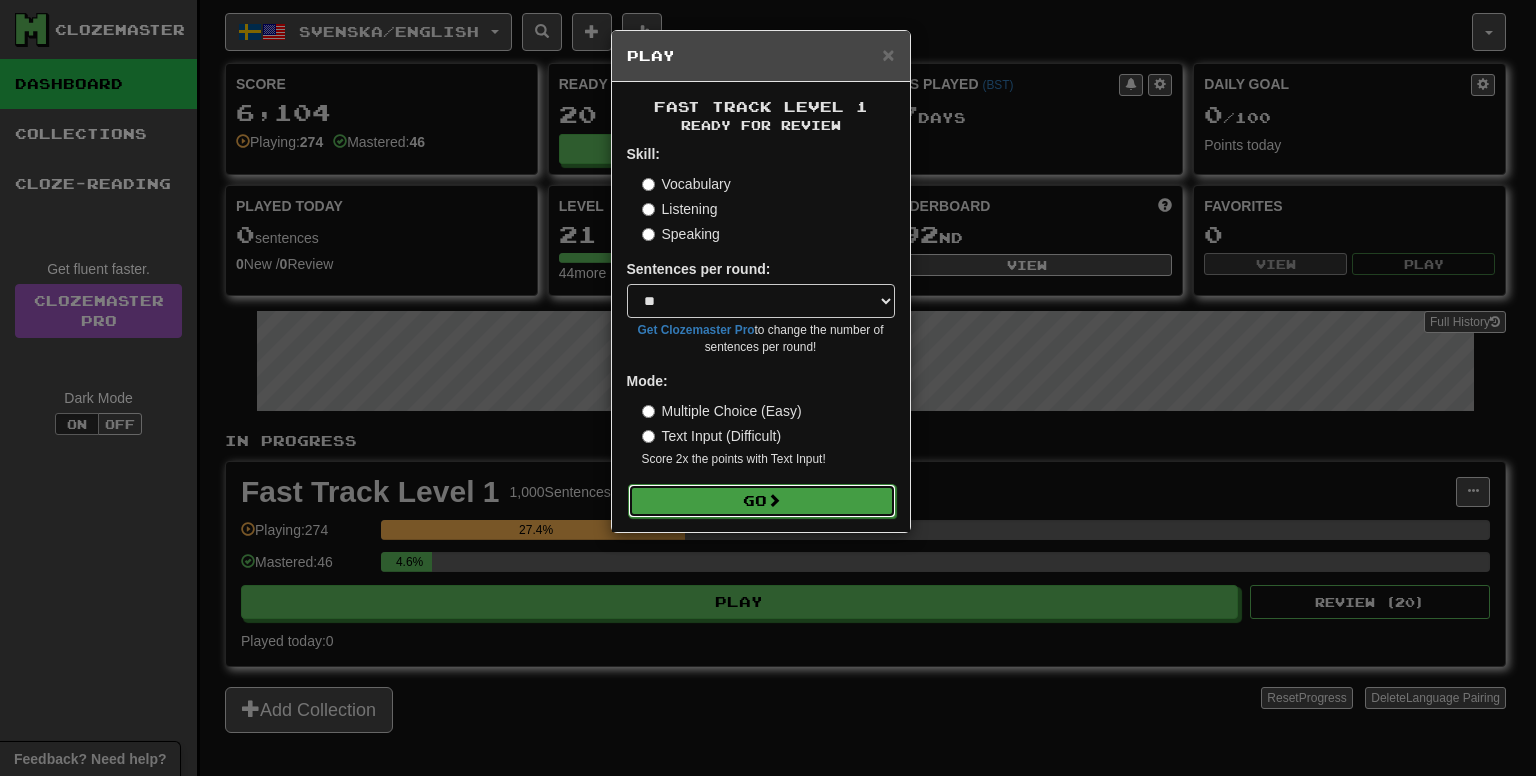 click on "Go" at bounding box center [762, 501] 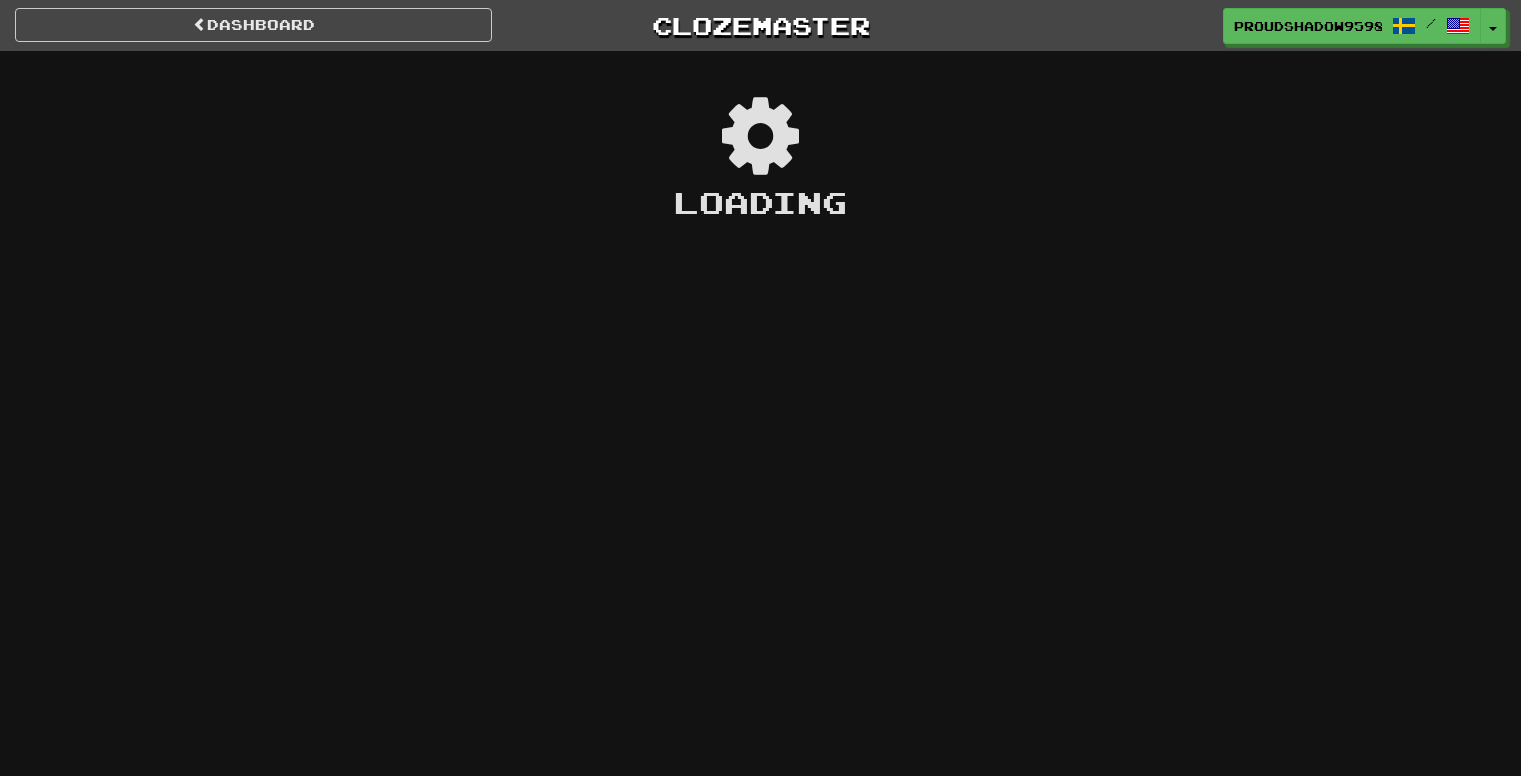 scroll, scrollTop: 0, scrollLeft: 0, axis: both 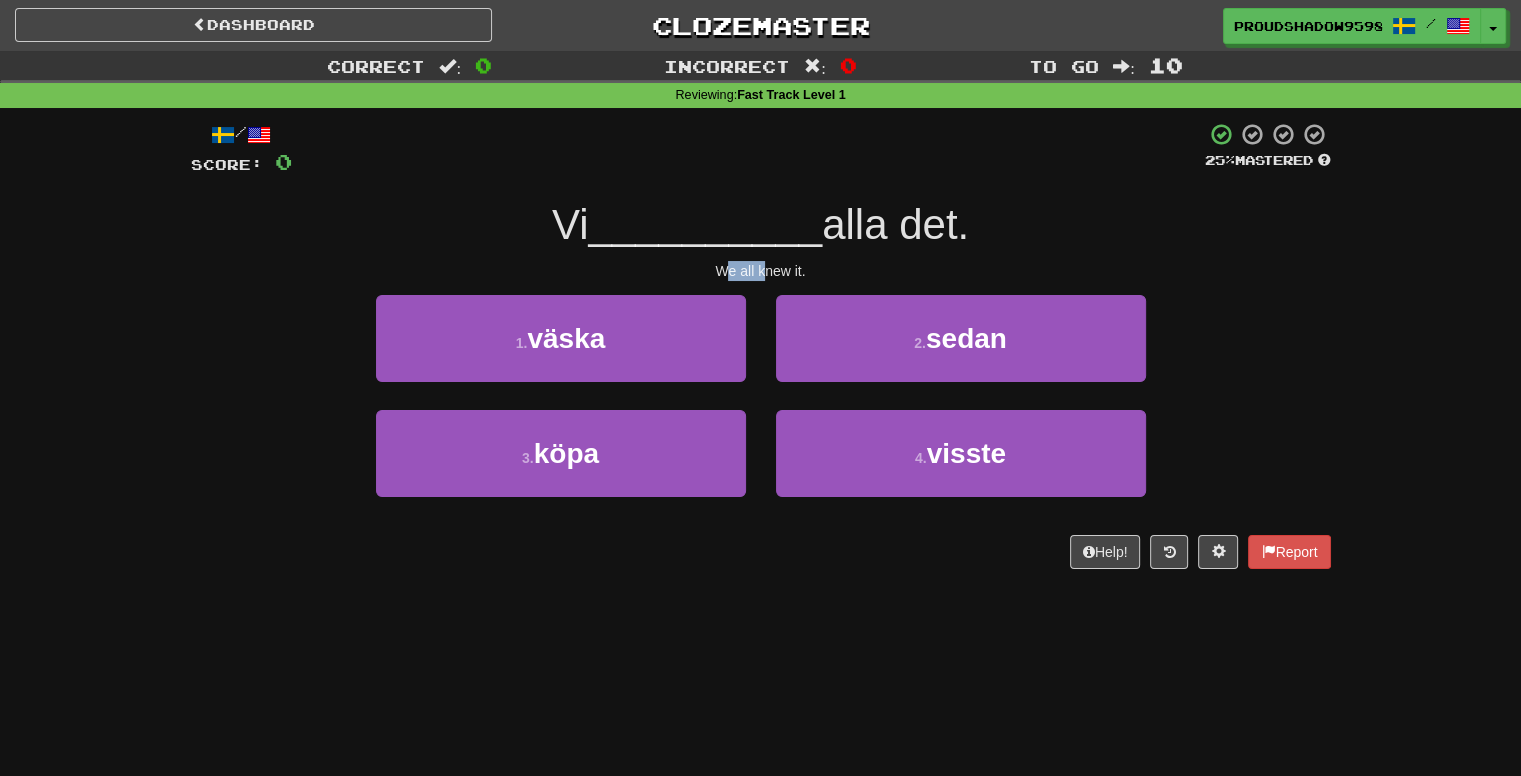 drag, startPoint x: 750, startPoint y: 268, endPoint x: 763, endPoint y: 268, distance: 13 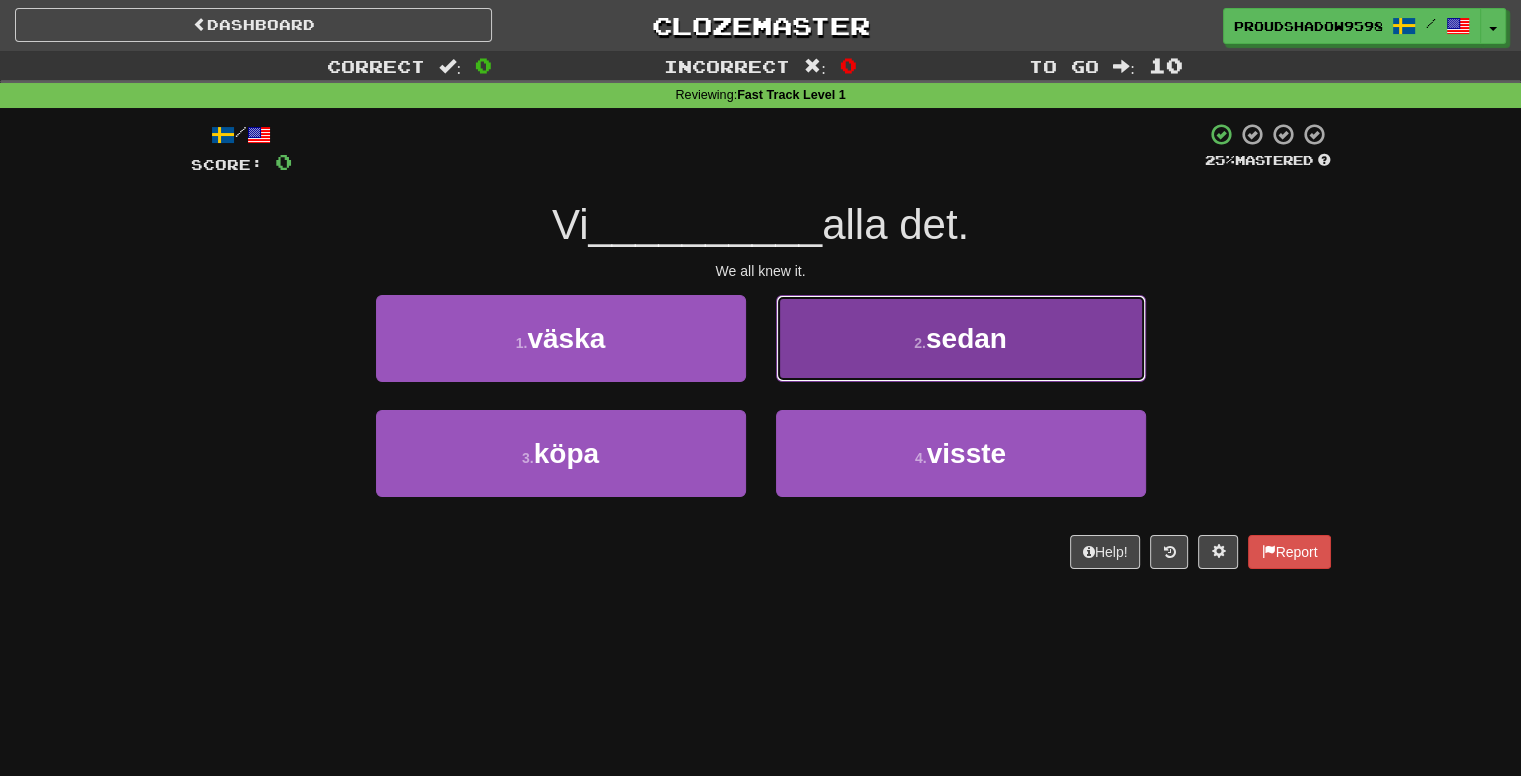 click on "2 .  sedan" at bounding box center [961, 338] 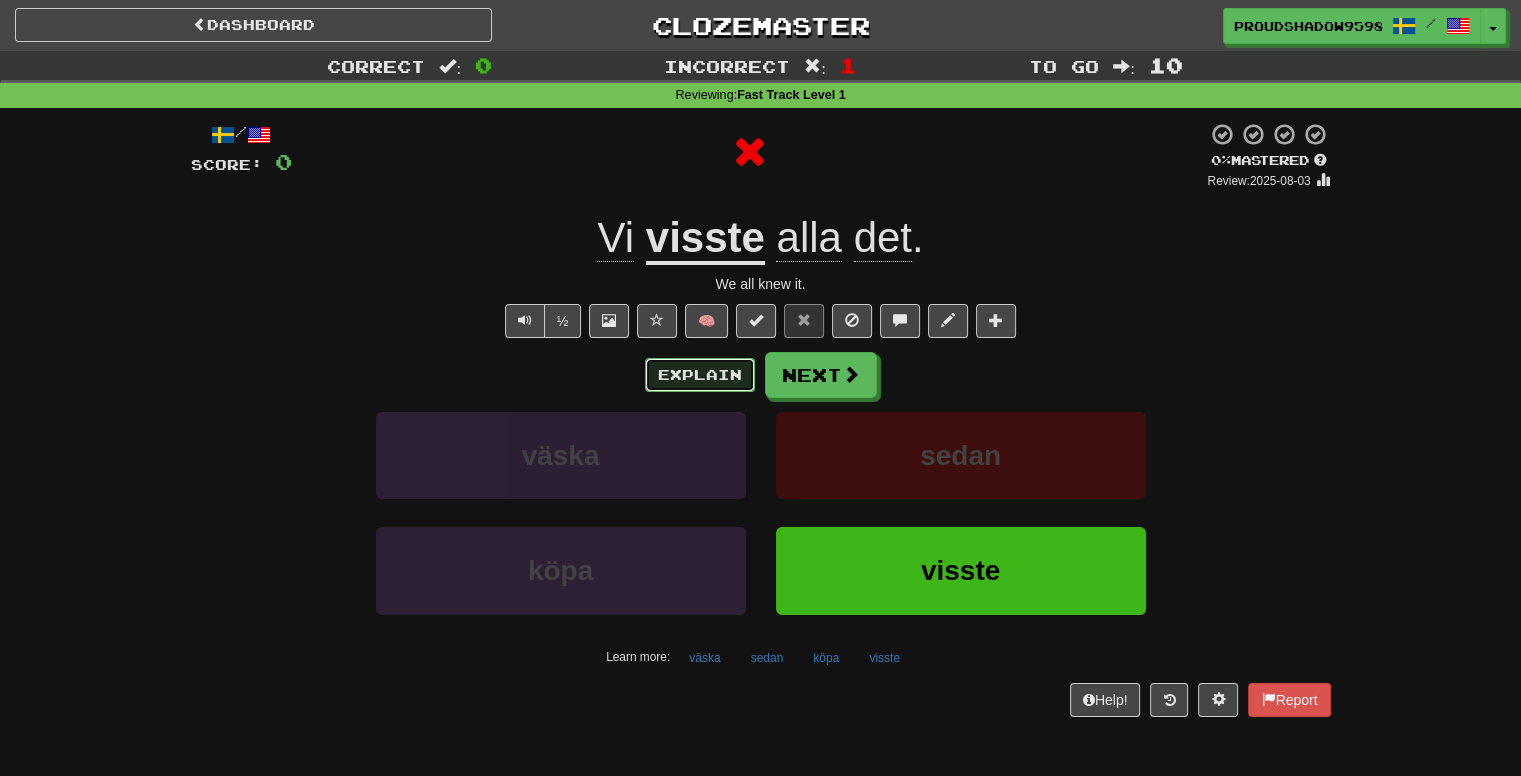 click on "Explain" at bounding box center (700, 375) 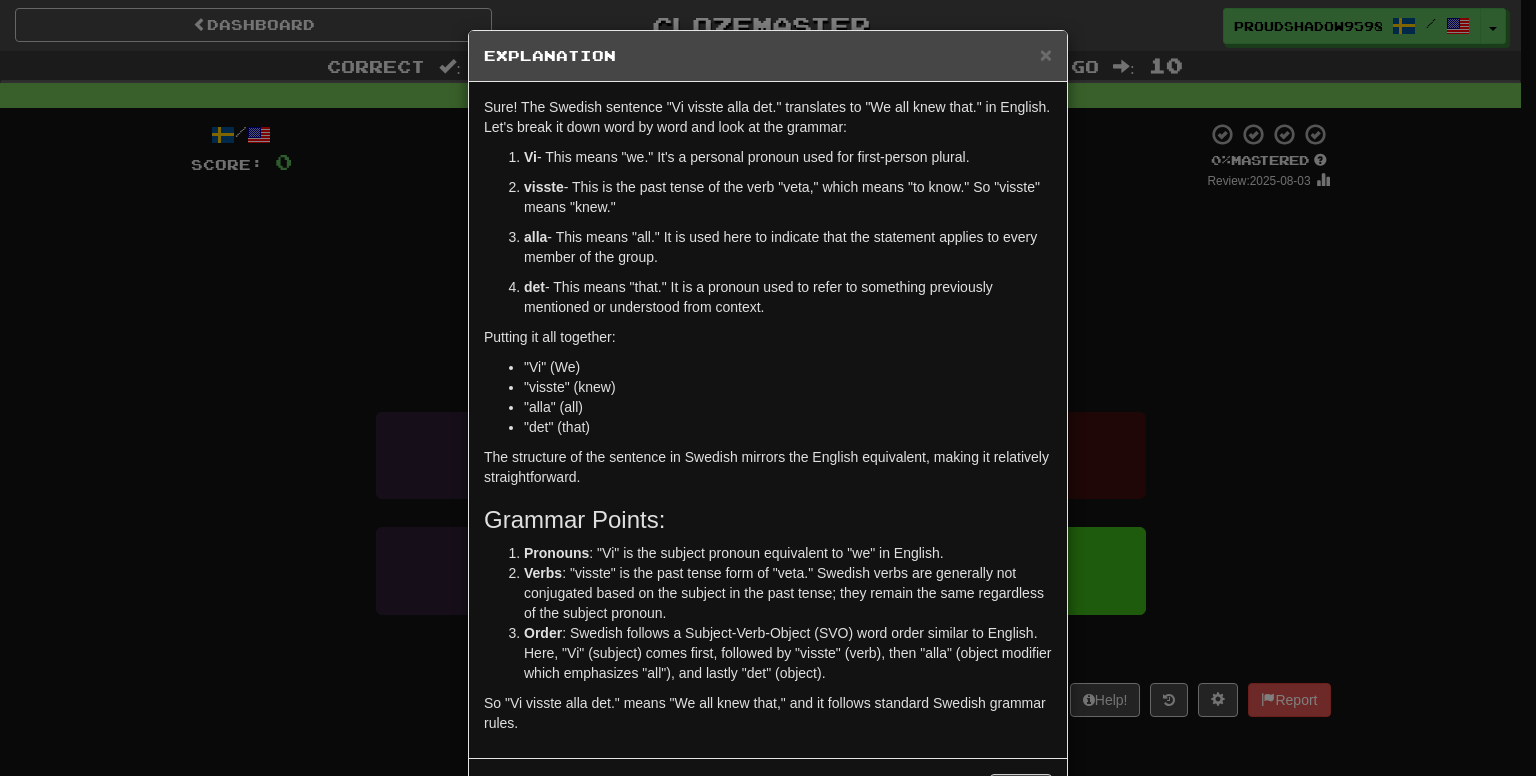click on "× Explanation Sure! The Swedish sentence "Vi visste alla det." translates to "We all knew that." in English. Let's break it down word by word and look at the grammar:
Vi  - This means "we." It's a personal pronoun used for first-person plural.
visste  - This is the past tense of the verb "veta," which means "to know." So "visste" means "knew."
alla  - This means "all." It is used here to indicate that the statement applies to every member of the group.
det  - This means "that." It is a pronoun used to refer to something previously mentioned or understood from context.
Putting it all together:
"Vi" (We)
"visste" (knew)
"alla" (all)
"det" (that)
The structure of the sentence in Swedish mirrors the English equivalent, making it relatively straightforward.
Grammar Points:
Pronouns : "Vi" is the subject pronoun equivalent to "we" in English.
Verbs
Order
So "Vi visste alla det." means "We all knew that," and it follows standard Swedish grammar rules. !" at bounding box center (768, 388) 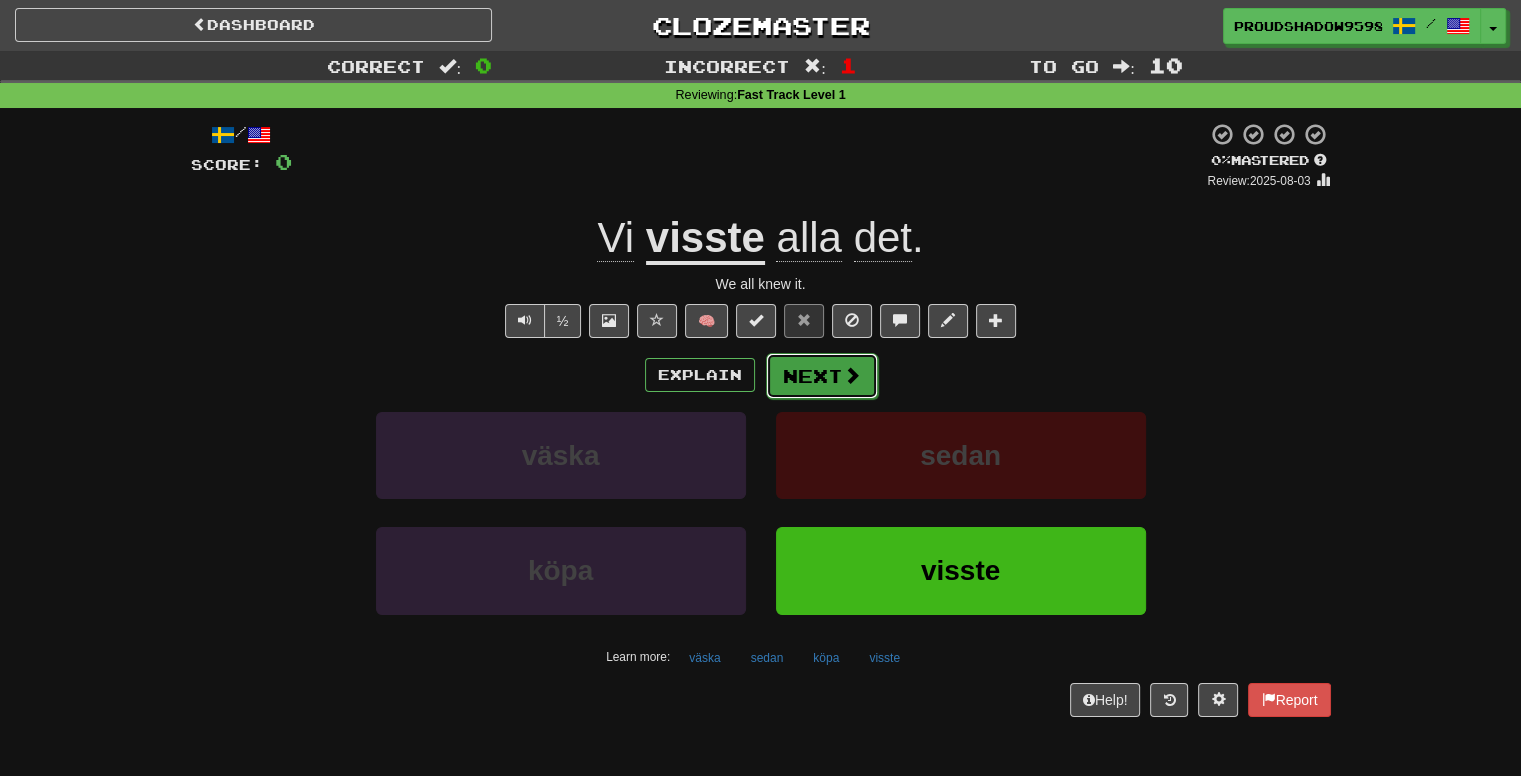 click on "Next" at bounding box center [822, 376] 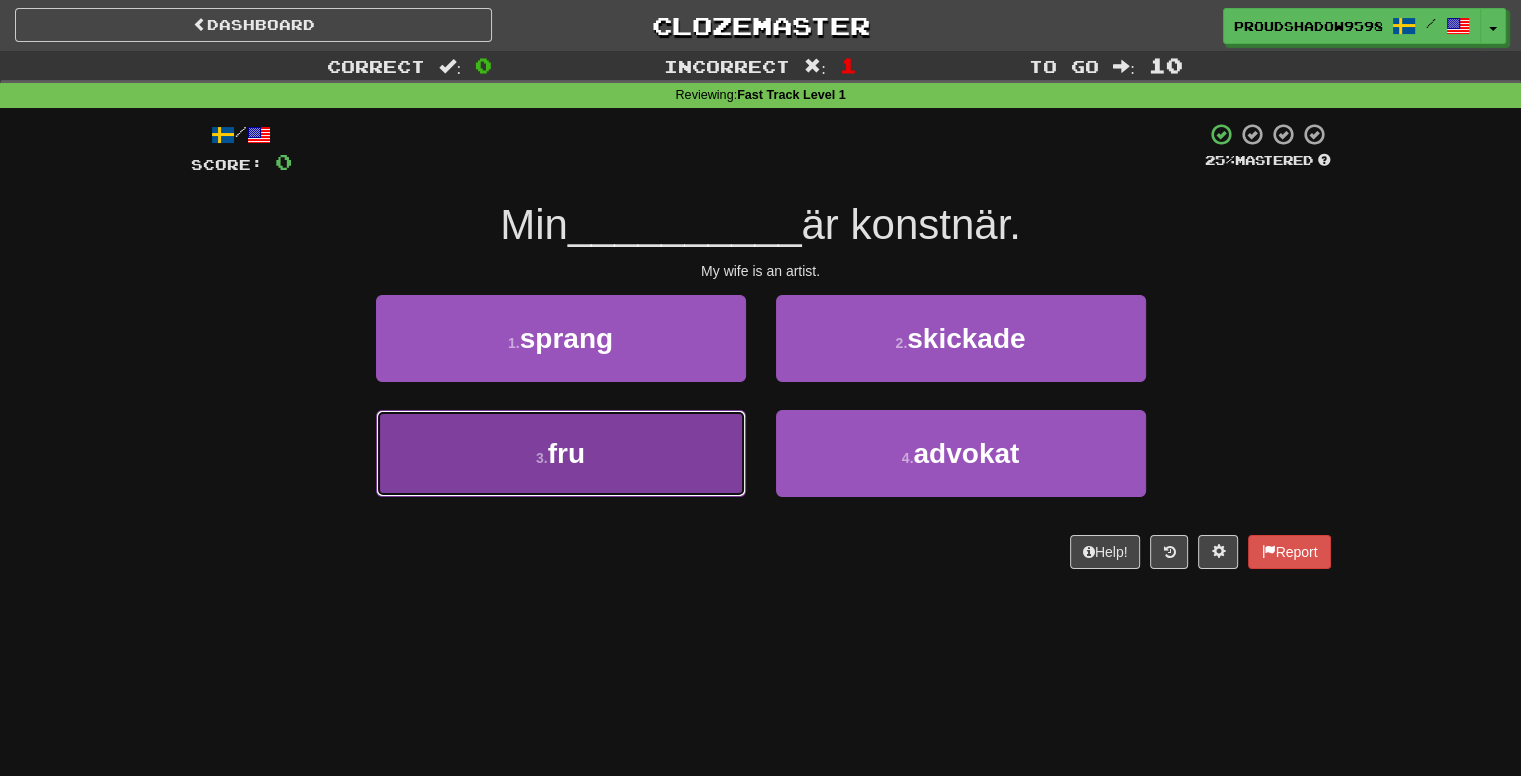 click on "3 .  fru" at bounding box center [561, 453] 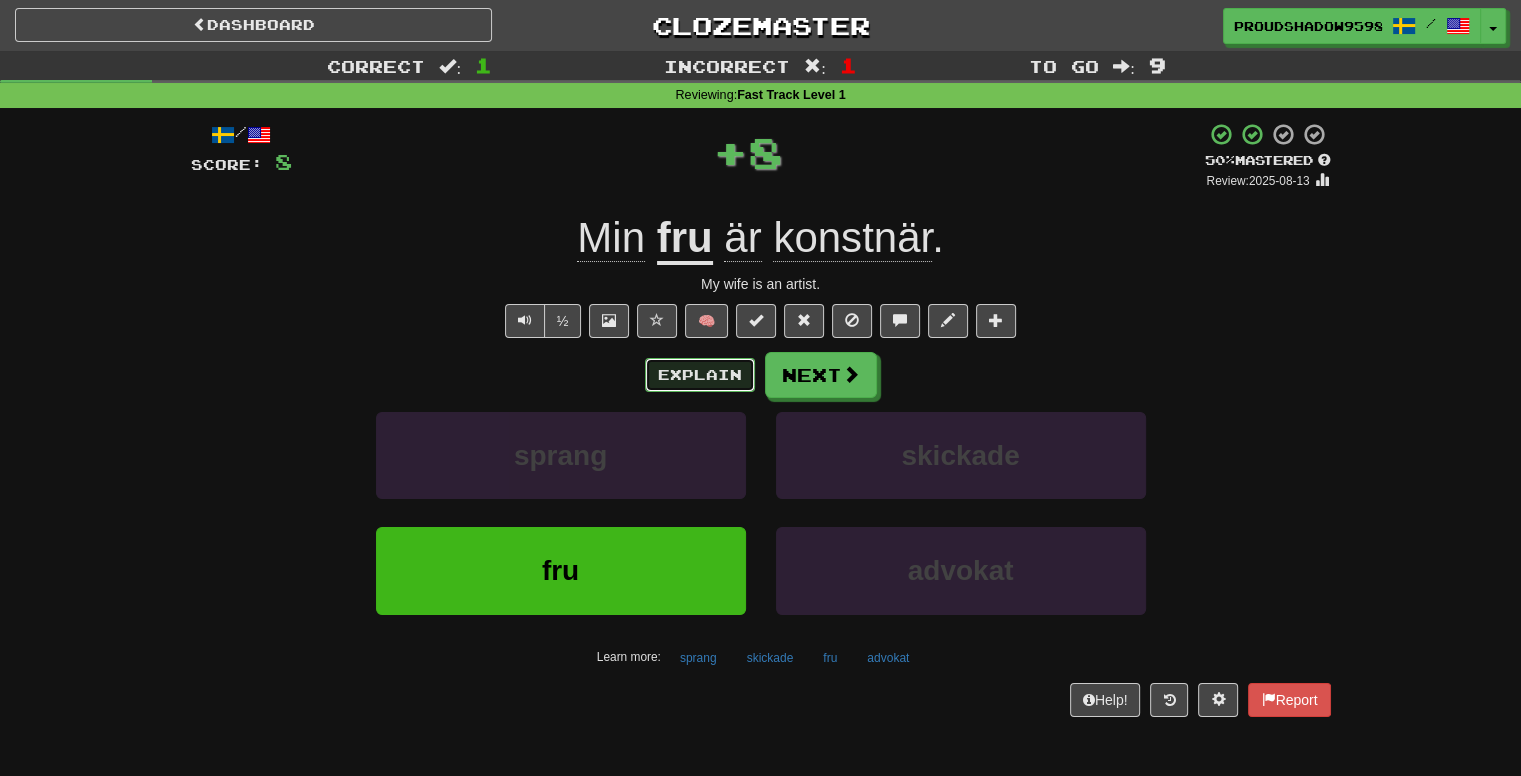 click on "Explain" at bounding box center (700, 375) 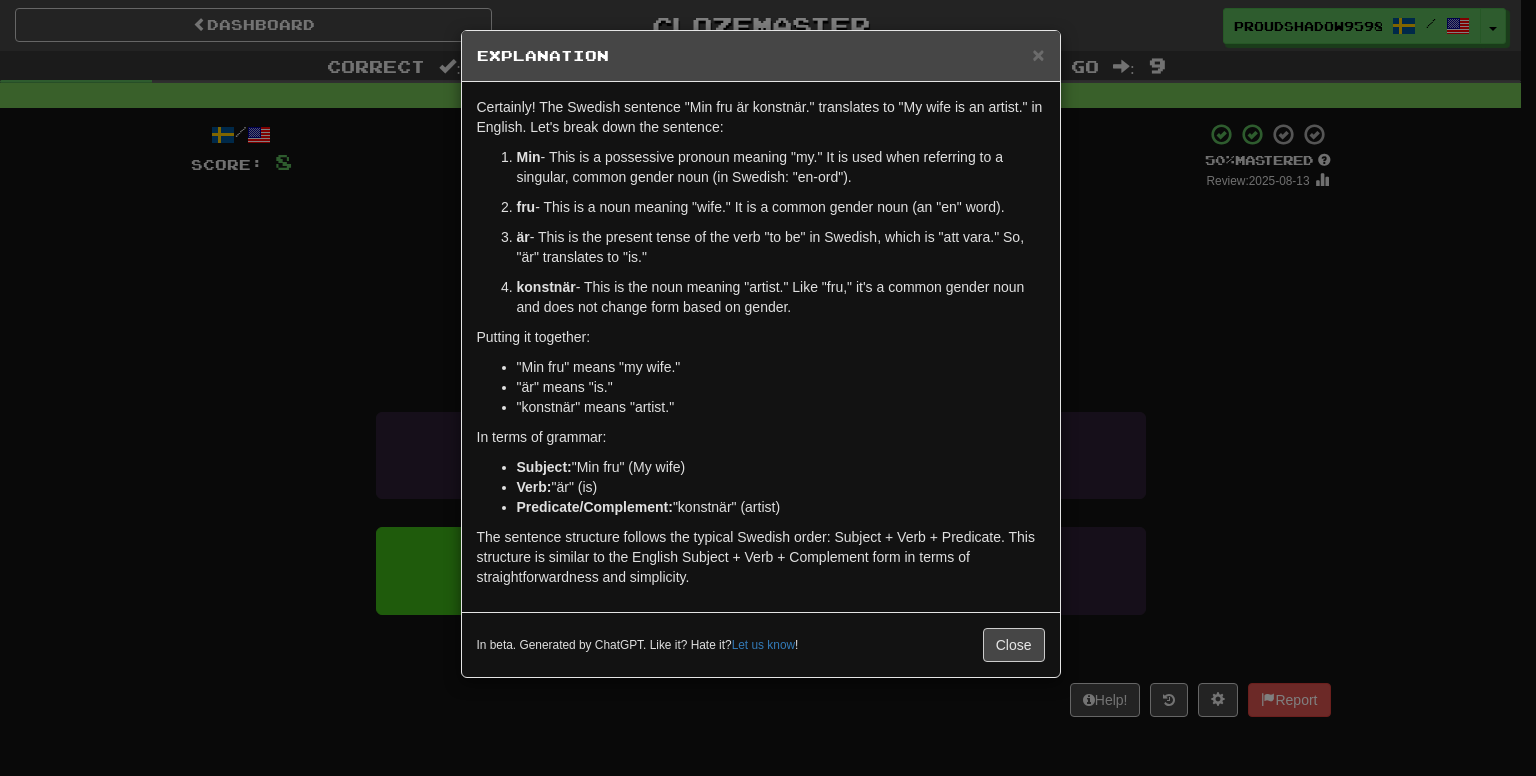 click on "× Explanation Certainly! The sentence "Min fru är konstnär." translates to "My wife is an artist." in English. Let's break down the sentence:
Min  - This is a possessive pronoun meaning "my." It is used when referring to a singular, common gender noun (in Swedish: "en-ord").
fru  - This is a noun meaning "wife." It is a common gender noun (an "en" word).
är  - This is the present tense of the verb "to be" in Swedish, which is "att vara." So, "är" translates to "is."
konstnär  - This is a noun meaning "artist." Like "fru," it's a common gender noun and does not change form based on gender.
Putting it together:
"Min fru" means "my wife."
"är" means "is."
"konstnär" means "artist."
In terms of grammar:
Subject:  "Min fru" (My wife)
Verb:  "är" (is)
Predicate/Complement:  "konstnär" (artist)
In beta. Generated by ChatGPT. Like it? Hate it?  Let us know ! Close" at bounding box center [768, 388] 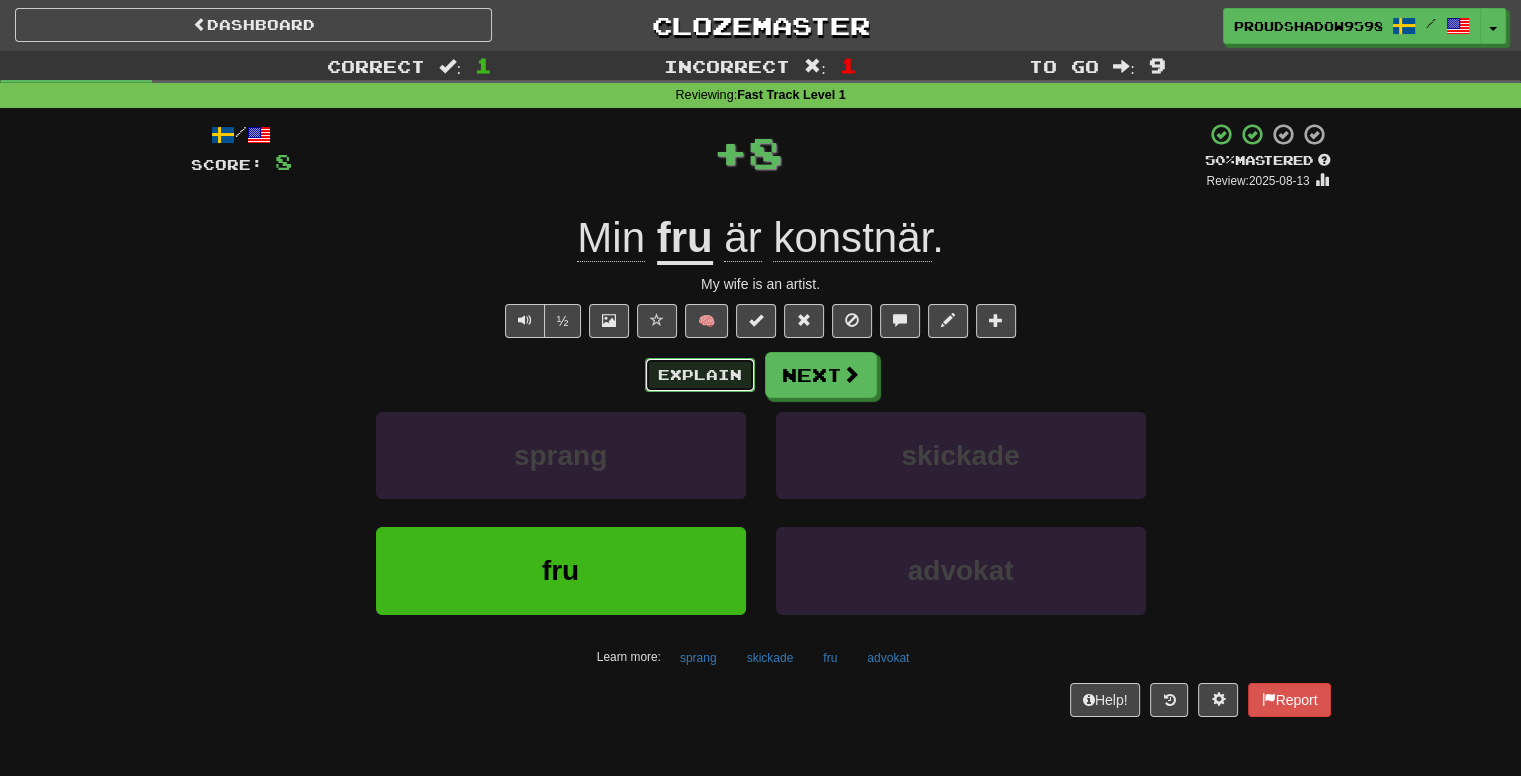 click on "Explain" at bounding box center [700, 375] 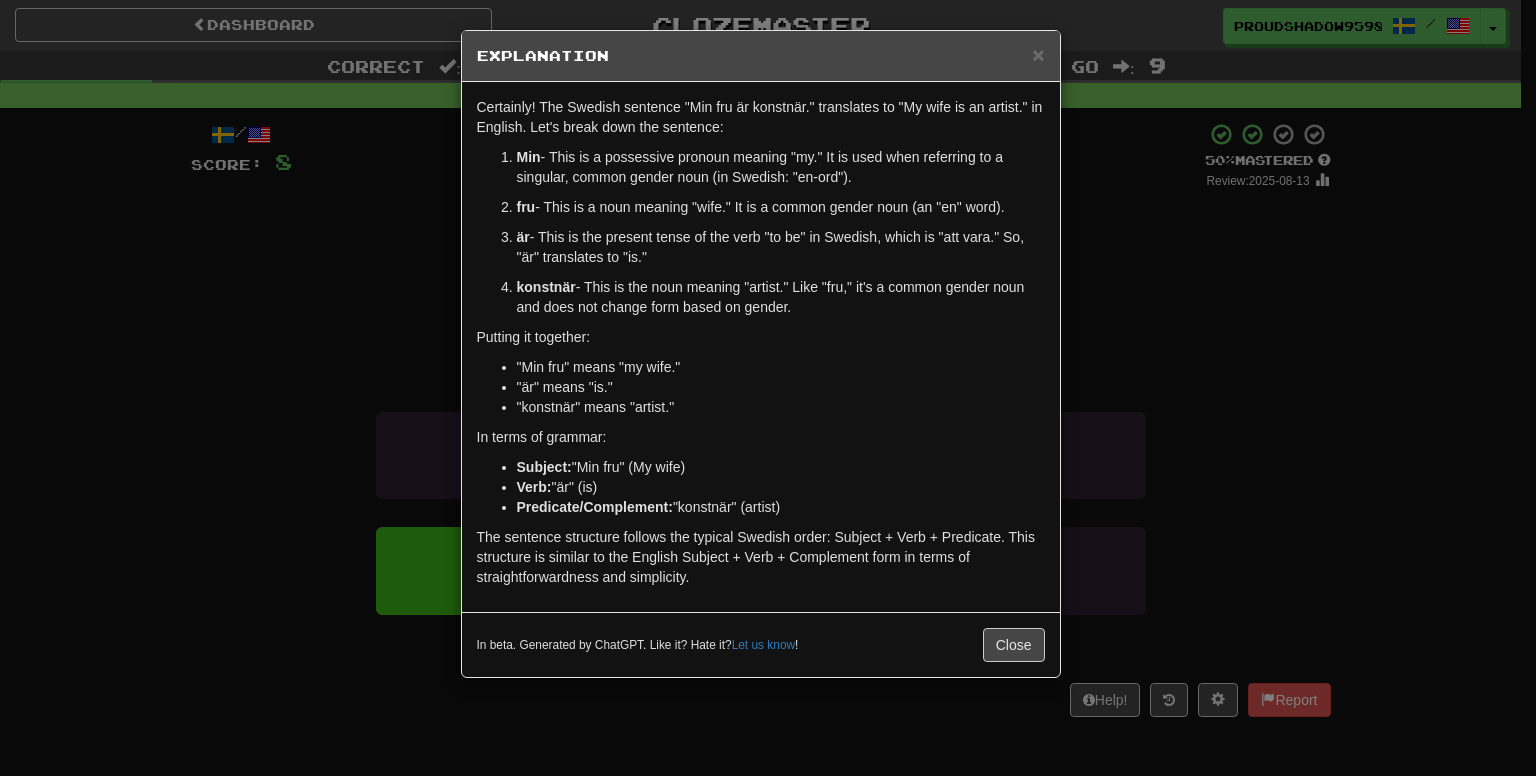 click on "× Explanation Certainly! The sentence "Min fru är konstnär." translates to "My wife is an artist." in English. Let's break down the sentence:
Min  - This is a possessive pronoun meaning "my." It is used when referring to a singular, common gender noun (in Swedish: "en-ord").
fru  - This is a noun meaning "wife." It is a common gender noun (an "en" word).
är  - This is the present tense of the verb "to be" in Swedish, which is "att vara." So, "är" translates to "is."
konstnär  - This is a noun meaning "artist." Like "fru," it's a common gender noun and does not change form based on gender.
Putting it together:
"Min fru" means "my wife."
"är" means "is."
"konstnär" means "artist."
In terms of grammar:
Subject:  "Min fru" (My wife)
Verb:  "är" (is)
Predicate/Complement:  "konstnär" (artist)
In beta. Generated by ChatGPT. Like it? Hate it?  Let us know ! Close" at bounding box center (768, 388) 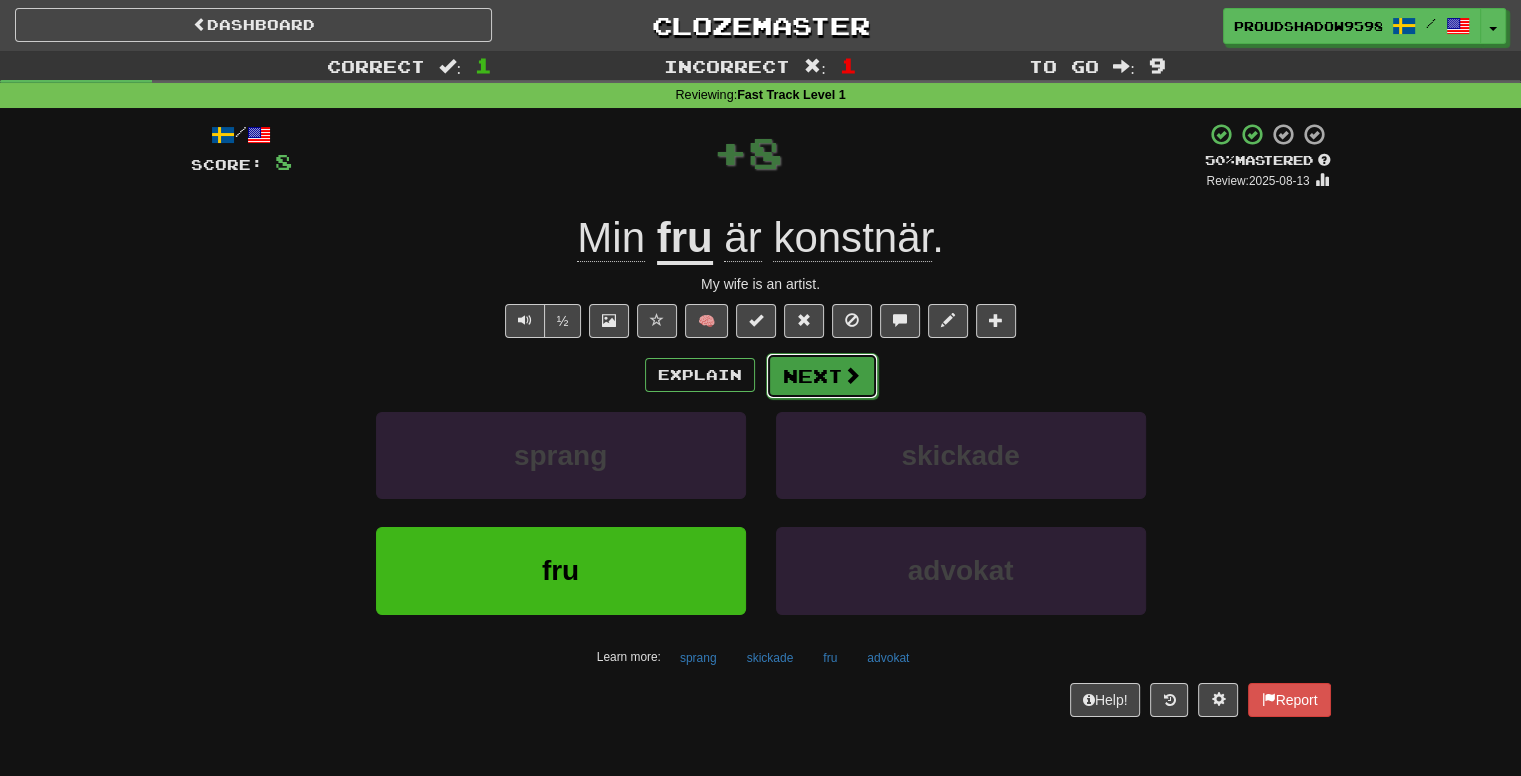 click on "Next" at bounding box center [822, 376] 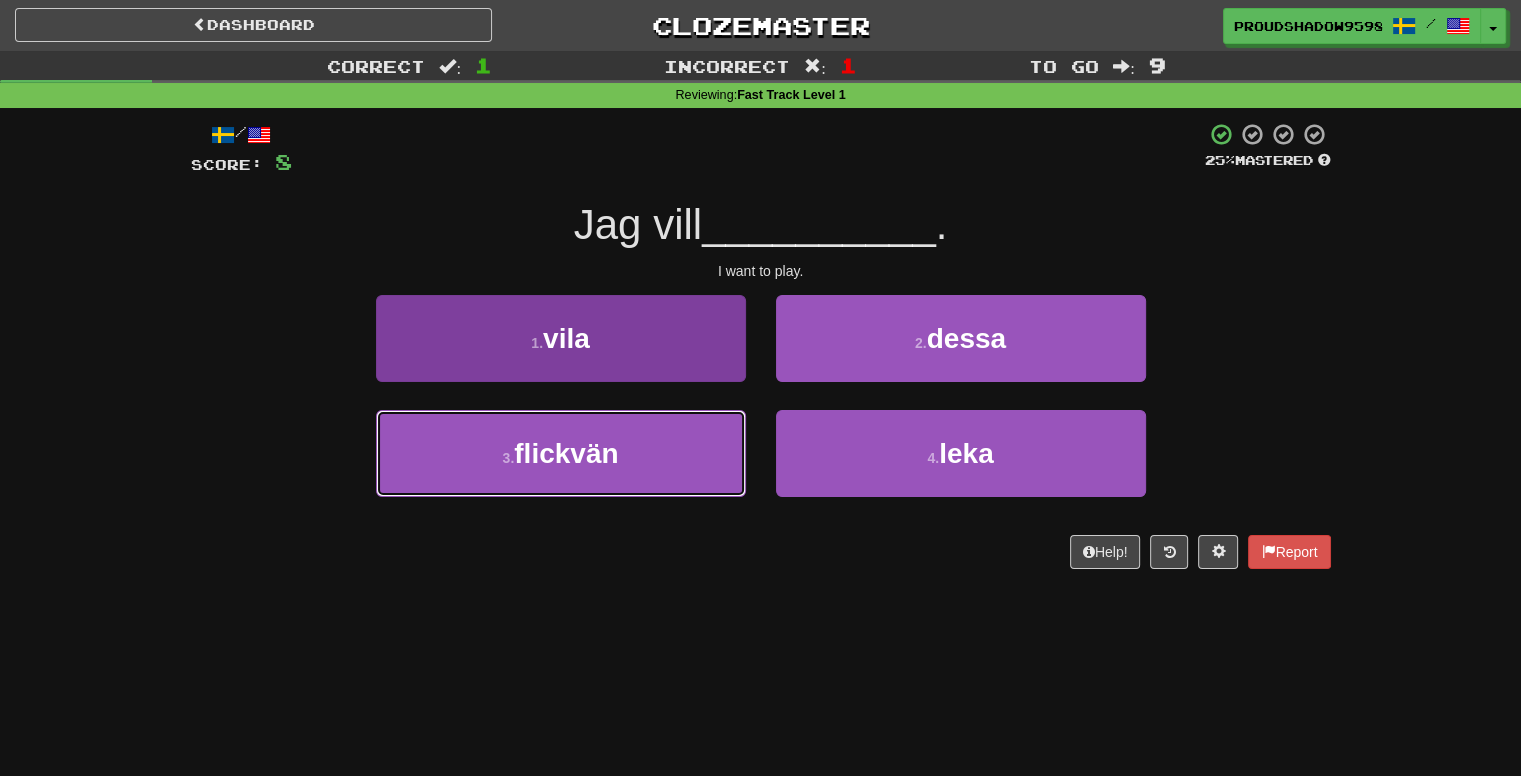 click on "3 .  flickvän" at bounding box center (561, 453) 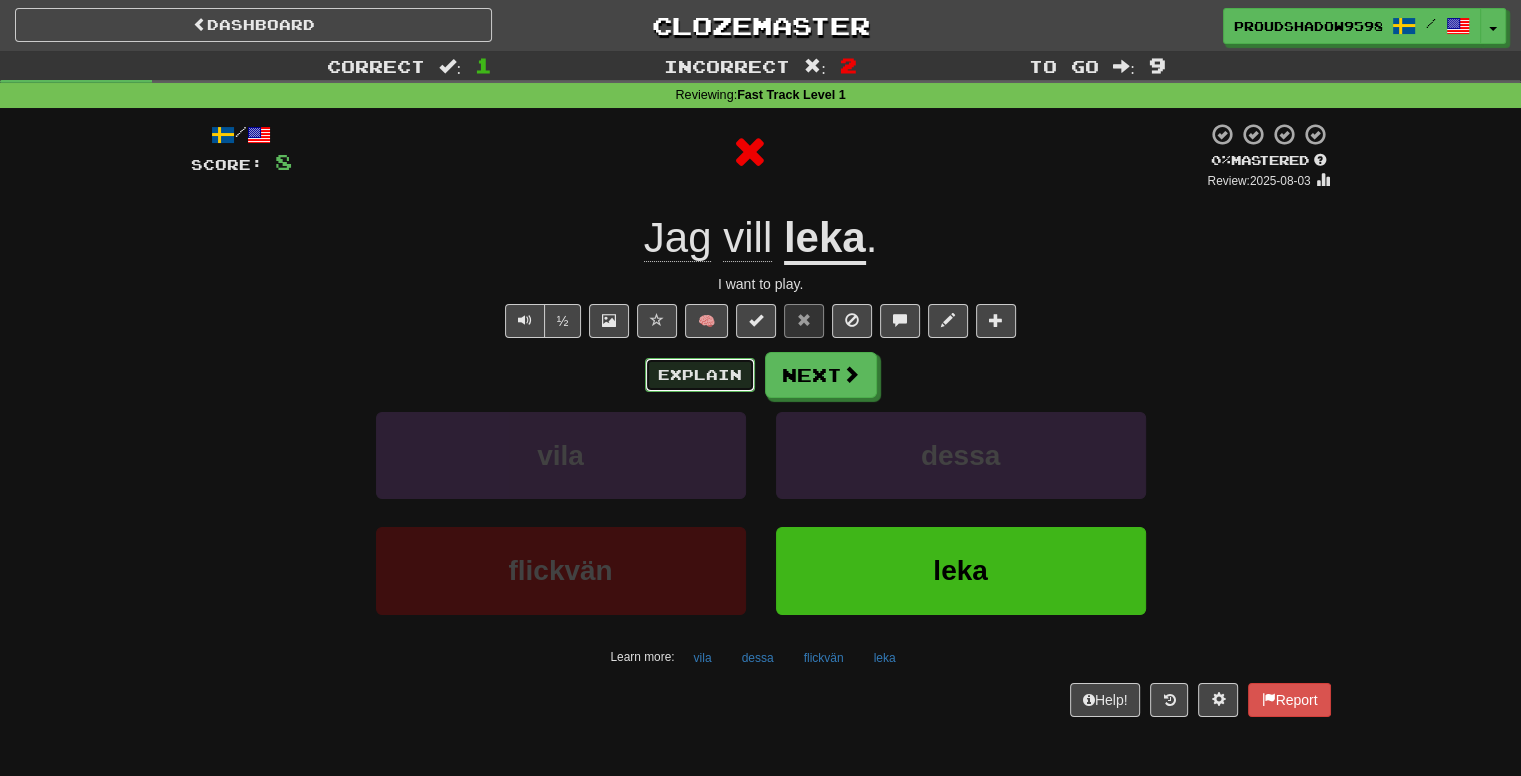 click on "Explain" at bounding box center (700, 375) 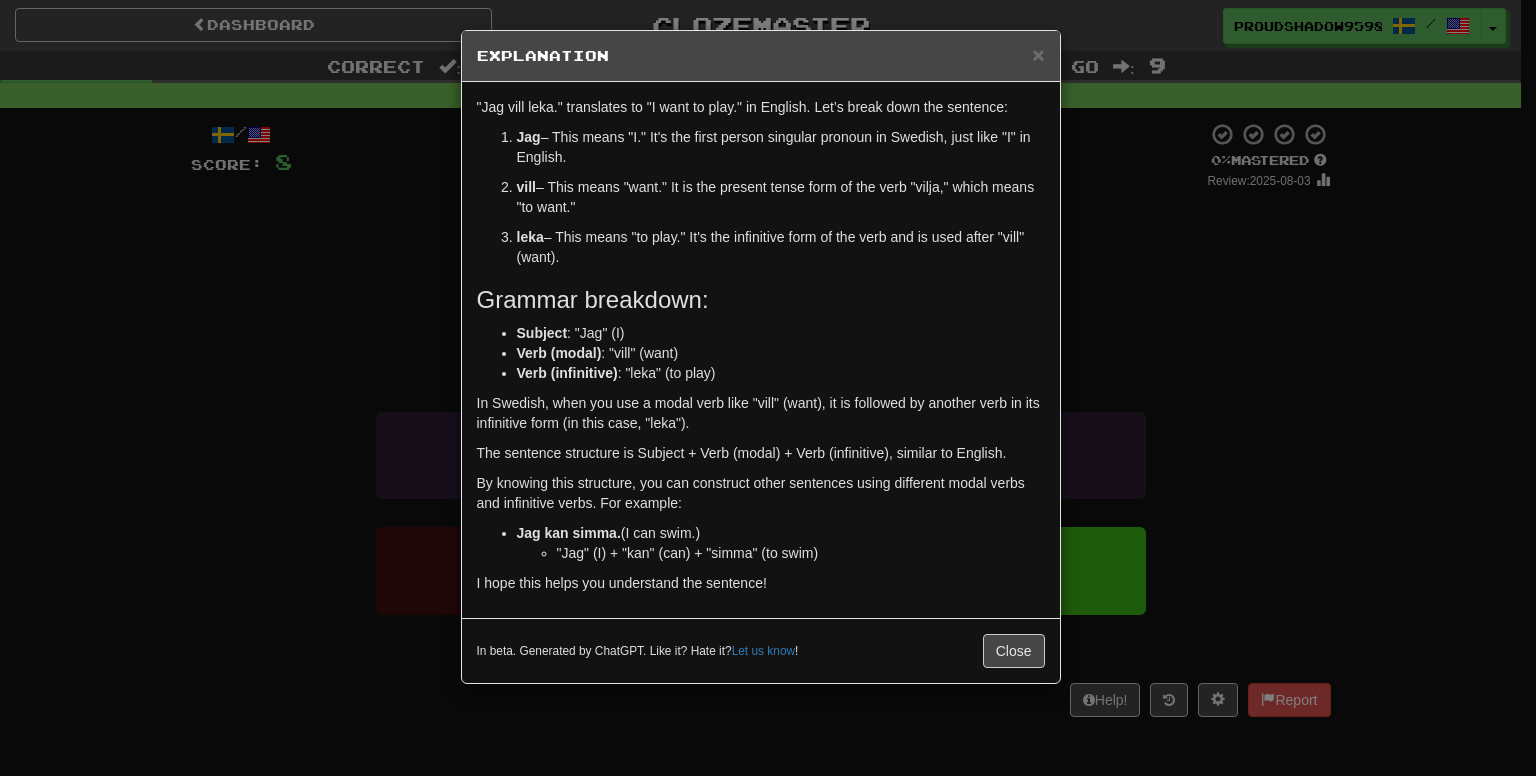 click on "× Explanation "Jag vill leka." translates to "I want to play." in English. Let’s break down the sentence:
Jag  – This means "I." It's the first person singular pronoun in Swedish, just like "I" in English.
vill  – This means "want." It is the present tense form of the verb "vilja," which means "to want."
leka  – This means "to play." It's the infinitive form of the verb and is used after "vill" (want).
Grammar breakdown:
Subject : "Jag" (I)
Verb (modal) : "vill" (want)
Verb (infinitive) : "leka" (to play)
In Swedish, when you use a modal verb like "vill" (want), it is followed by another verb in its infinitive form (in this case, "leka").
The sentence structure is Subject + Verb (modal) + Verb (infinitive), similar to English.
By knowing this structure, you can construct other sentences using different modal verbs and infinitive verbs. For example:
Jag kan simma.  (I can swim.)
"Jag" (I) + "kan" (can) + "simma" (to swim)
Let us know ! Close" at bounding box center [768, 388] 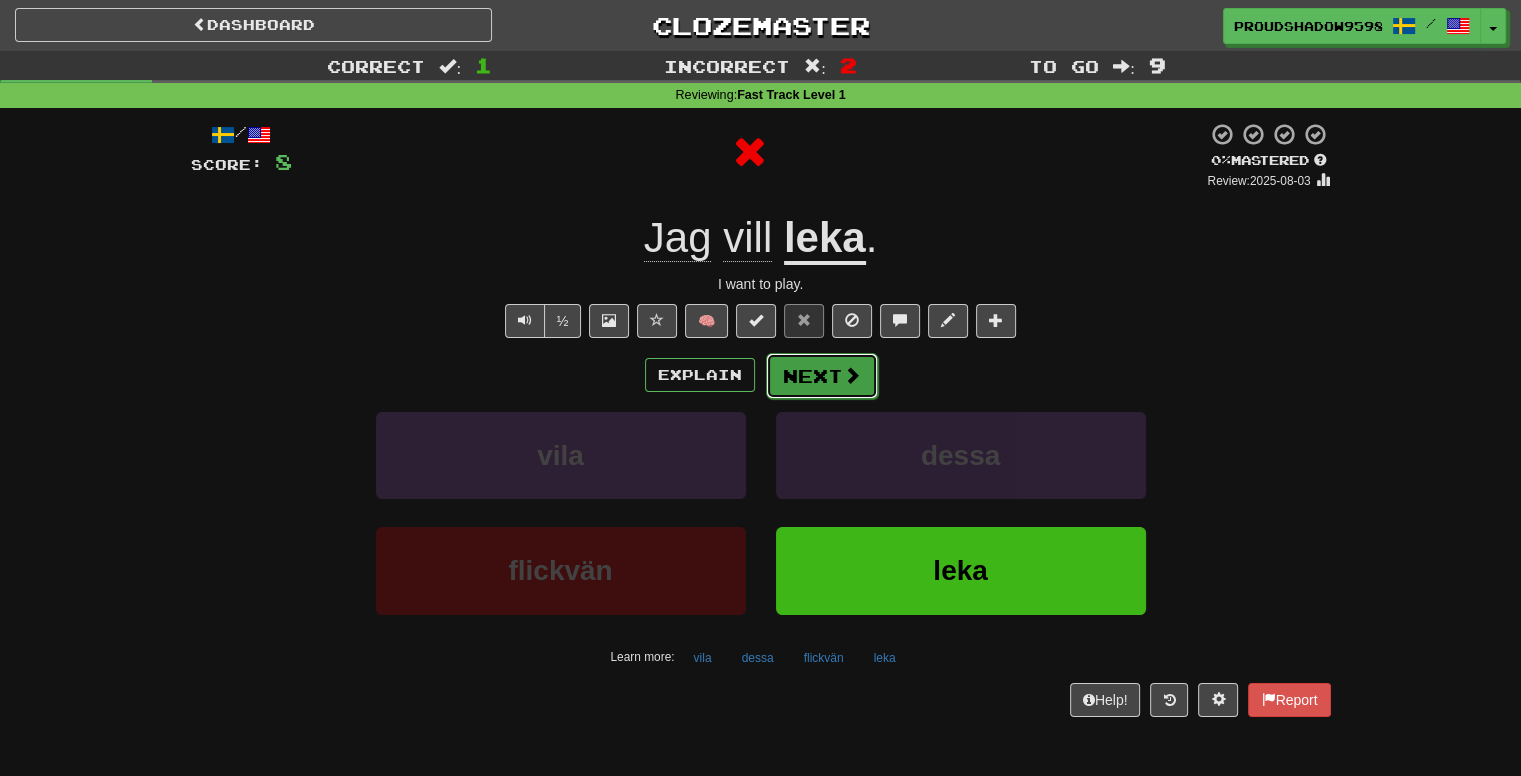click on "Next" at bounding box center [822, 376] 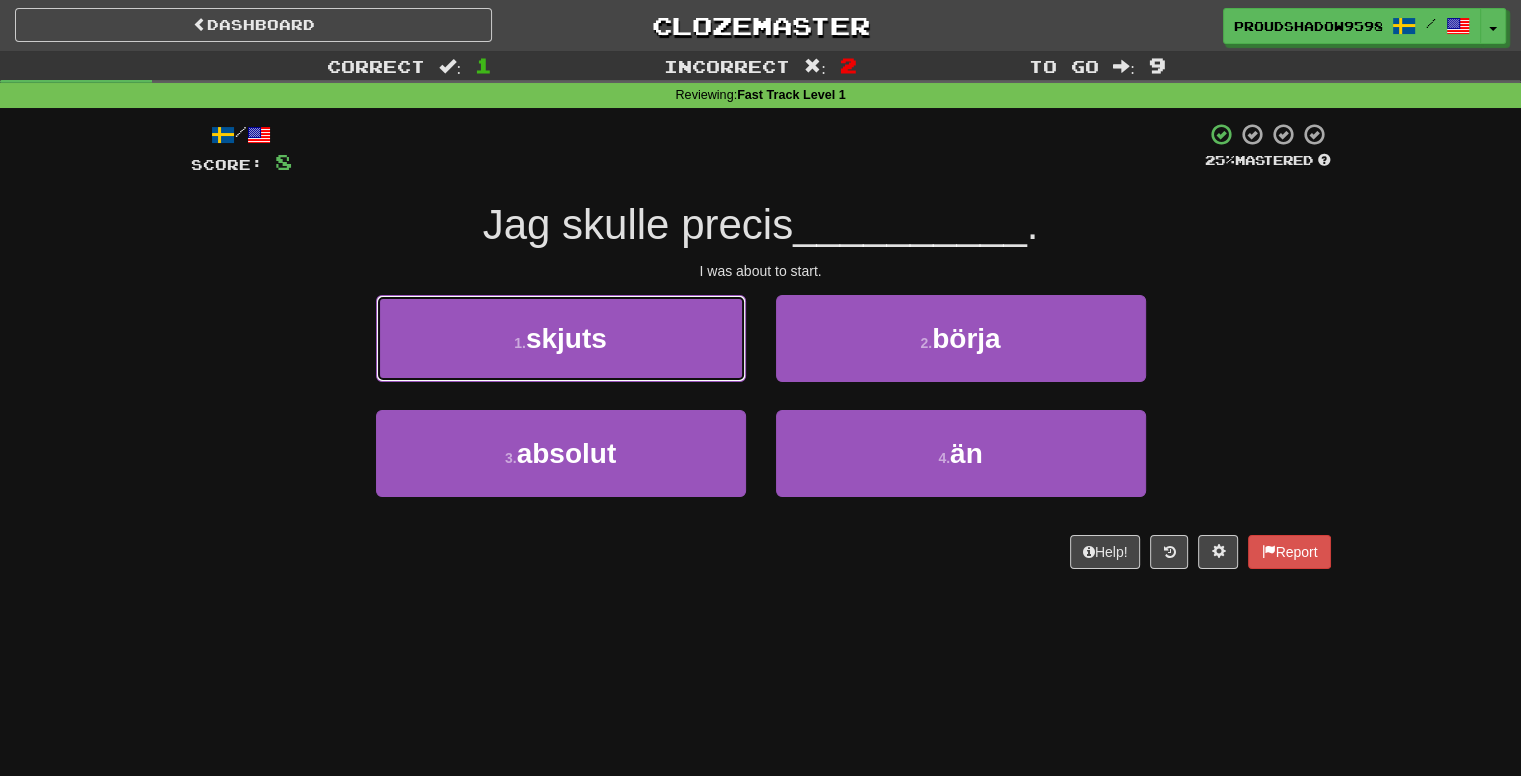 click on "1 .  skjuts" at bounding box center (561, 338) 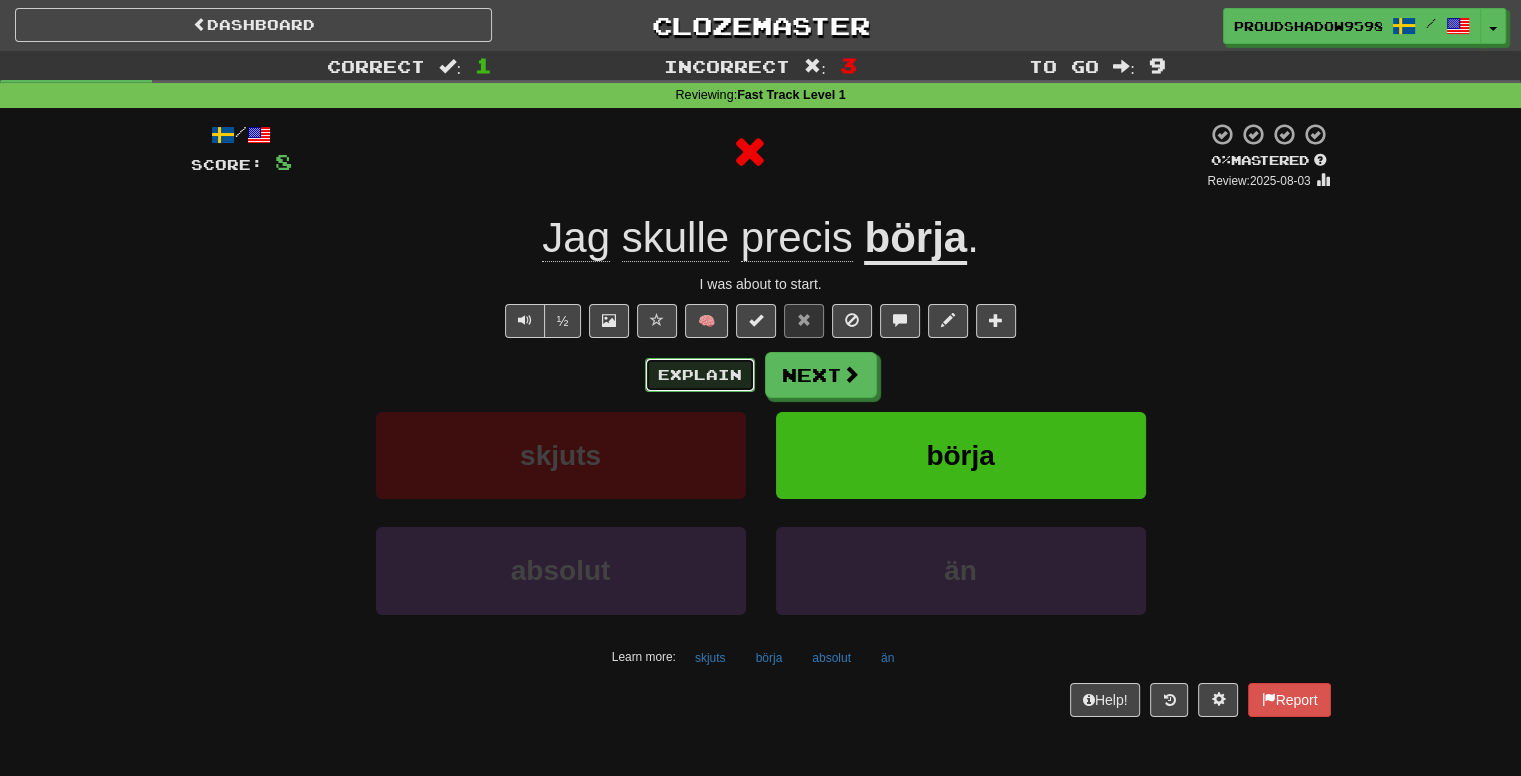 click on "Explain" at bounding box center (700, 375) 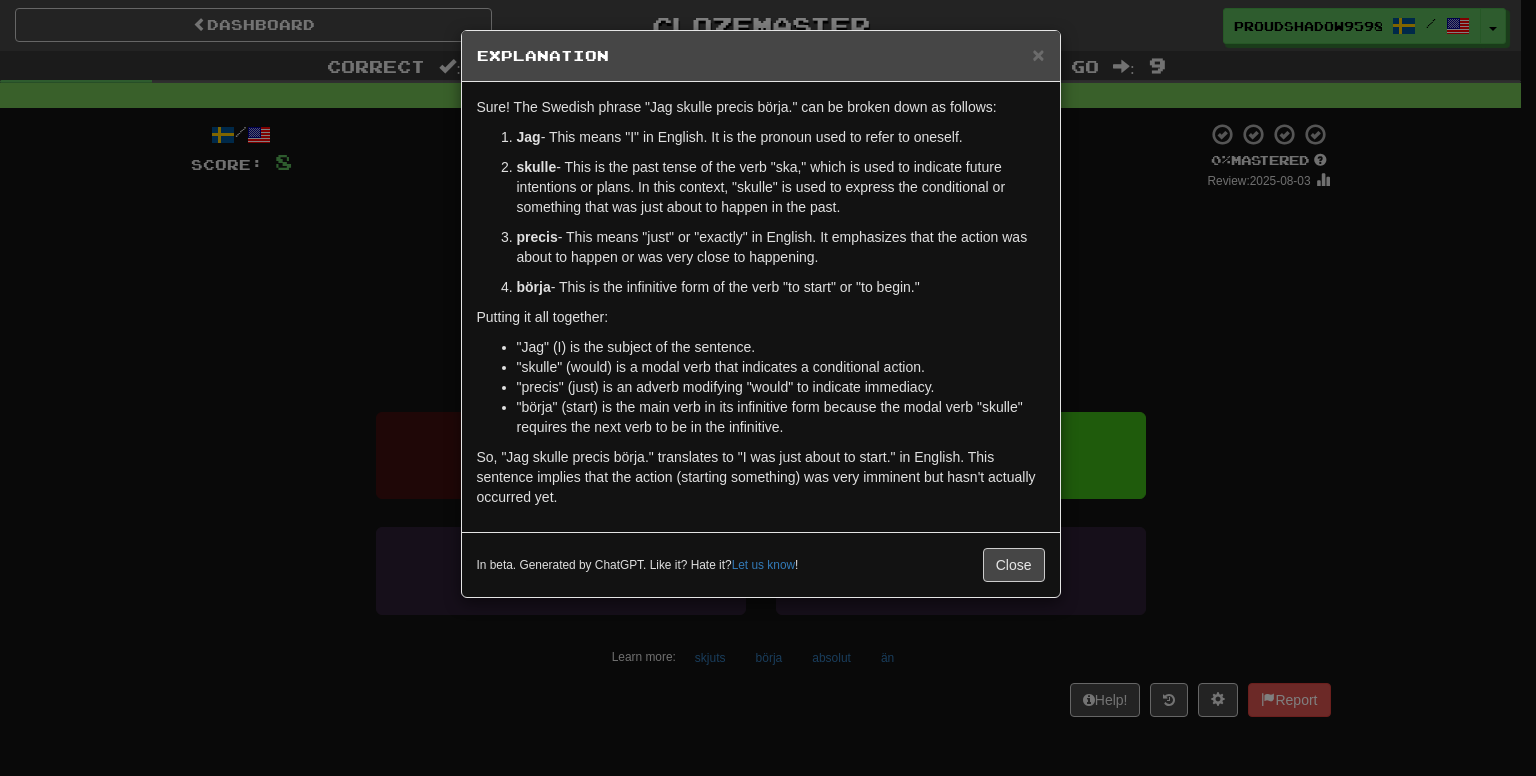 click on "× Explanation Sure! The Swedish phrase "Jag skulle precis börja." can be broken down as follows:
Jag  - This means "I" in English. It is the pronoun used to refer to oneself.
skulle  - This is the past tense of the verb "ska," which is used to indicate future intentions or plans. In this context, "skulle" is used to express the conditional or something that was just about to happen in the past.
precis  - This means "just" or "exactly" in English. It emphasizes that the action was about to happen or was very close to happening.
börja  - This is the infinitive form of the verb "to start" or "to begin."
Putting it all together:
"Jag" (I) is the subject of the sentence.
"skulle" (would) is a modal verb that indicates a conditional action.
"precis" (just) is an adverb modifying "would" to indicate immediacy.
"börja" (start) is the main verb in its infinitive form because the modal verb "skulle" requires the next verb to be in the infinitive.
Let us know ! Close" at bounding box center [768, 388] 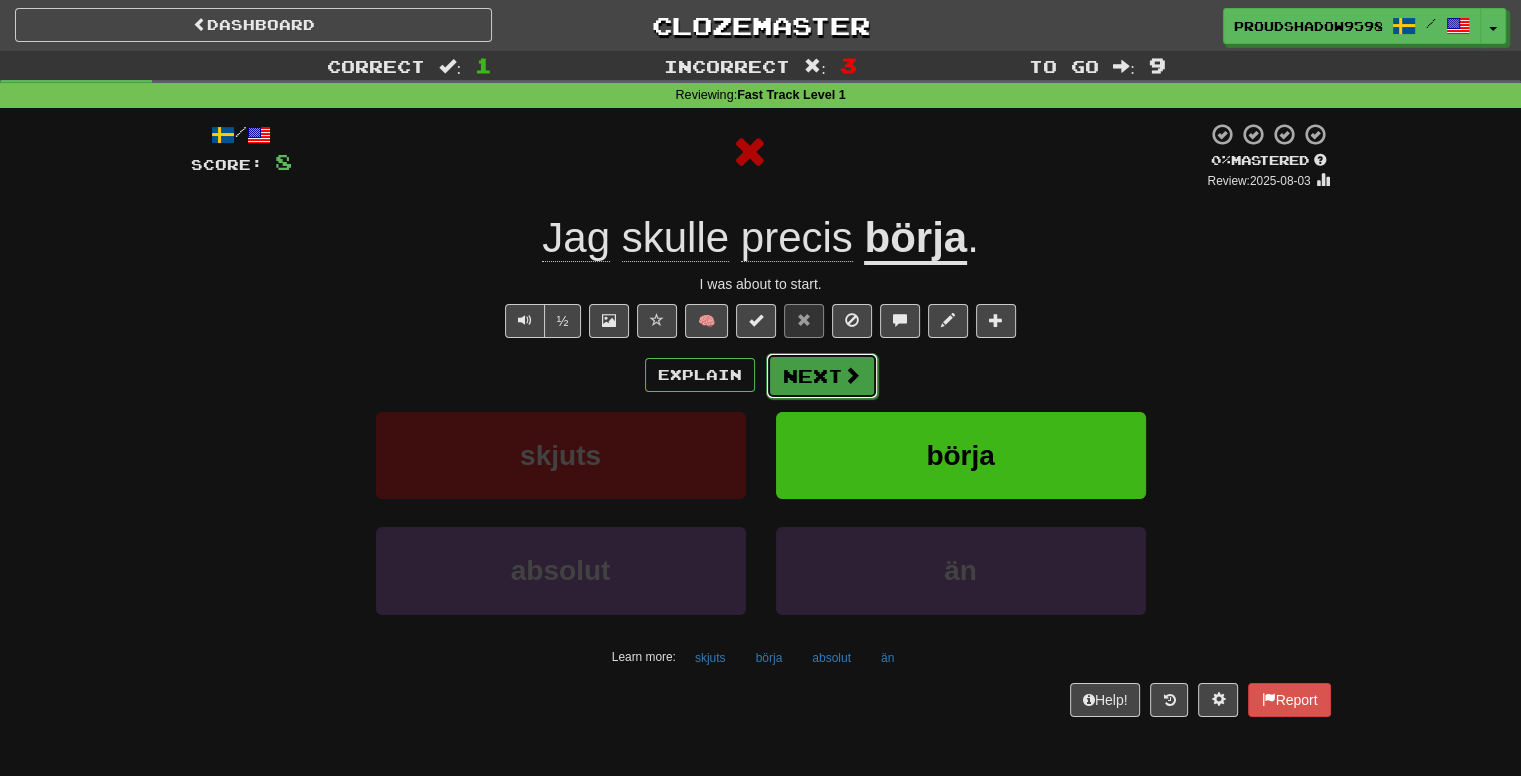 click on "Next" at bounding box center (822, 376) 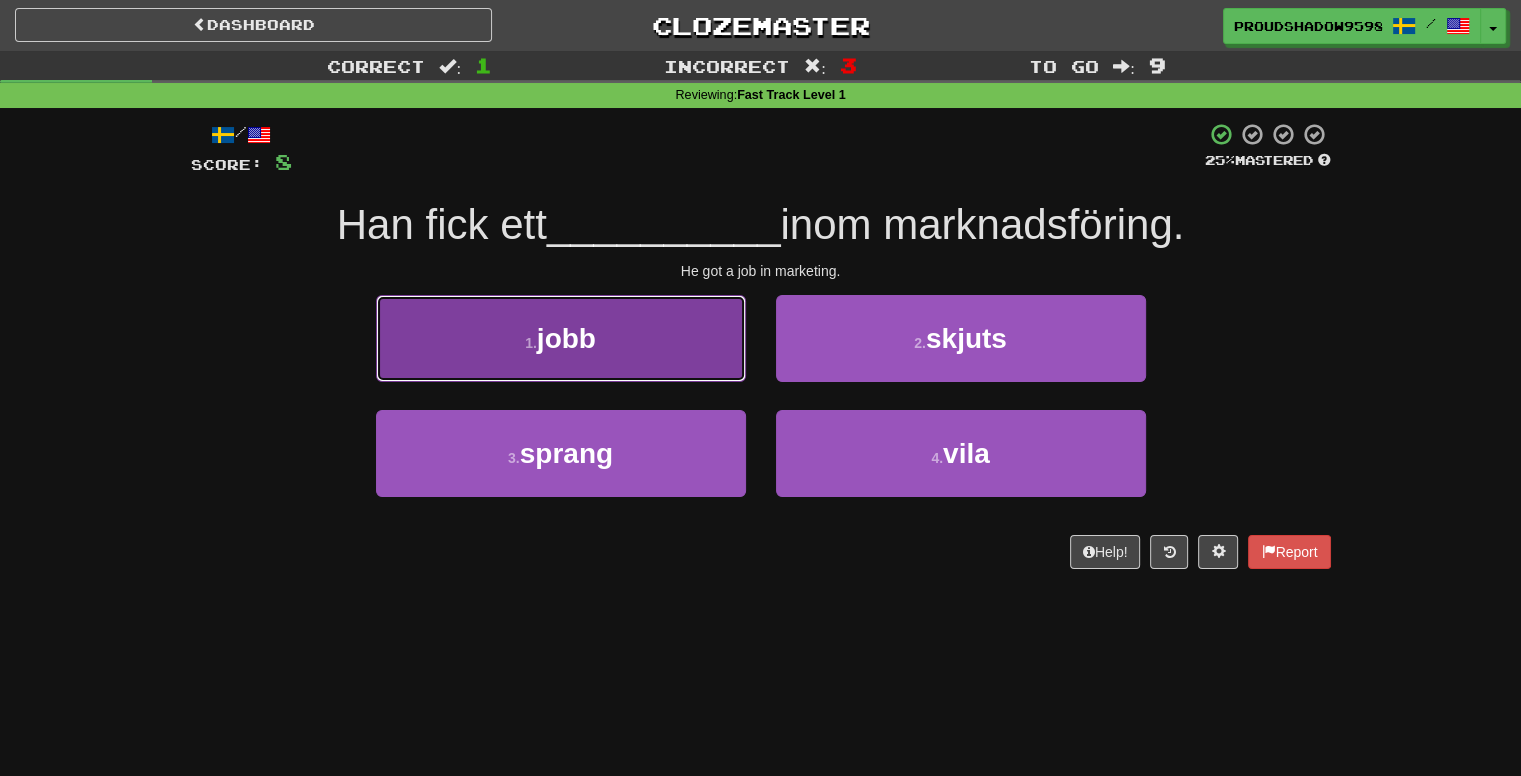 click on "1 .  jobb" at bounding box center (561, 338) 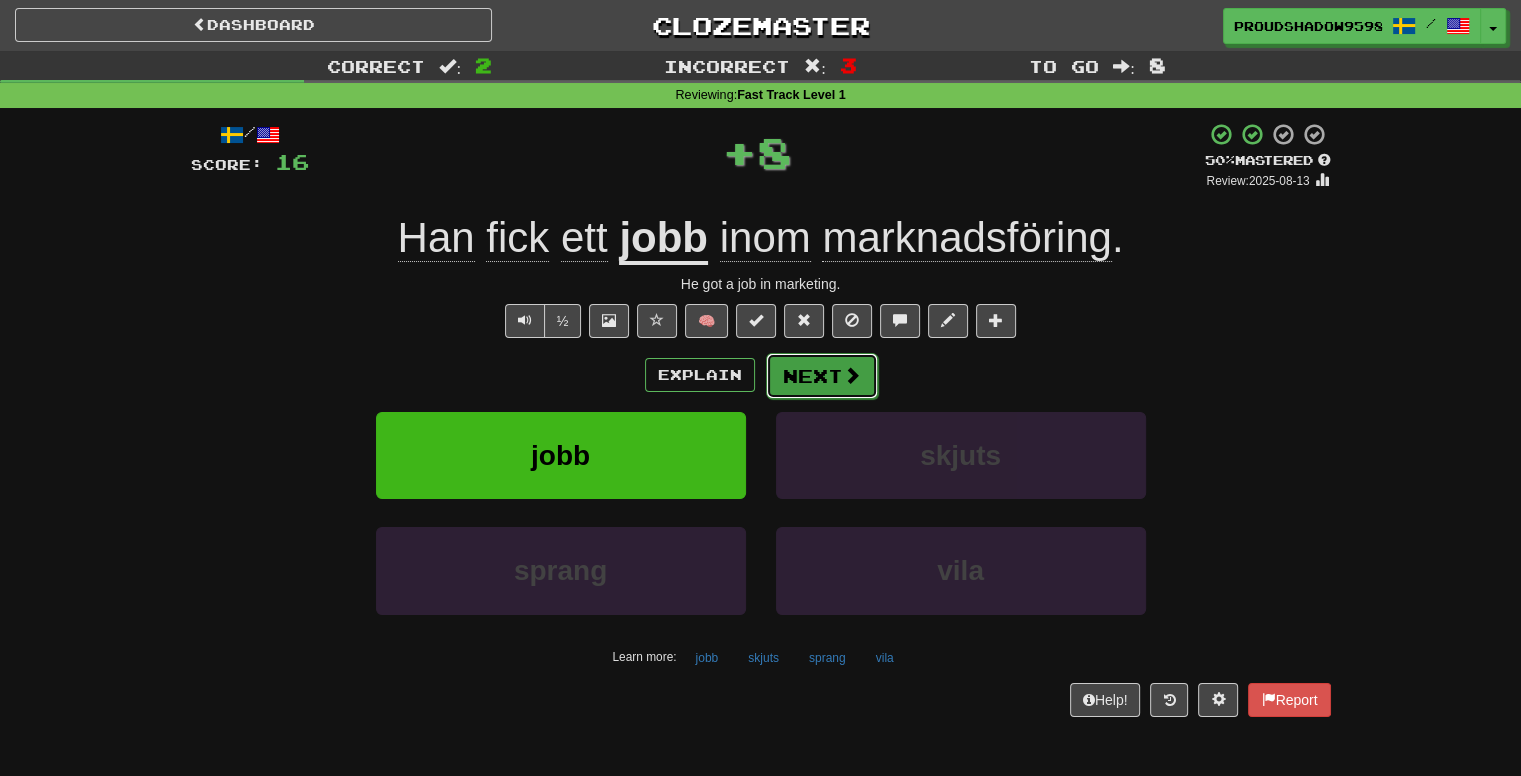 click on "Next" at bounding box center [822, 376] 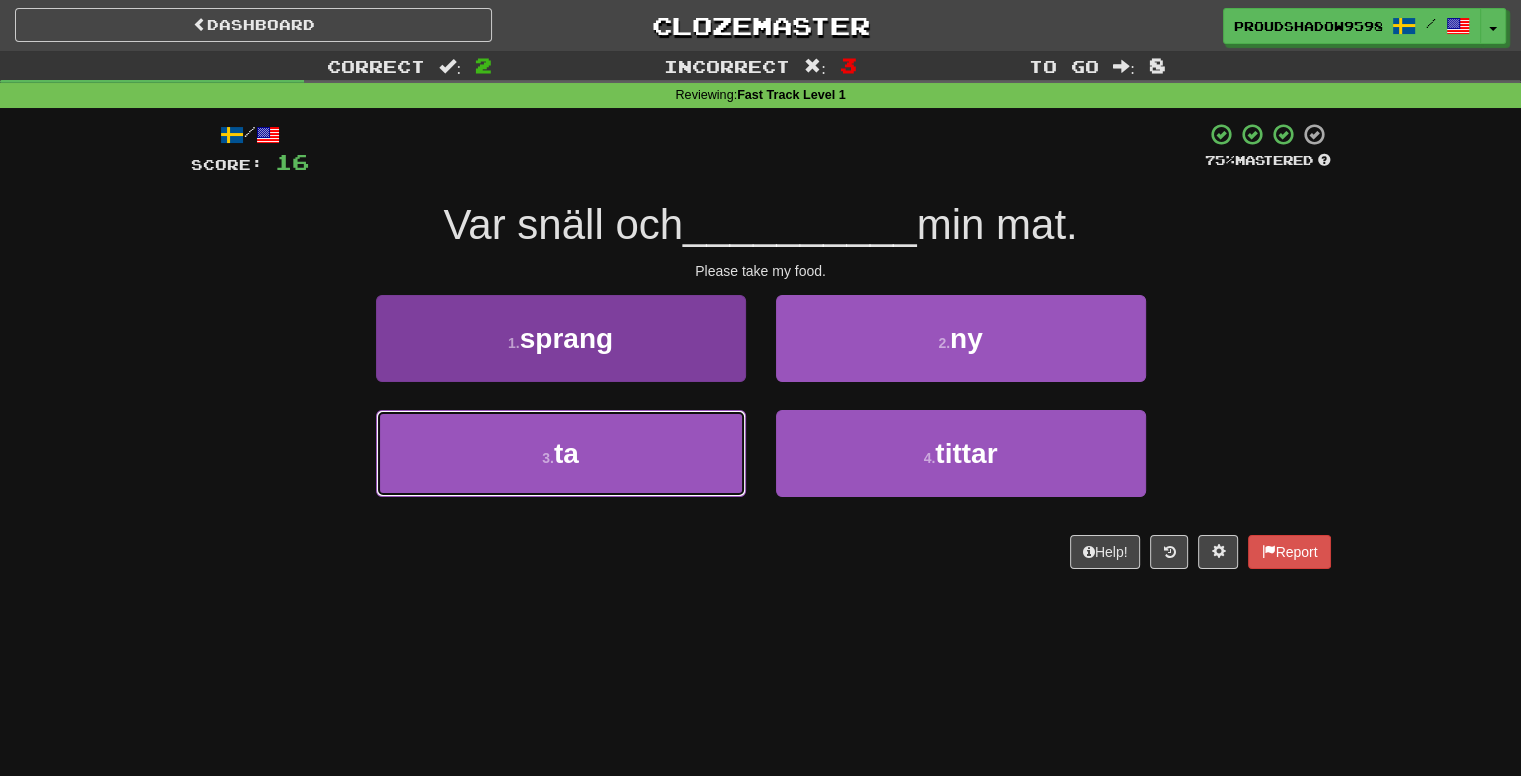 click on "3 .  ta" at bounding box center (561, 453) 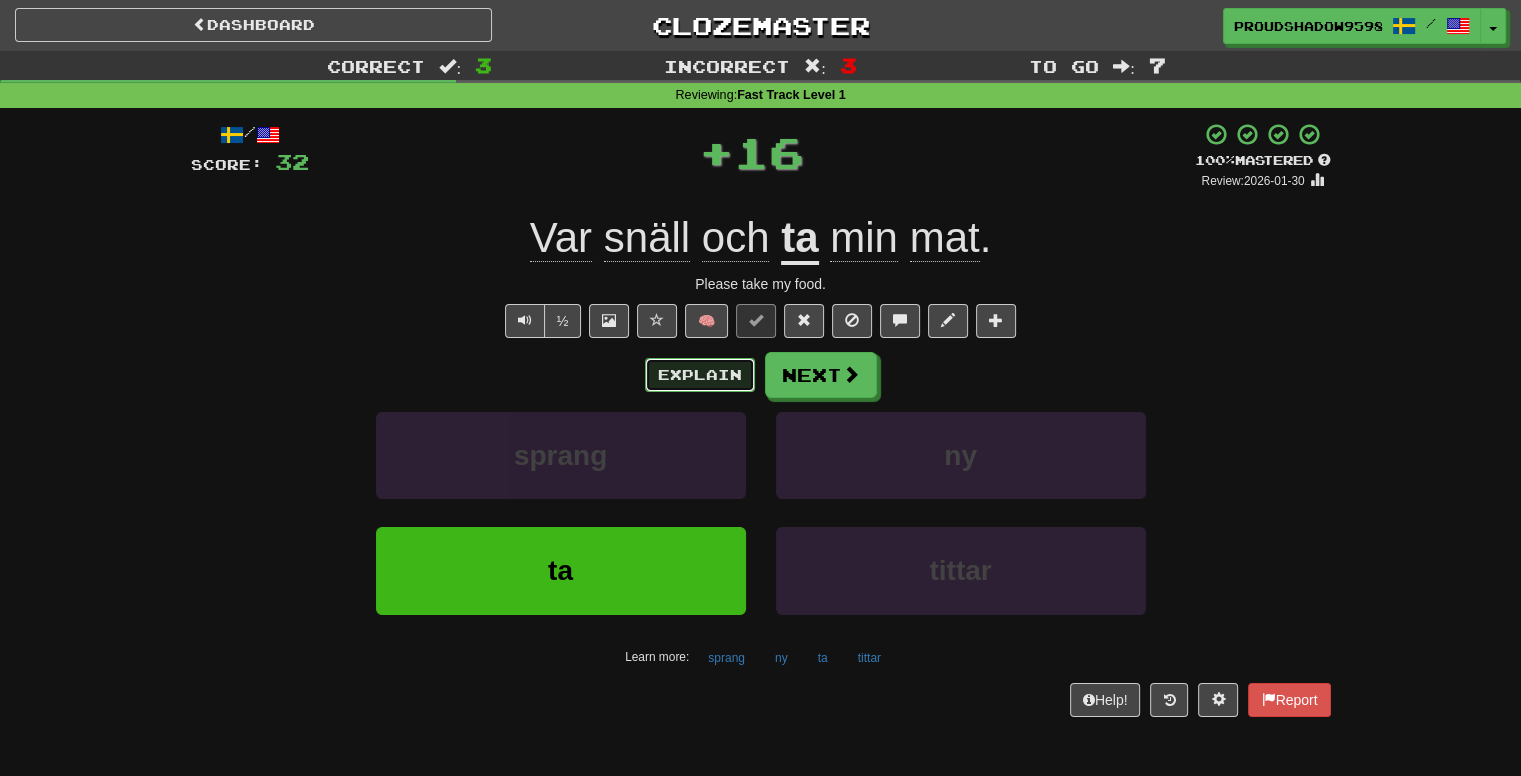 click on "Explain" at bounding box center (700, 375) 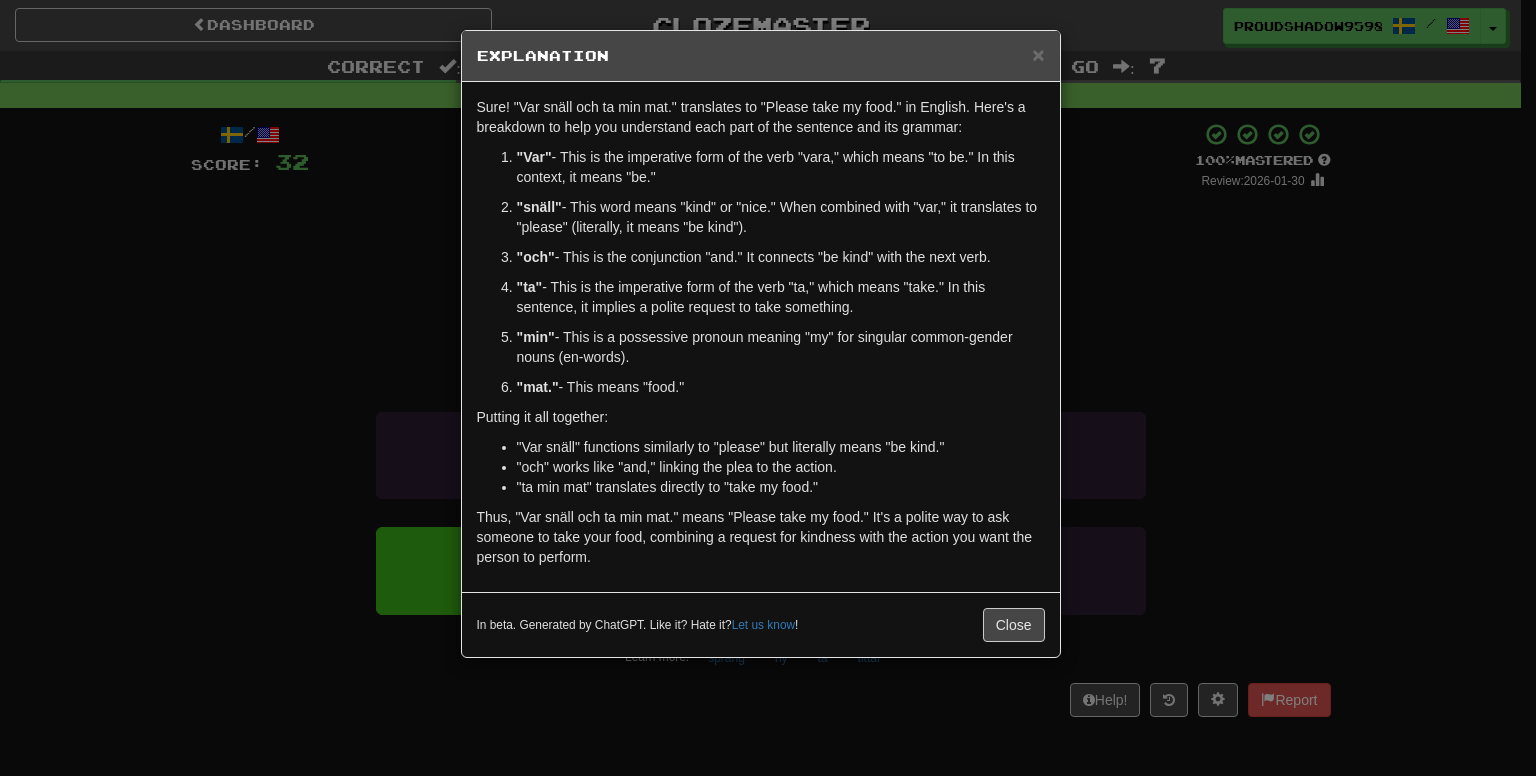 click on "× Explanation Sure! "Var snäll och ta min mat." translates to "Please take my food." in English. Here's a breakdown to help you understand each part of the sentence and its grammar:
"Var"  - This is the imperative form of the verb "vara," which means "to be." In this context, it means "be."
"snäll"  - This word means "kind" or "nice." When combined with "var," it translates to "please" (literally, it means "be kind").
"och"  - This is the conjunction "and." It connects "be kind" with the next verb.
"ta"  - This is the imperative form of the verb "ta," which means "take." In this sentence, it implies a polite request to take something.
"min"  - This is a possessive pronoun meaning "my" for singular common-gender nouns (en-words).
"mat."  - This means "food."
Putting it all together:
"Var snäll" functions similarly to "please" but literally means "be kind."
"och" works like "and," linking the plea to the action.
Let us know ! Close" at bounding box center (768, 388) 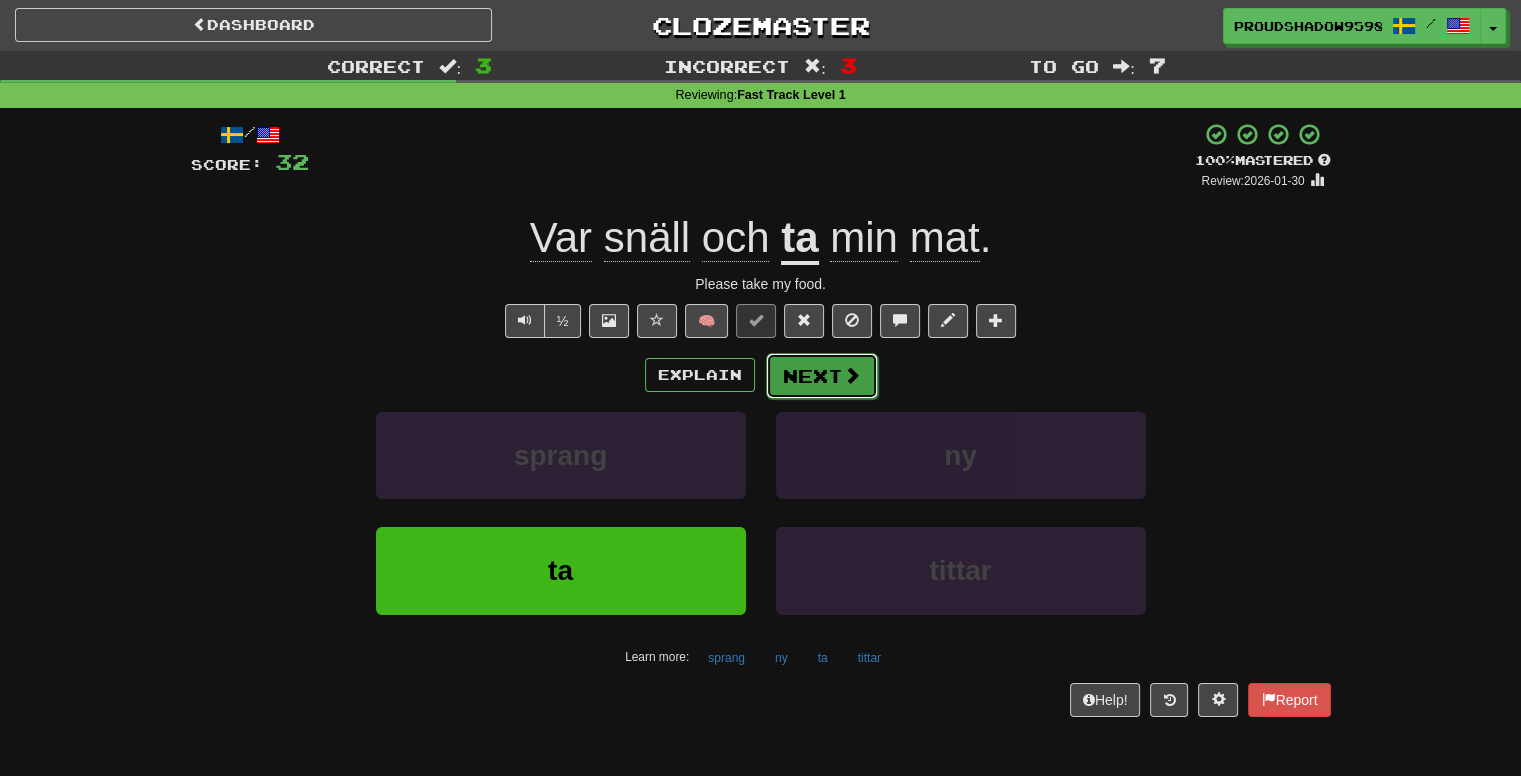 click on "Next" at bounding box center (822, 376) 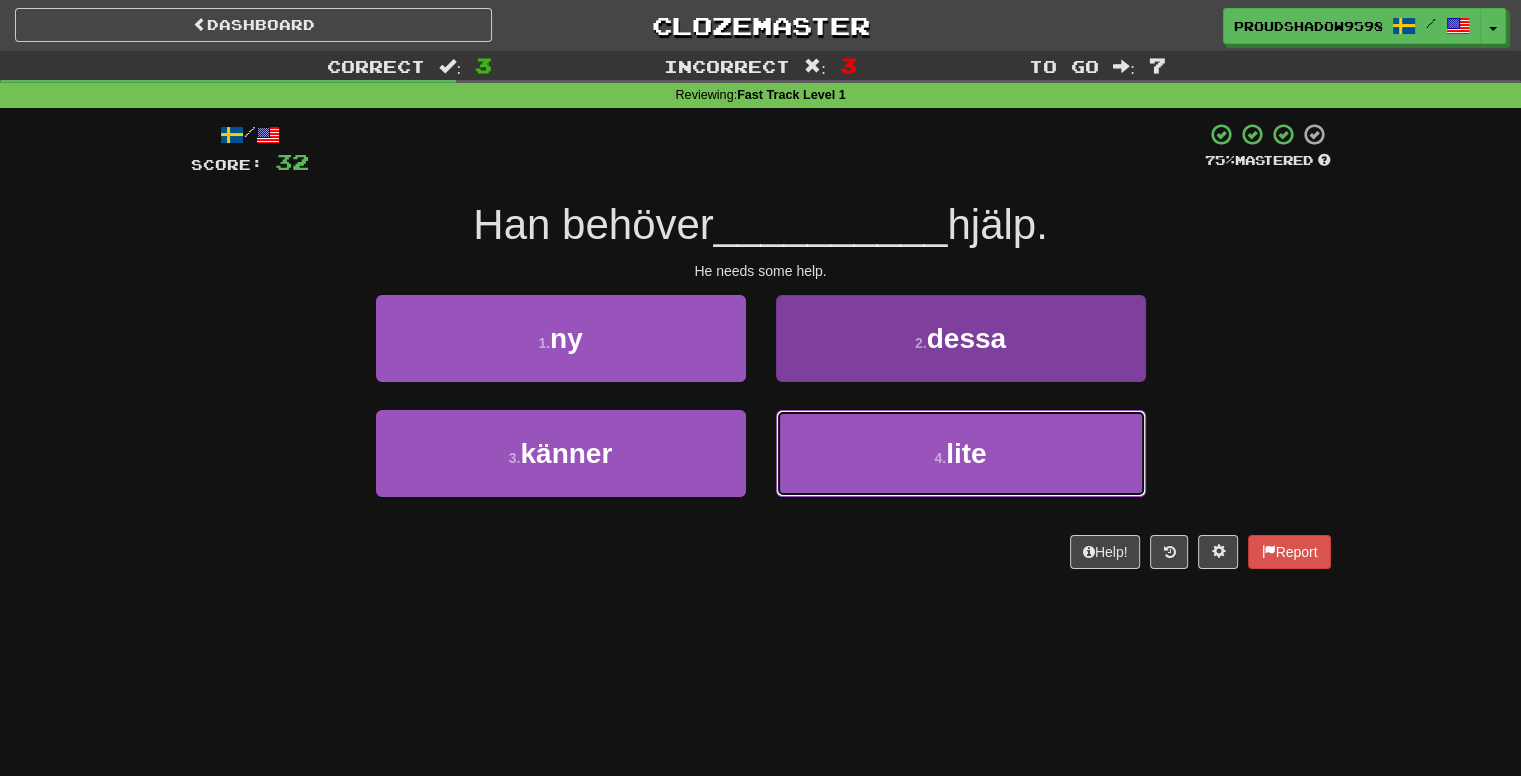 click on "4 .  lite" at bounding box center [961, 453] 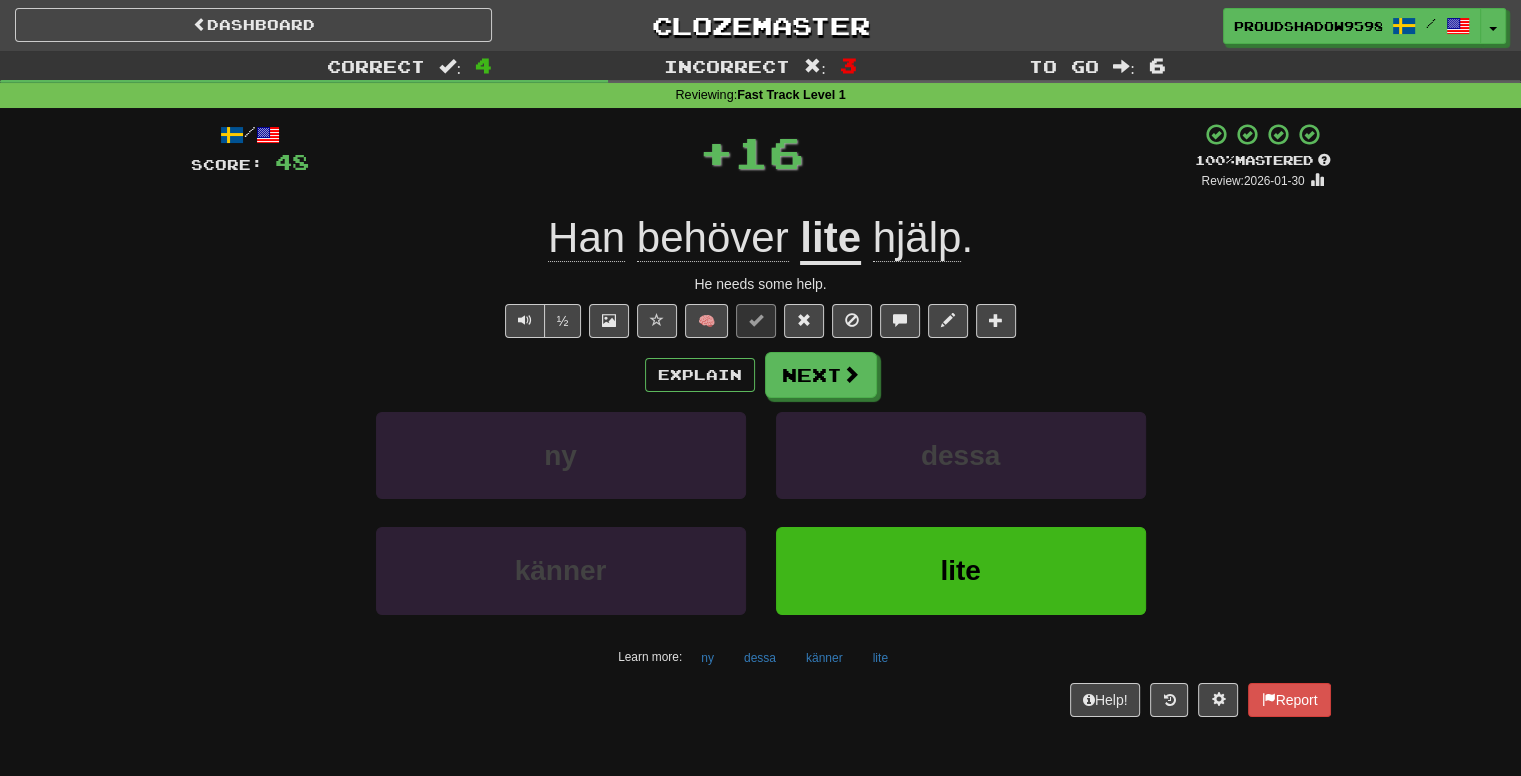 click on "Explain Next" at bounding box center [761, 375] 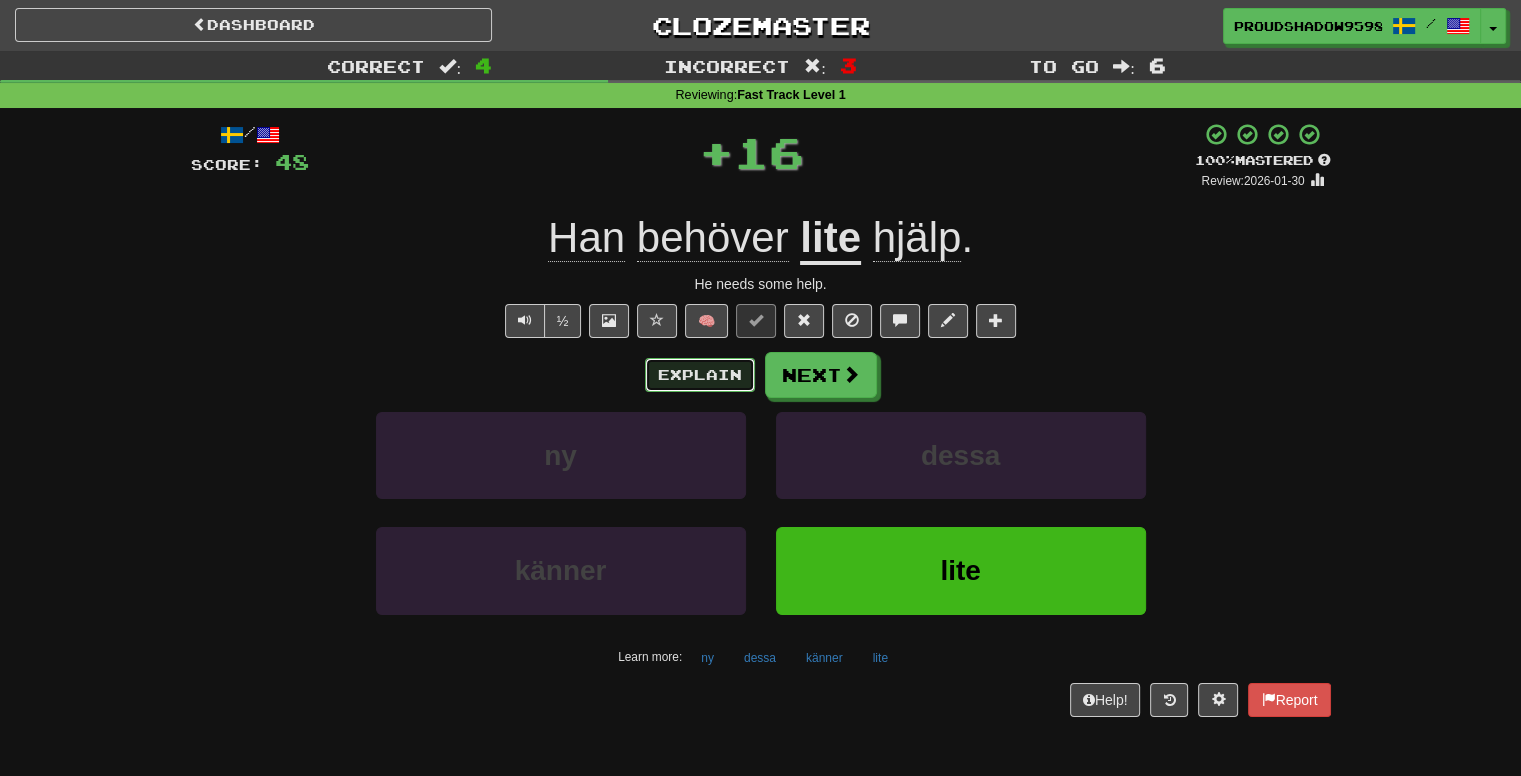 click on "Explain" at bounding box center (700, 375) 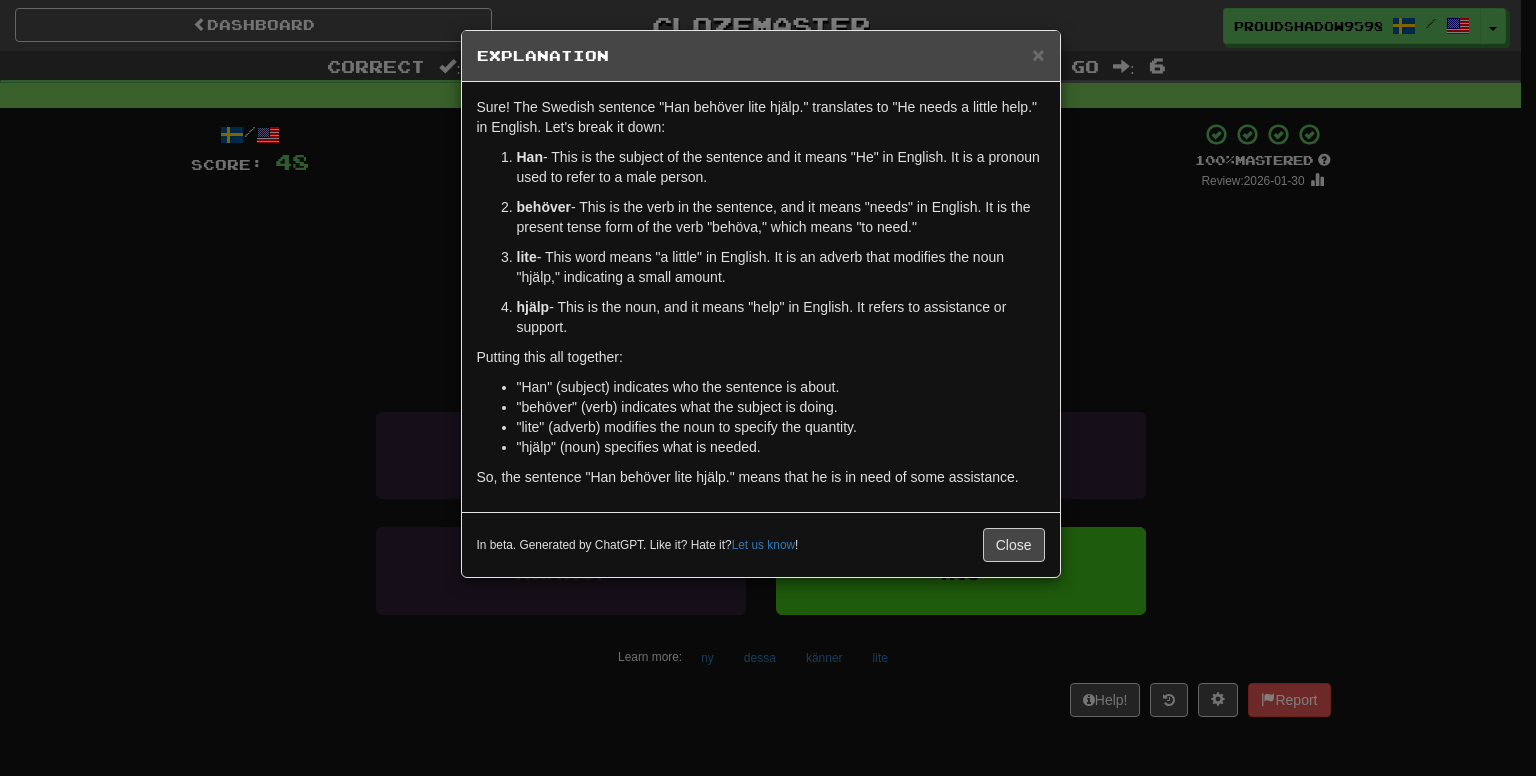 click on "× Explanation Sure! The Swedish sentence "Han behöver lite hjälp." translates to "He needs a little help." in English. Let's break it down:
Han  - This is the subject of the sentence and it means "He" in English. It is a pronoun used to refer to a male person.
behöver  - This is the verb in the sentence, and it means "needs" in English. It is the present tense form of the verb "behöva," which means "to need."
lite  - This word means "a little" in English. It is an adverb that modifies the noun "hjälp," indicating a small amount.
hjälp  - This is the noun, and it means "help" in English. It refers to assistance or support.
Putting this all together:
"Han" (subject) indicates who the sentence is about.
"behöver" (verb) indicates what the subject is doing.
"lite" (adverb) modifies the noun to specify the quantity.
"hjälp" (noun) specifies what is needed.
So, the sentence "Han behöver lite hjälp." means that he is in need of some assistance. Let us know !" at bounding box center [768, 388] 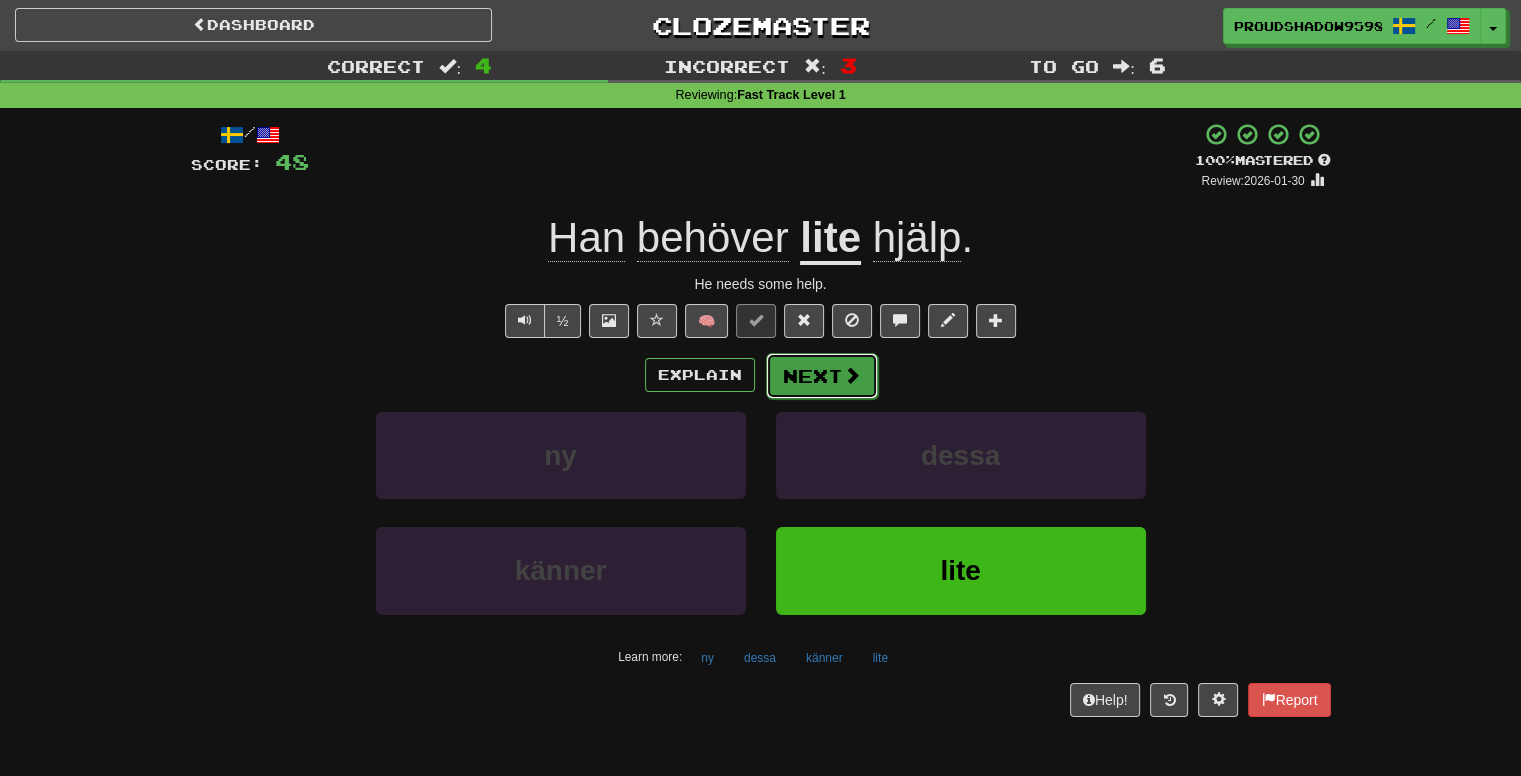 click on "Next" at bounding box center (822, 376) 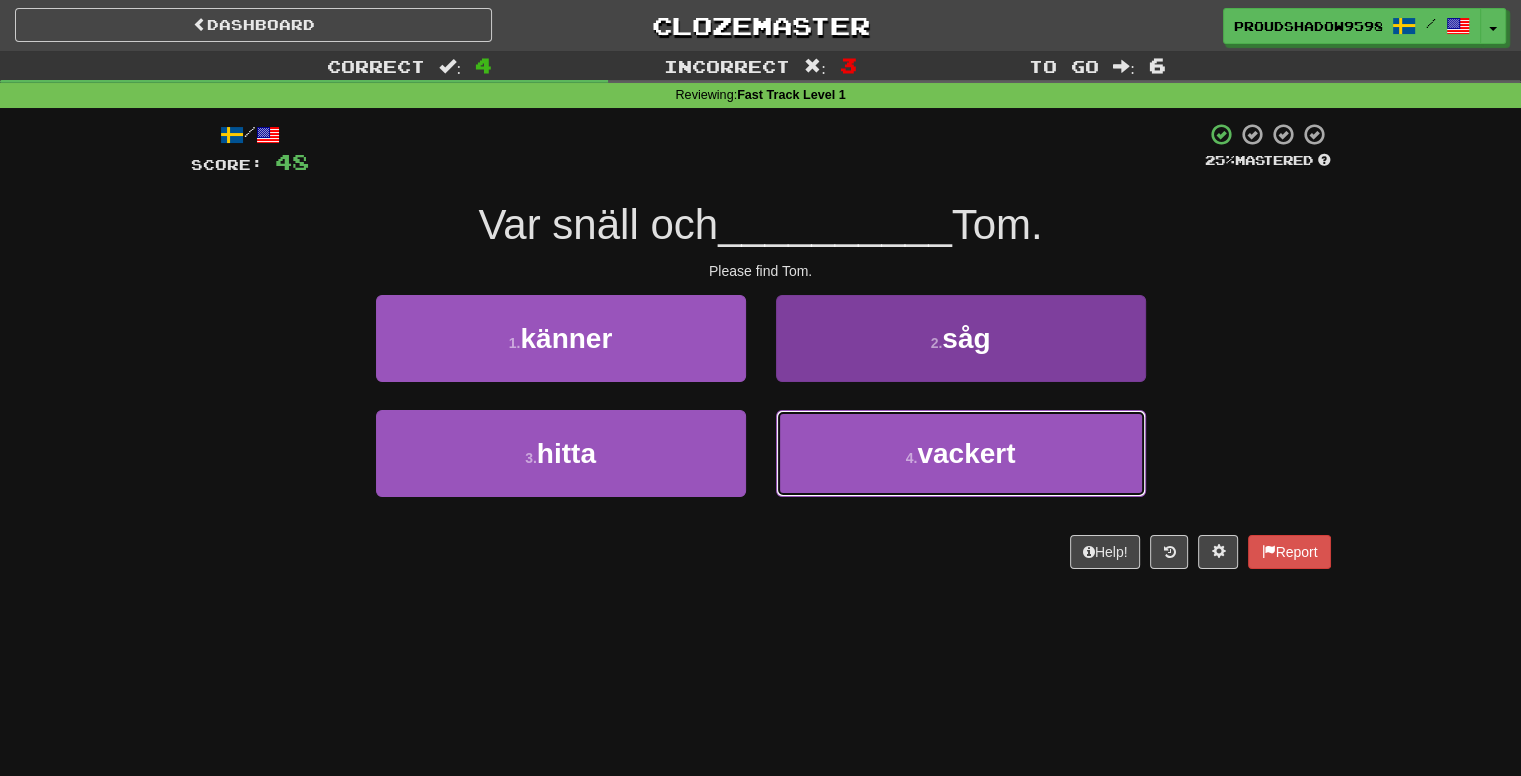 click on "4 .  vackert" at bounding box center [961, 453] 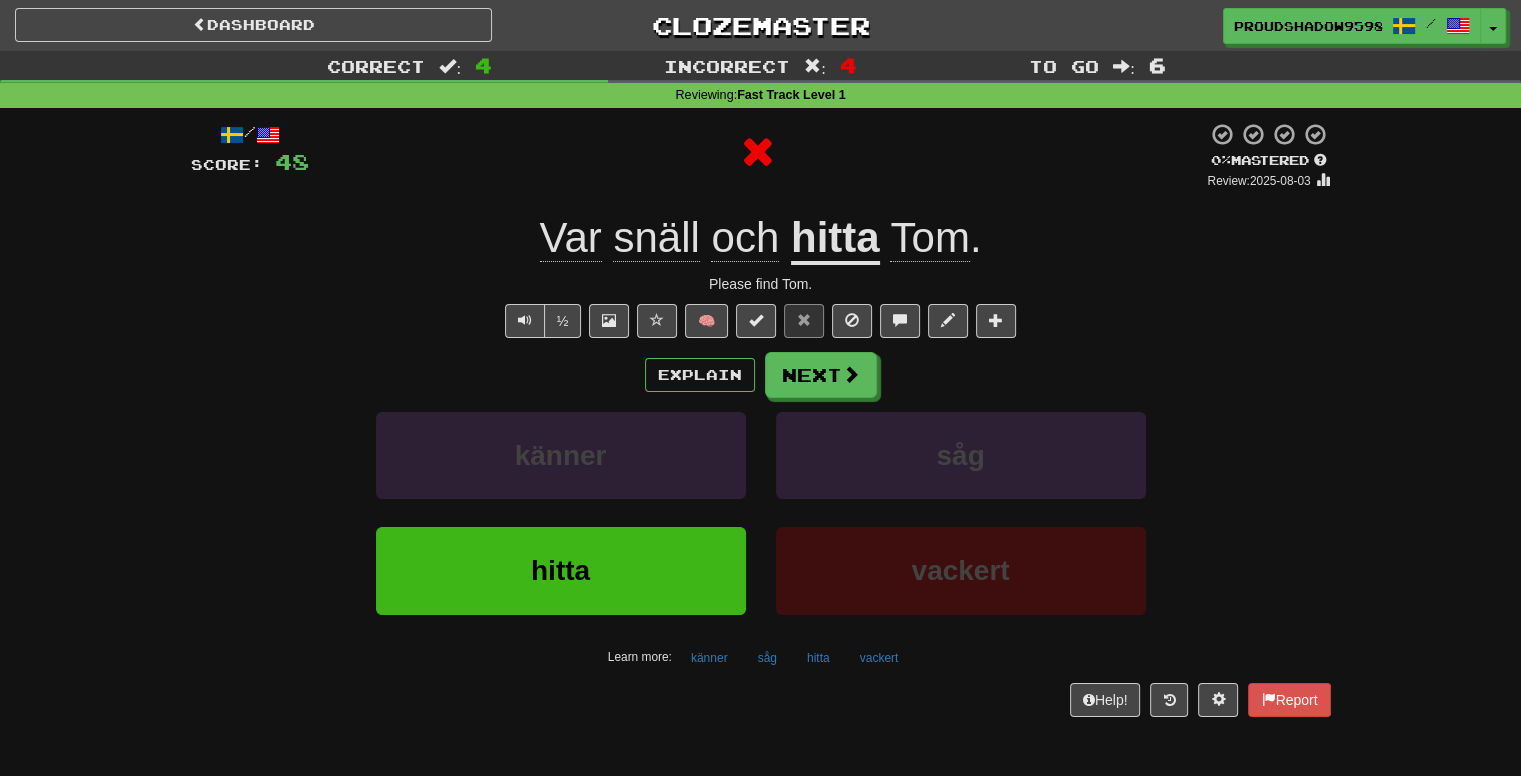 click on "Explain Next" at bounding box center (761, 375) 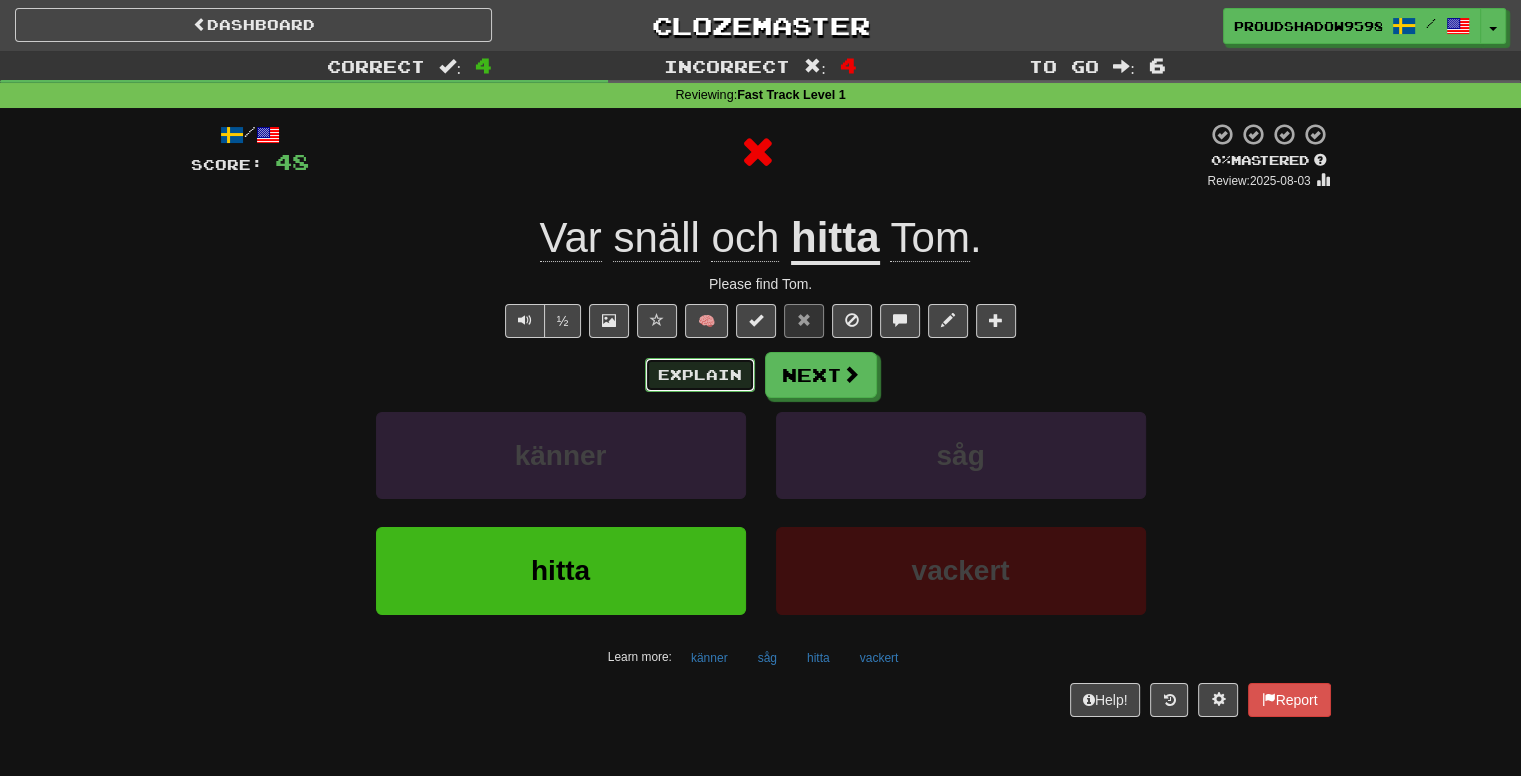 click on "Explain" at bounding box center [700, 375] 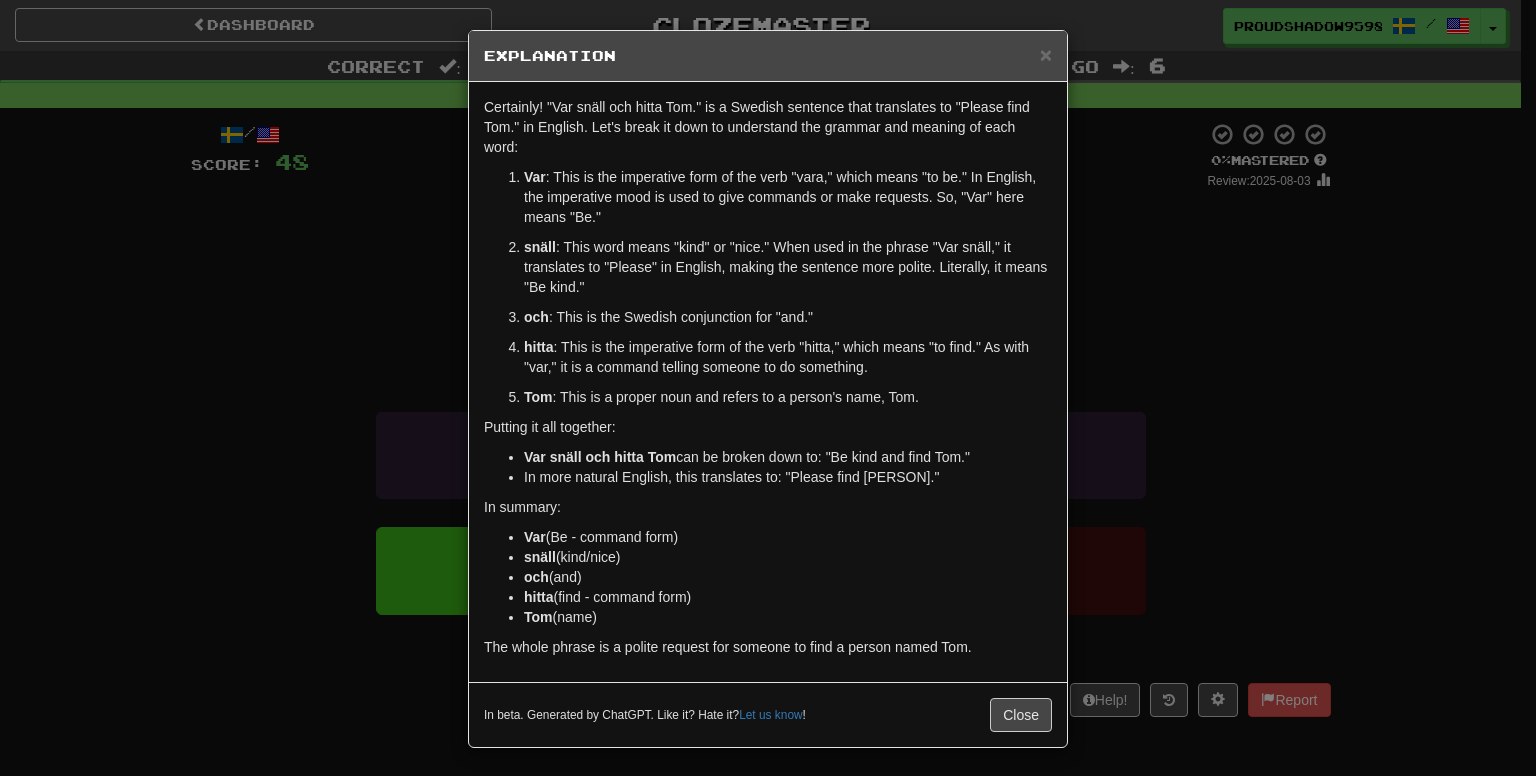 click on "× Explanation Certainly! "Var snäll och hitta Tom." is a Swedish sentence that translates to "Please find Tom." in English. Let's break it down to understand the grammar and meaning of each word:
Var : This is the imperative form of the verb "vara," which means "to be." In English, the imperative mood is used to give commands or make requests. So, "Var" here means "Be."
snäll : This word means "kind" or "nice." When used in the phrase "Var snäll," it translates to "Please" in English, making the sentence more polite. Literally, it means "Be kind."
och : This is the Swedish conjunction for "and."
hitta : This is the imperative form of the verb "hitta," which means "to find." As with "var," it is a command telling someone to do something.
Tom : This is a proper noun and refers to a person's name, Tom.
Putting it all together:
Var snäll och hitta Tom  can be broken down to: "Be kind and find Tom."
In more natural English, this translates to: "Please find Tom."" at bounding box center [768, 388] 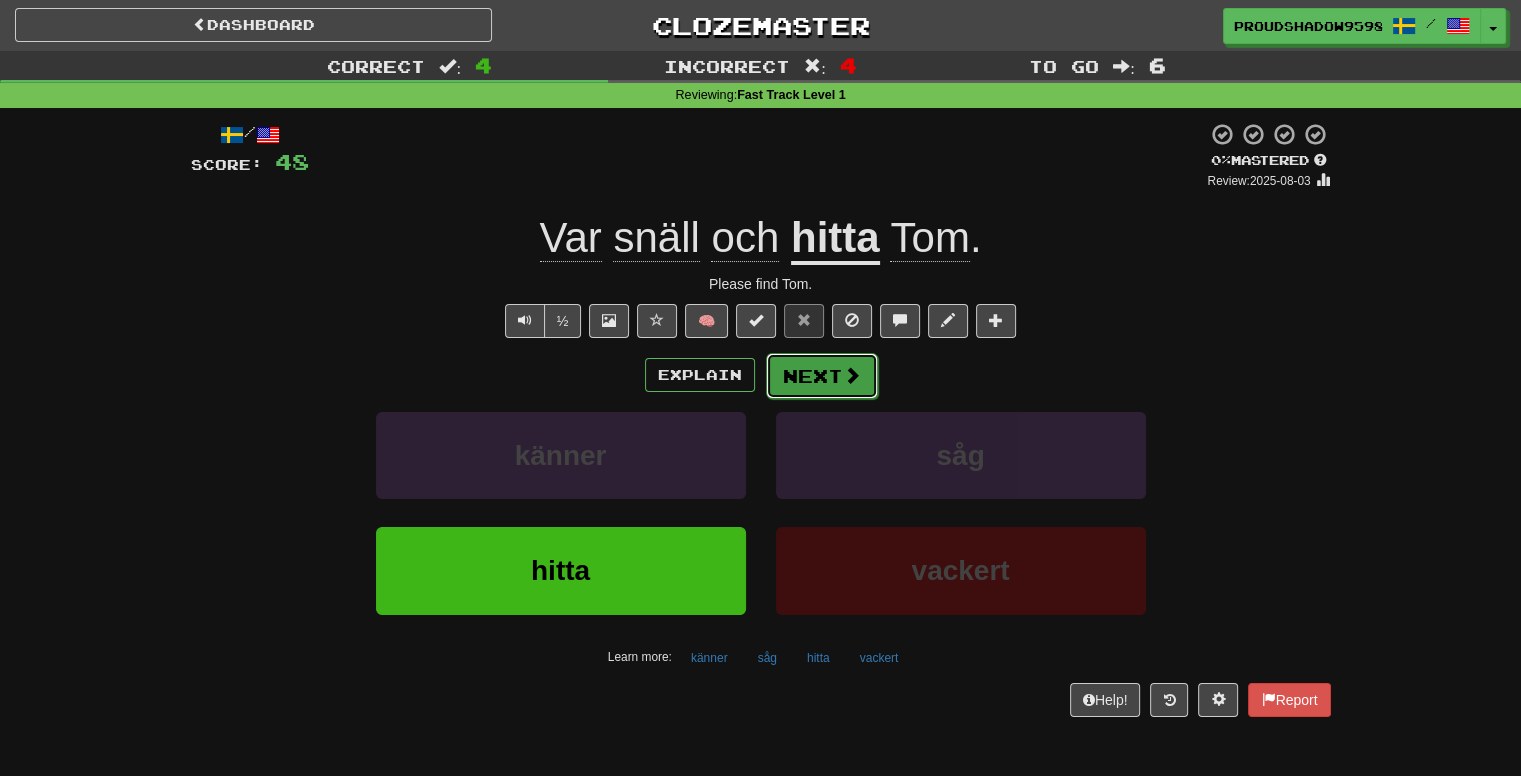 click at bounding box center (852, 375) 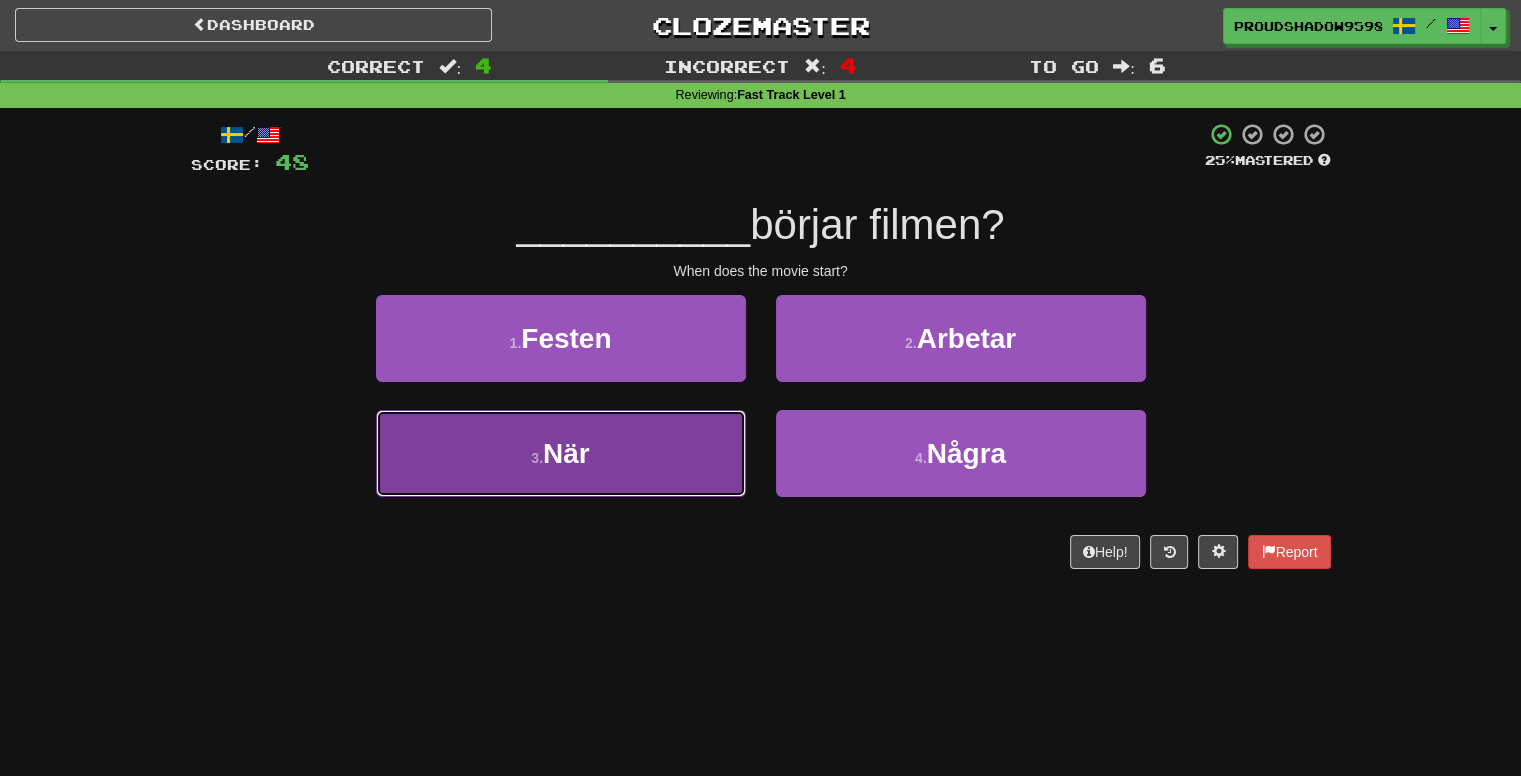 click on "3 .  När" at bounding box center (561, 453) 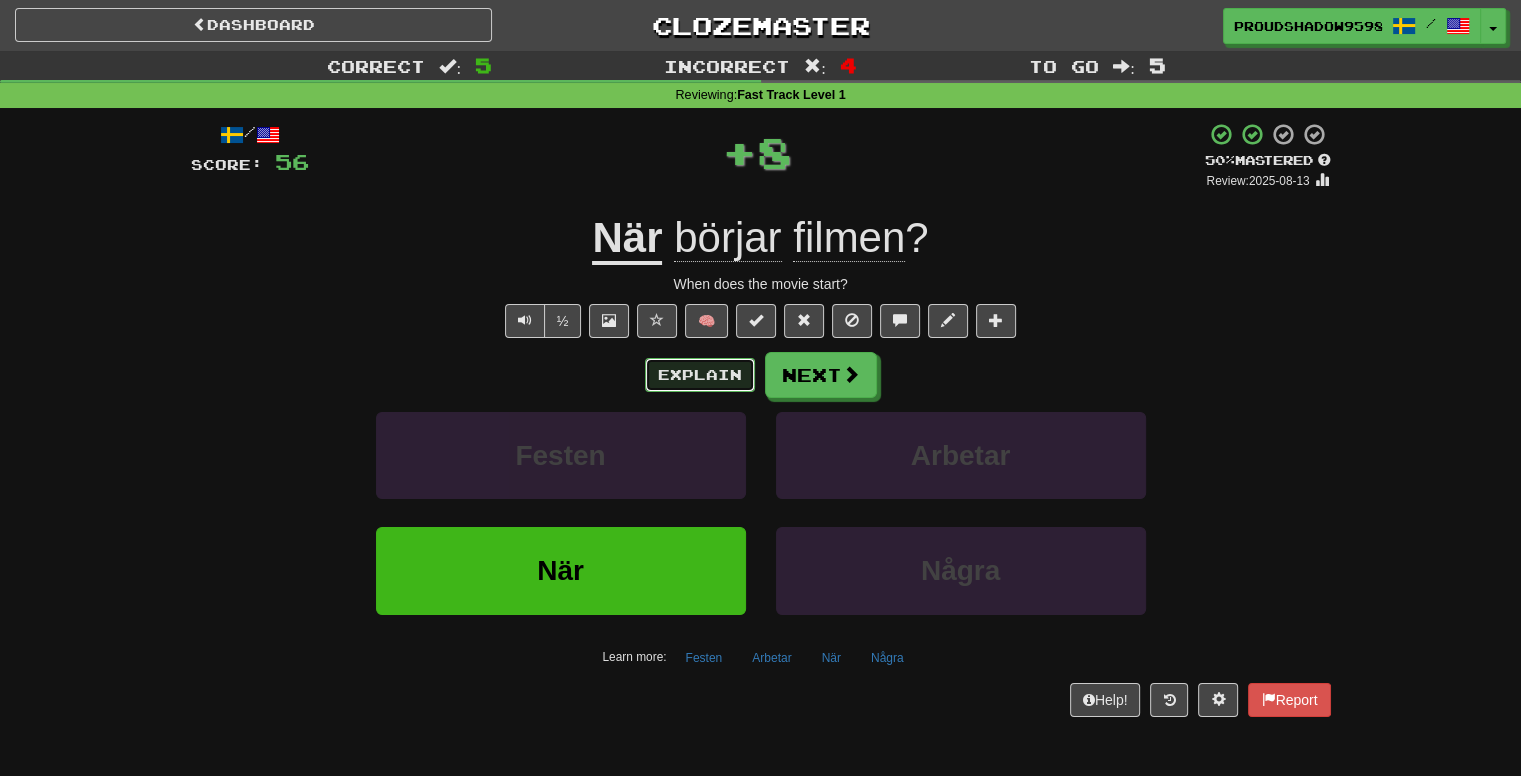 click on "Explain" at bounding box center (700, 375) 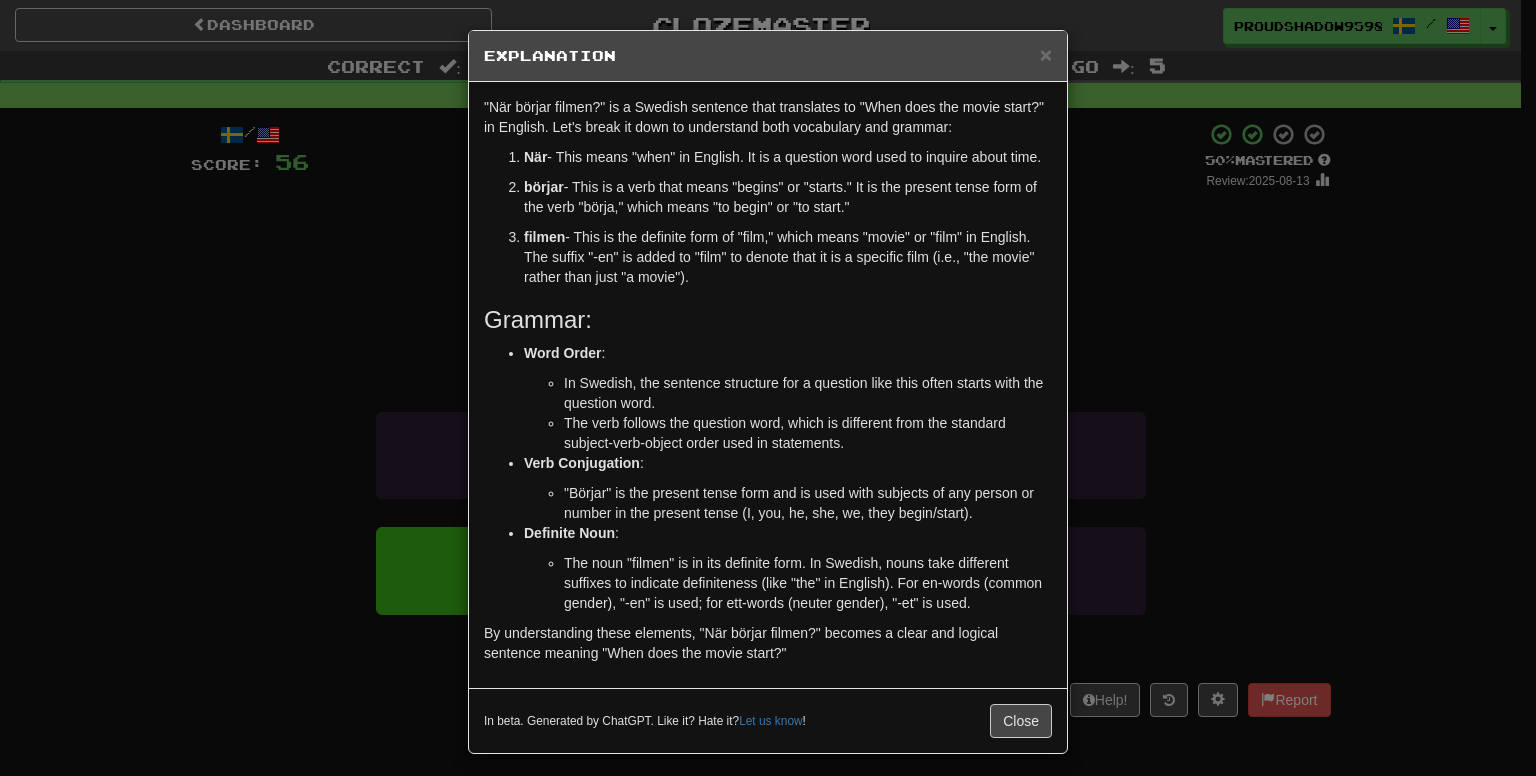 click on "× Explanation "När börjar filmen?" is a Swedish sentence that translates to "When does the movie start?" in English. Let's break it down to understand both vocabulary and grammar:
När  - This means "when" in English. It is a question word used to inquire about time.
börjar  - This is a verb that means "begins" or "starts." It is the present tense form of the verb "börja," which means "to begin" or "to start."
filmen  - This is the definite form of "film," which means "movie" or "film" in English. The suffix "-en" is added to "film" to denote that it is a specific film (i.e., "the movie" rather than just "a movie").
Grammar:
Word Order :
In Swedish, the sentence structure for a question like this often starts with the question word.
The verb follows the question word, which is different from the standard subject-verb-object order used in statements.
Verb Conjugation :
Definite Noun :
In beta. Generated by ChatGPT. Like it? Hate it?  !" at bounding box center [768, 388] 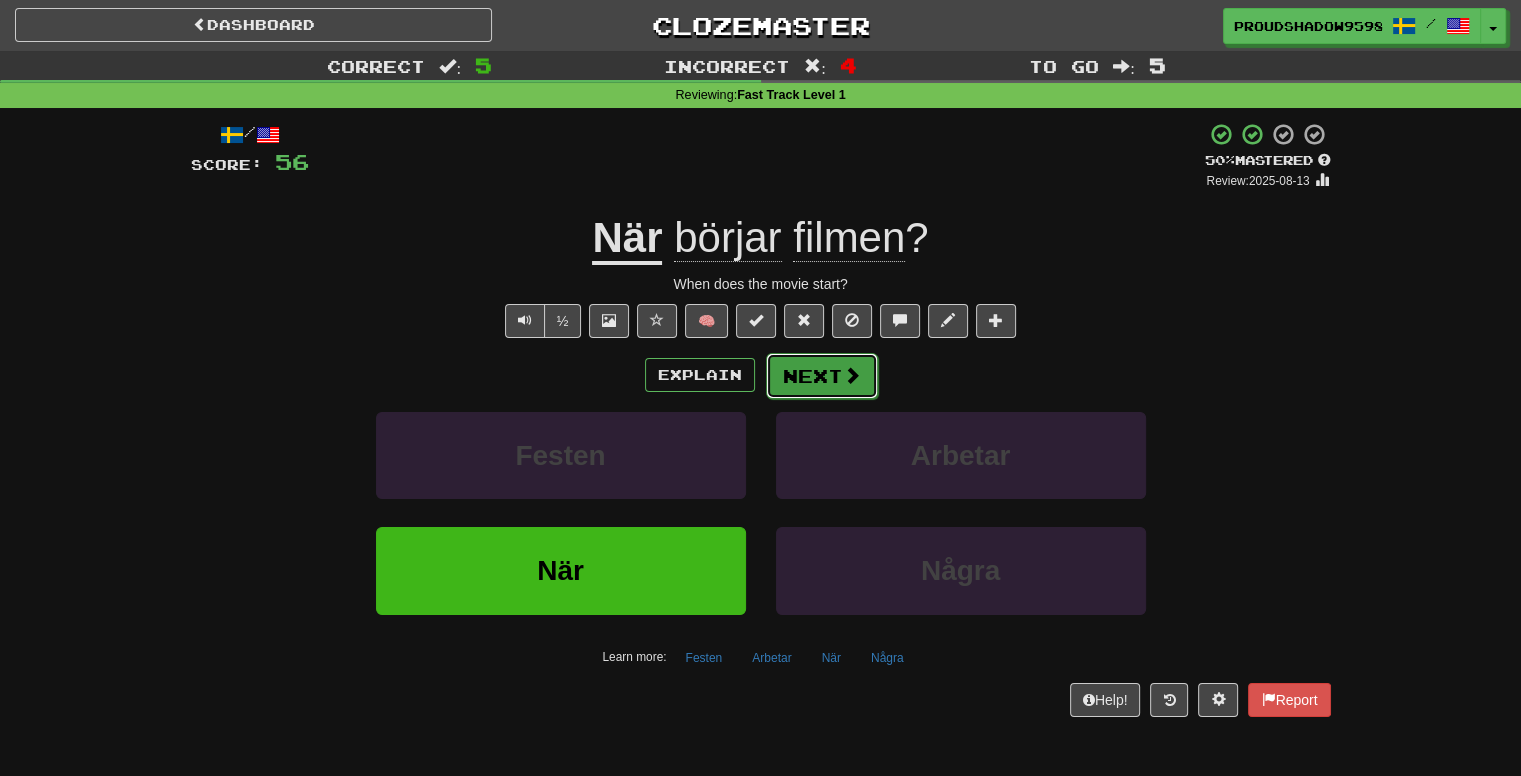 click on "Next" at bounding box center (822, 376) 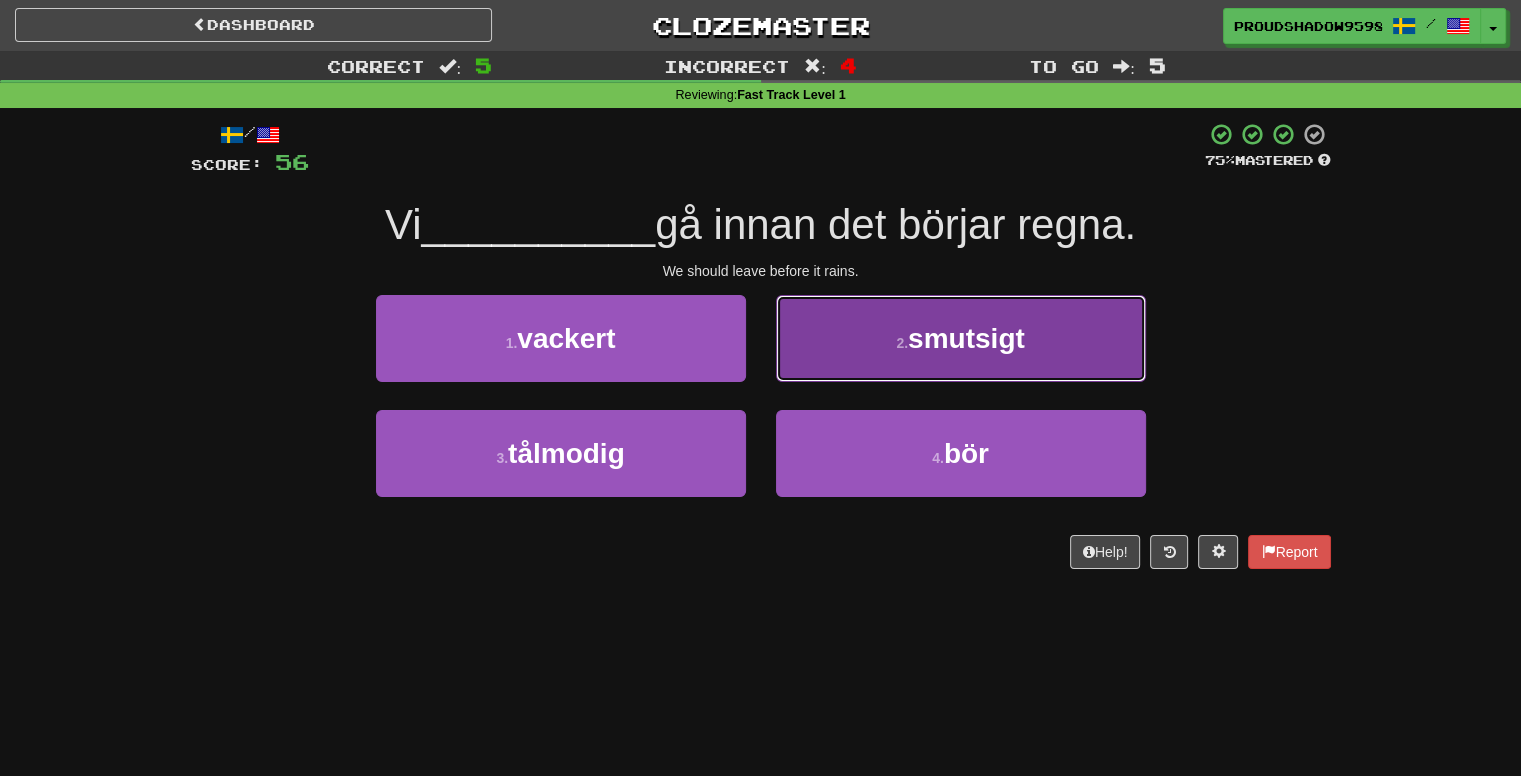 click on "2 .  smutsigt" at bounding box center (961, 338) 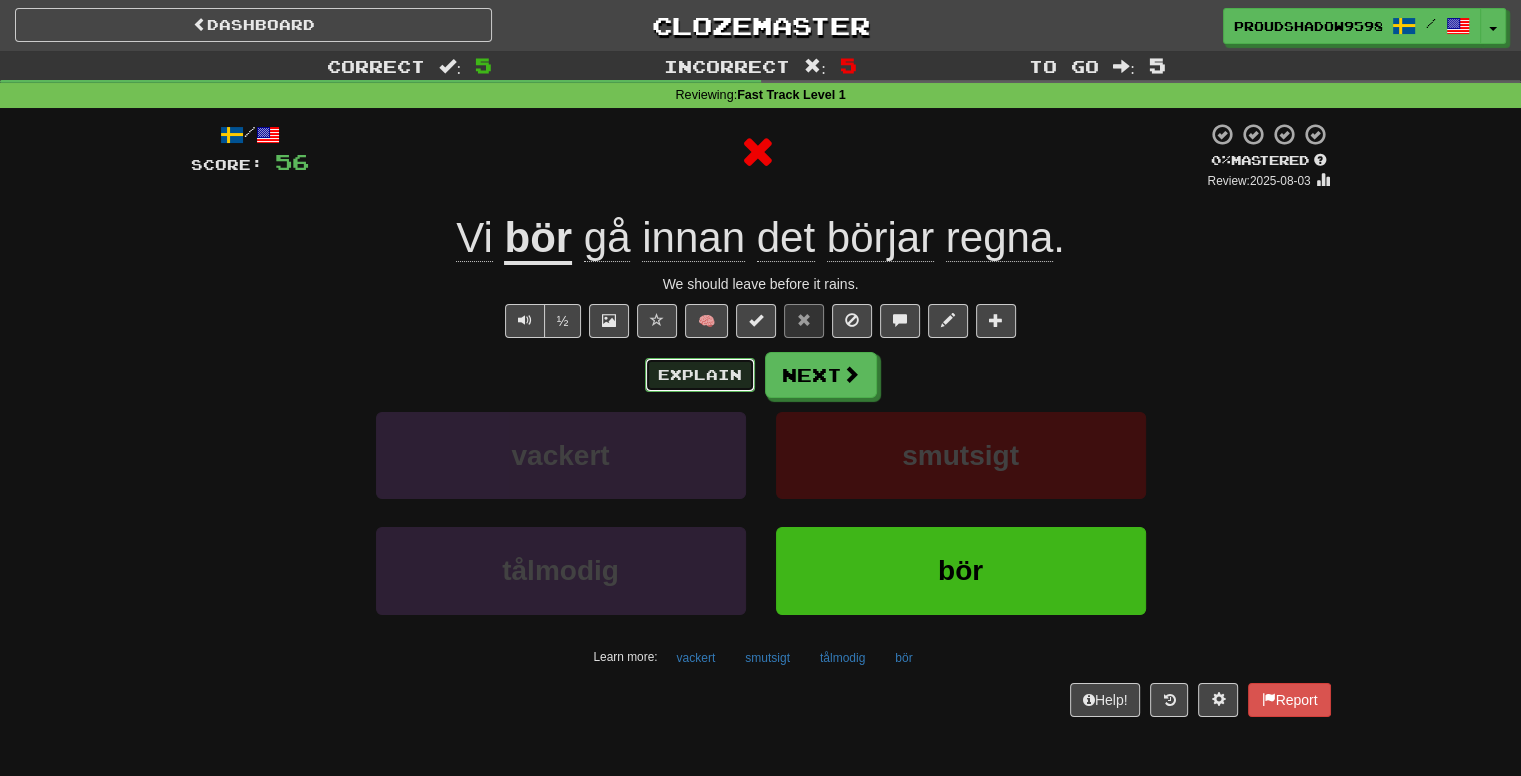 click on "Explain" at bounding box center [700, 375] 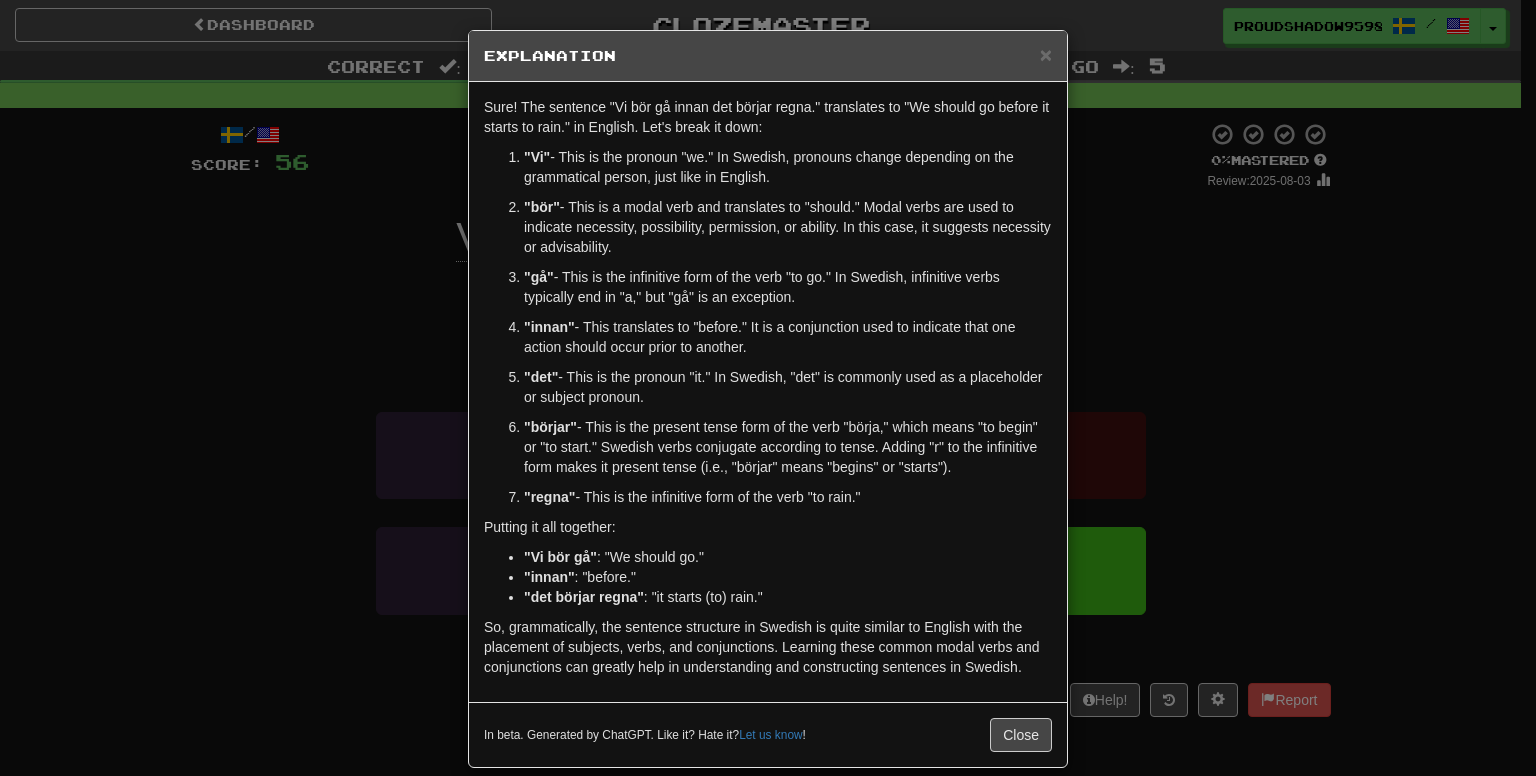 click on "× Explanation Sure! The sentence "Vi bör gå innan det börjar regna." translates to "We should go before it starts to rain." in English. Let's break it down:
"Vi"  - This is the pronoun "we." In Swedish, pronouns change depending on the grammatical person, just like in English.
"bör"  - This is a modal verb and translates to "should." Modal verbs are used to indicate necessity, possibility, permission, or ability. In this case, it suggests necessity or advisability.
"gå"  - This is the infinitive form of the verb "to go." In Swedish, infinitive verbs typically end in "a," but "gå" is an exception.
"innan"  - This translates to "before." It is a conjunction used to indicate that one action should occur prior to another.
"det"  - This is the pronoun "it." In Swedish, "det" is commonly used as a placeholder or subject pronoun.
"börjar"
"regna"  - This is the infinitive form of the verb "to rain."
Putting it all together:
"Vi bör gå" : "We should go."" at bounding box center (768, 388) 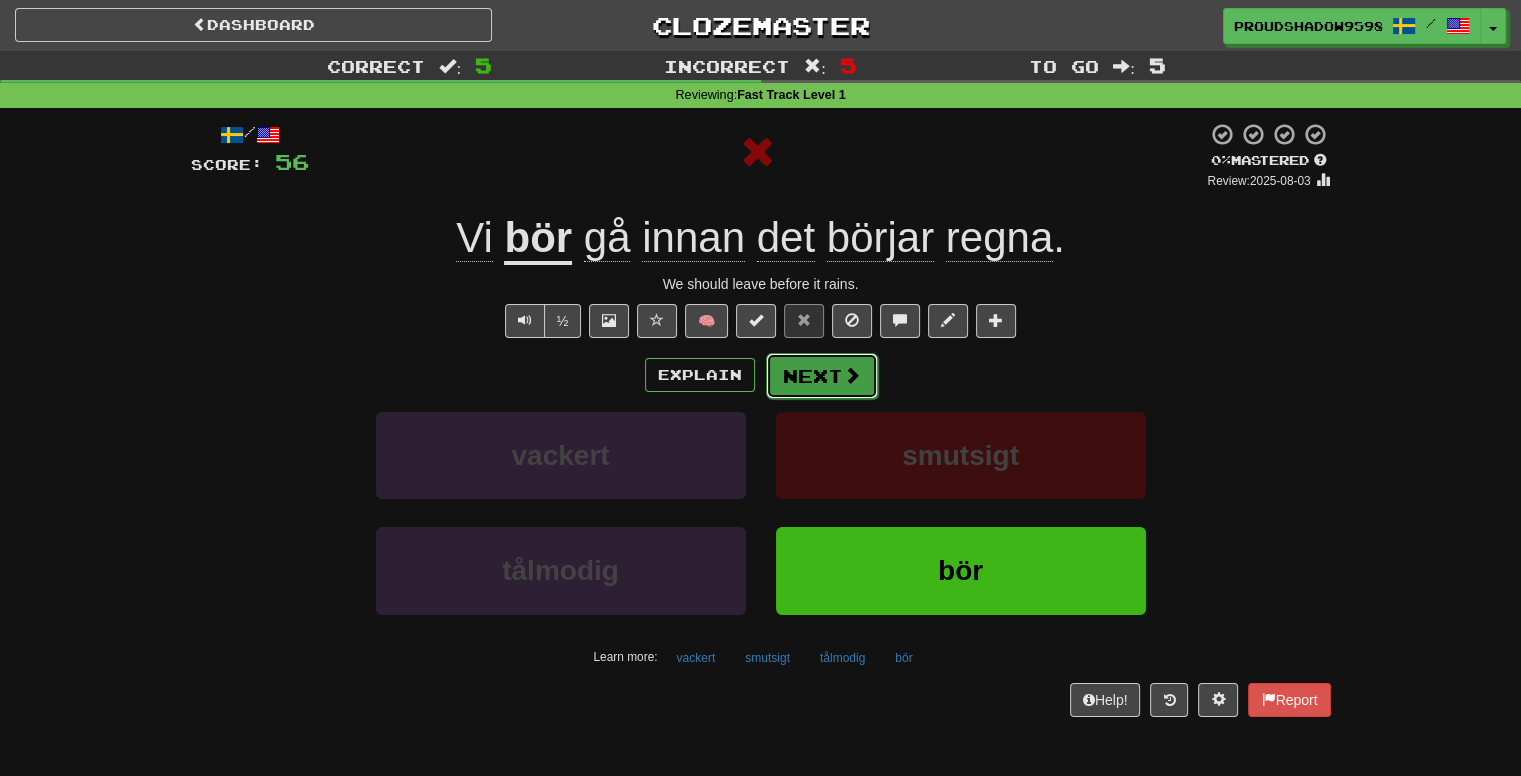 click on "Next" at bounding box center (822, 376) 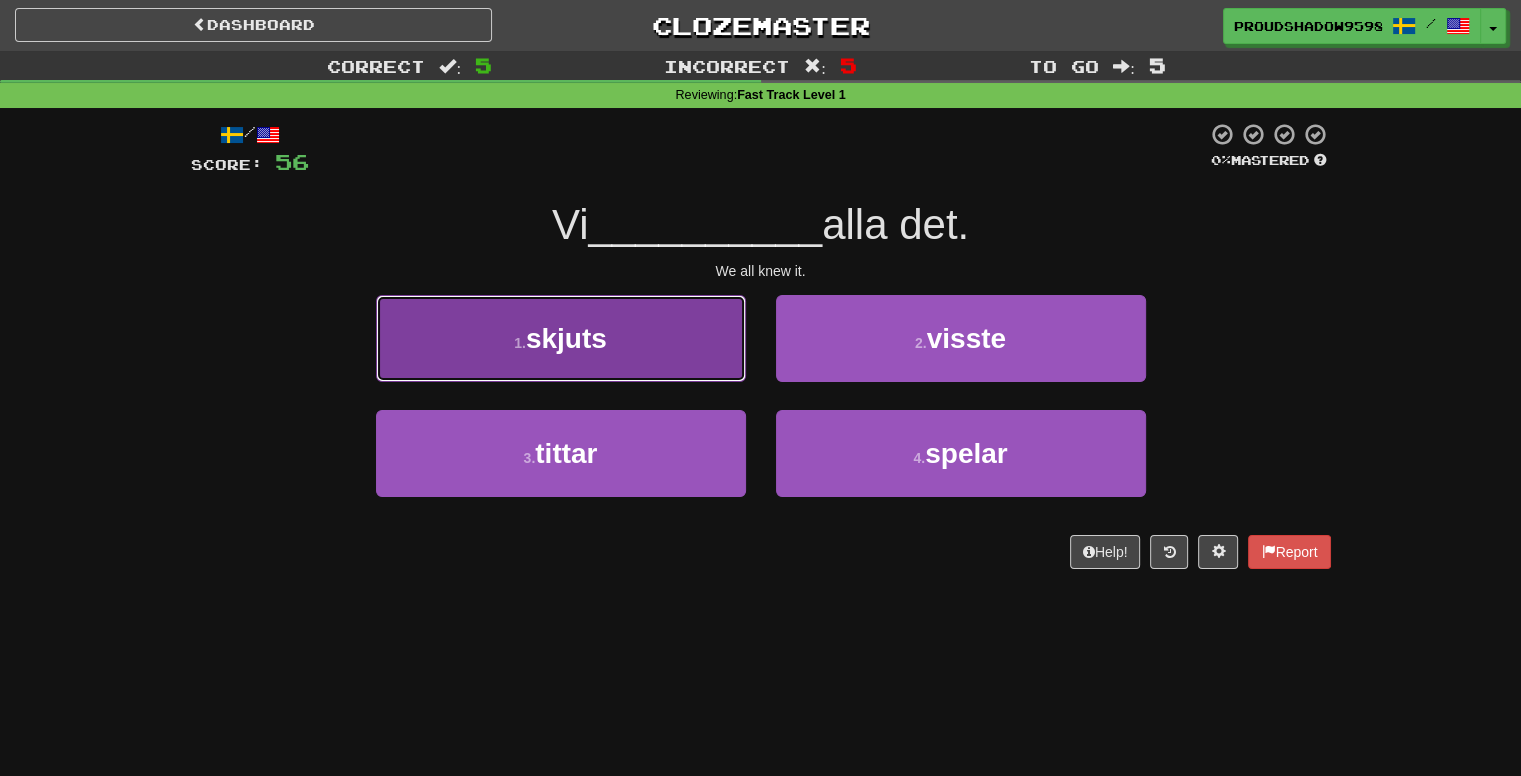 click on "1 .  skjuts" at bounding box center [561, 338] 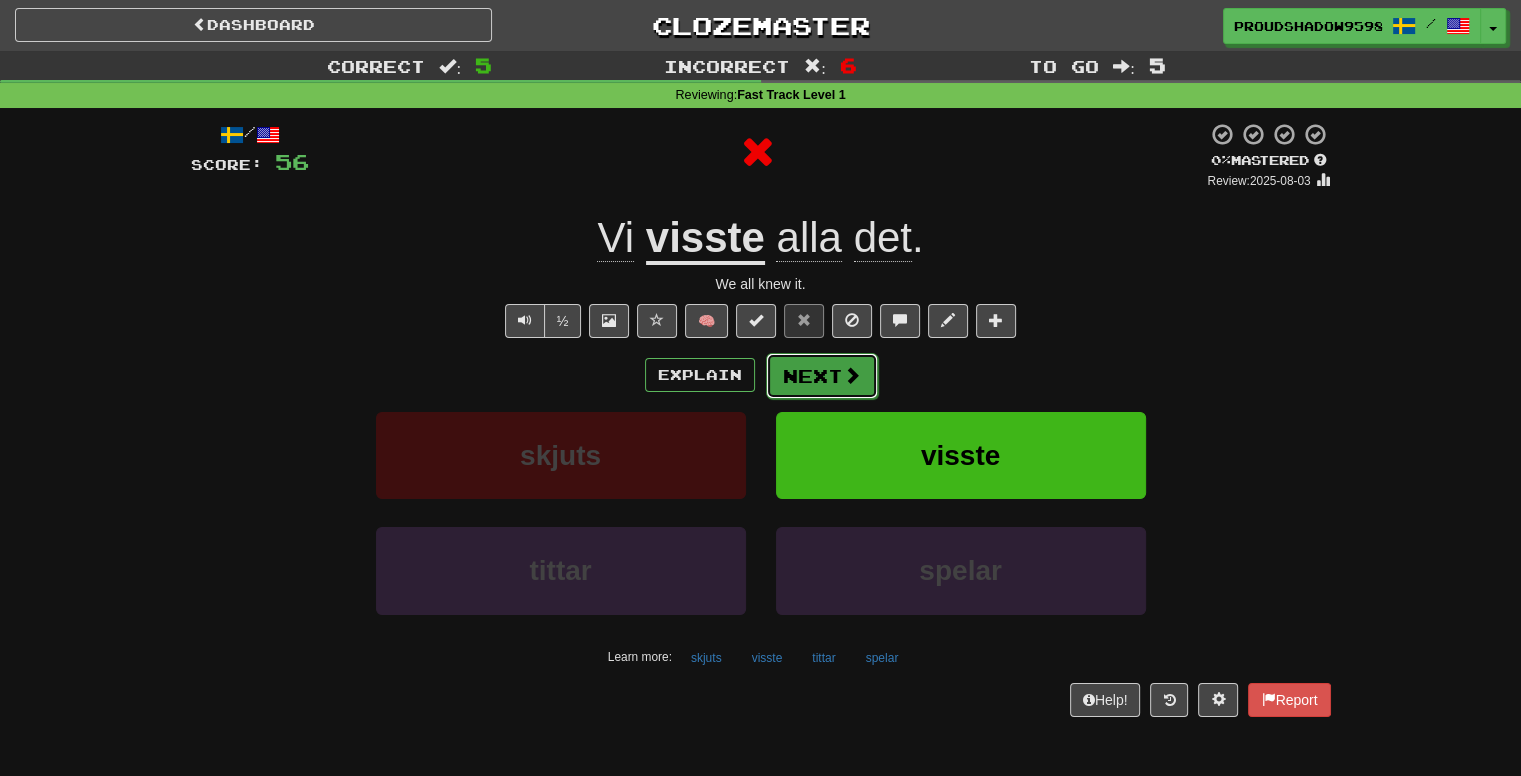 click on "Next" at bounding box center (822, 376) 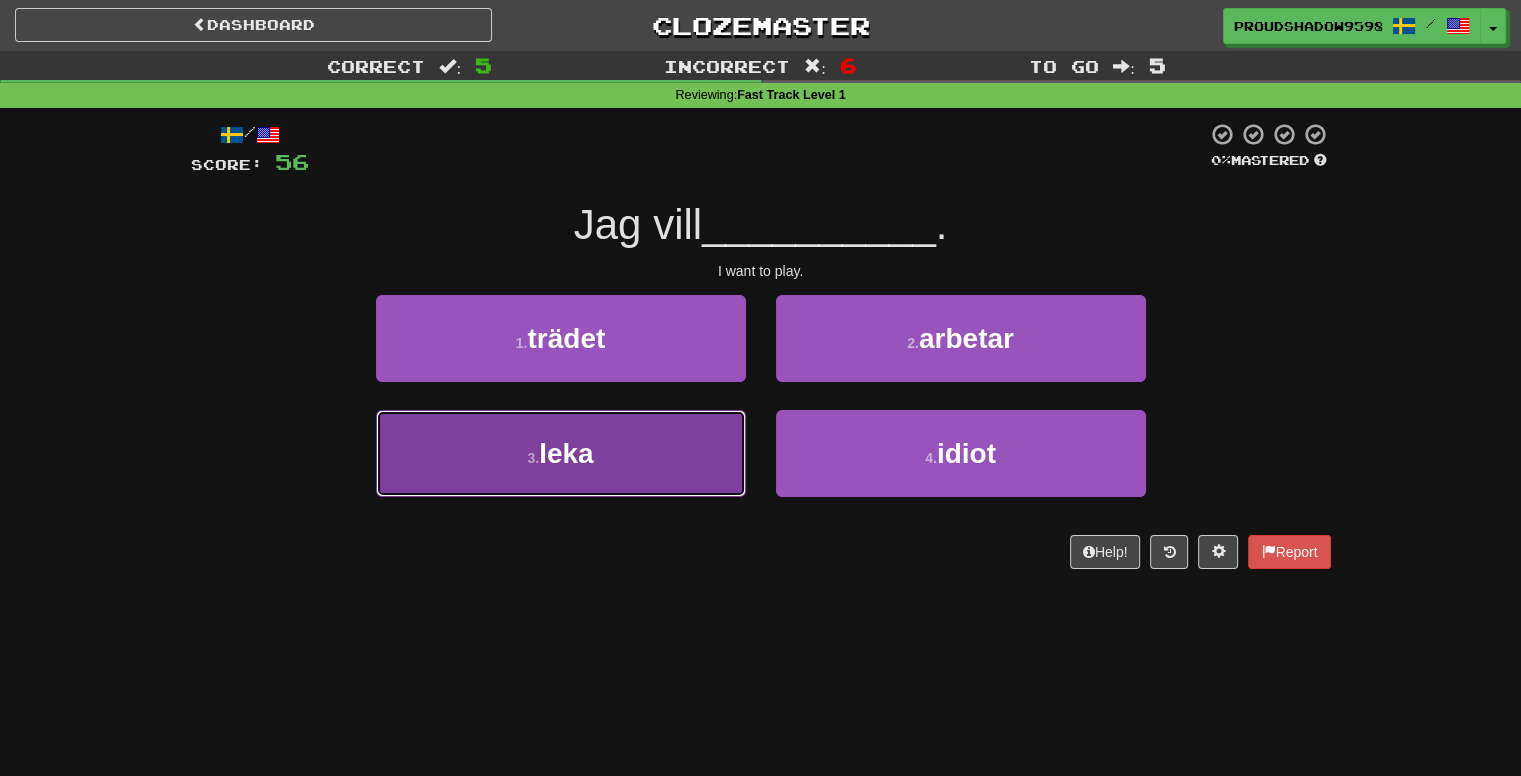 click on "3 .  leka" at bounding box center (561, 453) 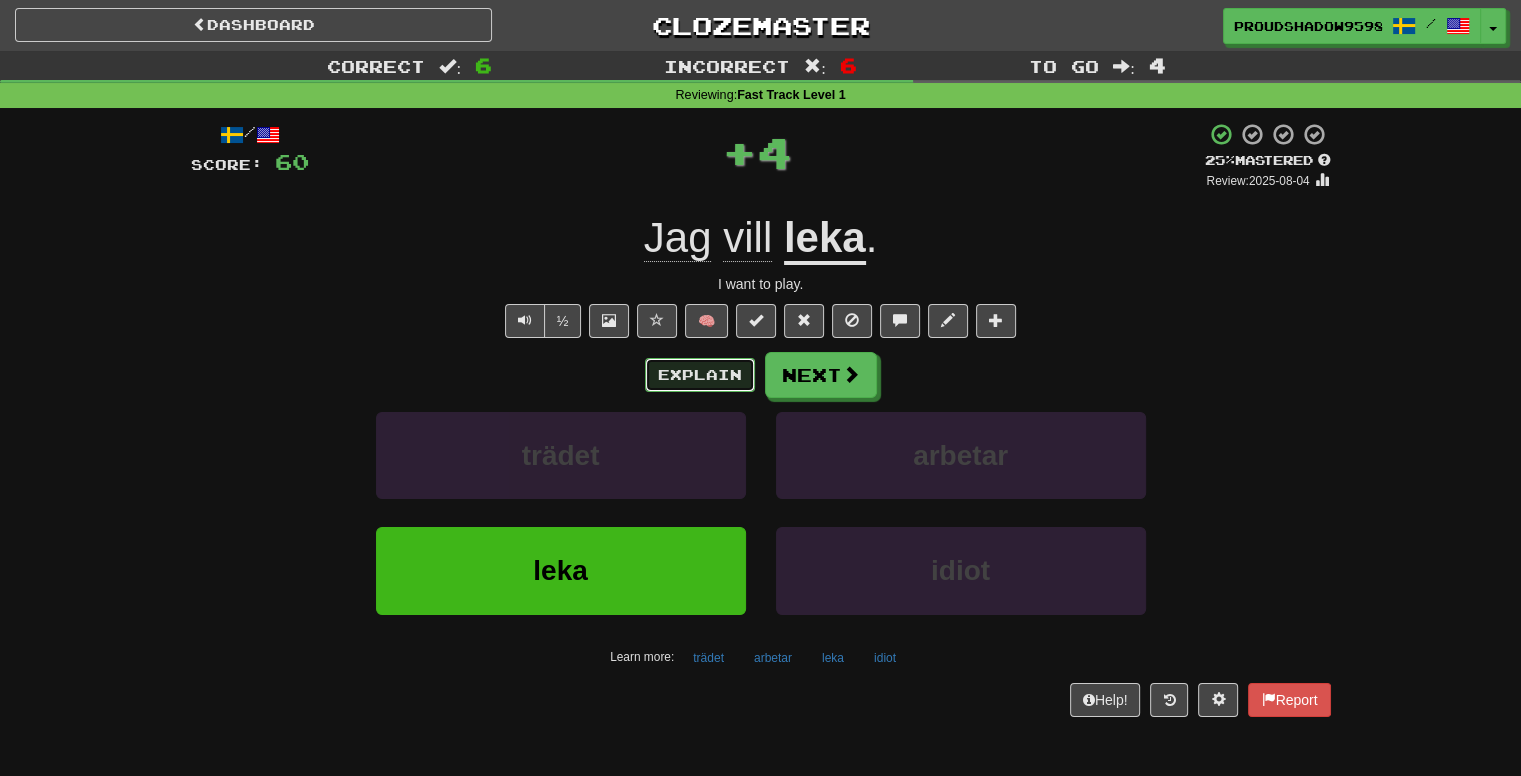click on "Explain" at bounding box center (700, 375) 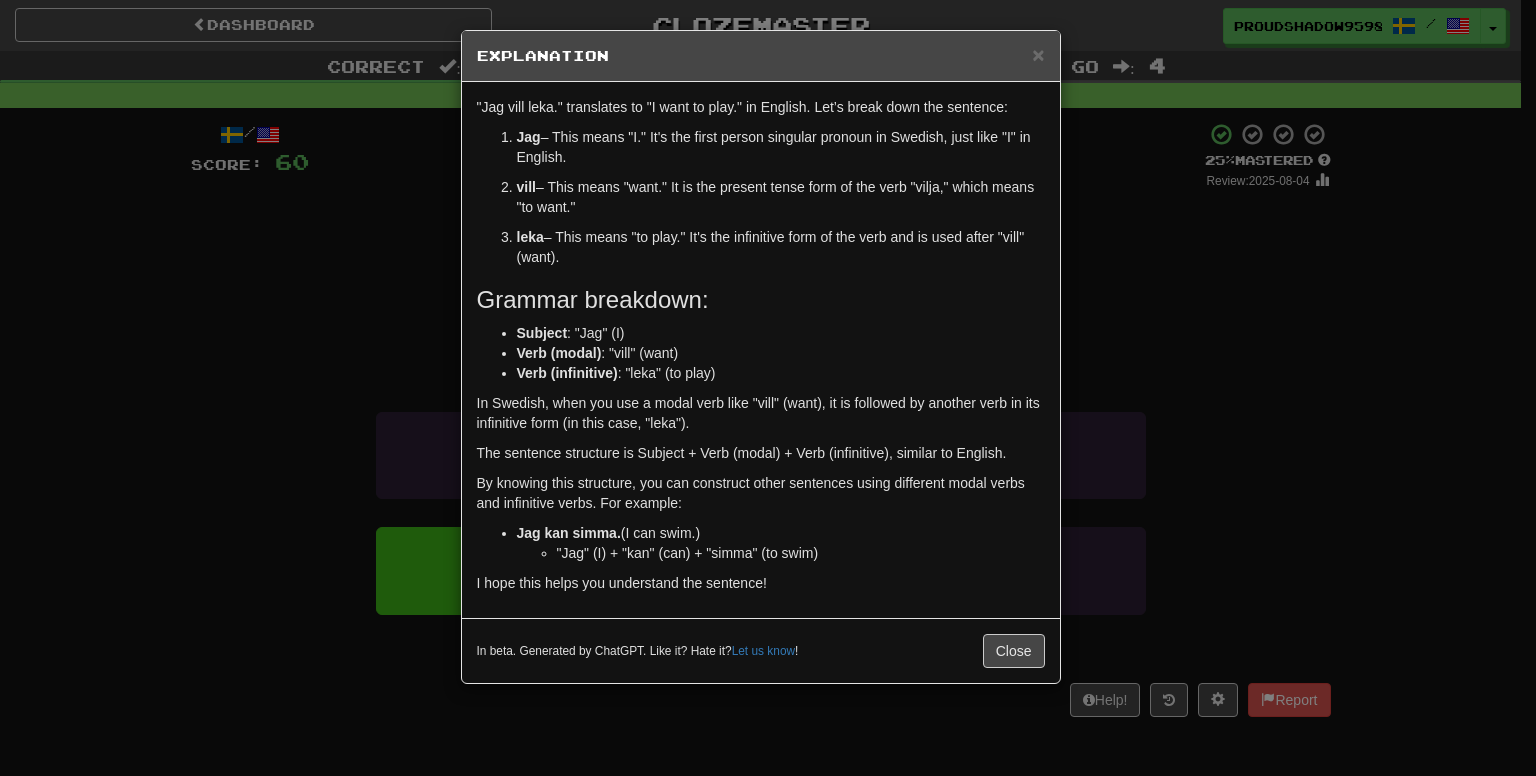 click on "× Explanation "Jag vill leka." translates to "I want to play." in English. Let’s break down the sentence:
Jag  – This means "I." It's the first person singular pronoun in Swedish, just like "I" in English.
vill  – This means "want." It is the present tense form of the verb "vilja," which means "to want."
leka  – This means "to play." It's the infinitive form of the verb and is used after "vill" (want).
Grammar breakdown:
Subject : "Jag" (I)
Verb (modal) : "vill" (want)
Verb (infinitive) : "leka" (to play)
In Swedish, when you use a modal verb like "vill" (want), it is followed by another verb in its infinitive form (in this case, "leka").
The sentence structure is Subject + Verb (modal) + Verb (infinitive), similar to English.
By knowing this structure, you can construct other sentences using different modal verbs and infinitive verbs. For example:
Jag kan simma.  (I can swim.)
"Jag" (I) + "kan" (can) + "simma" (to swim)
Let us know ! Close" at bounding box center [768, 388] 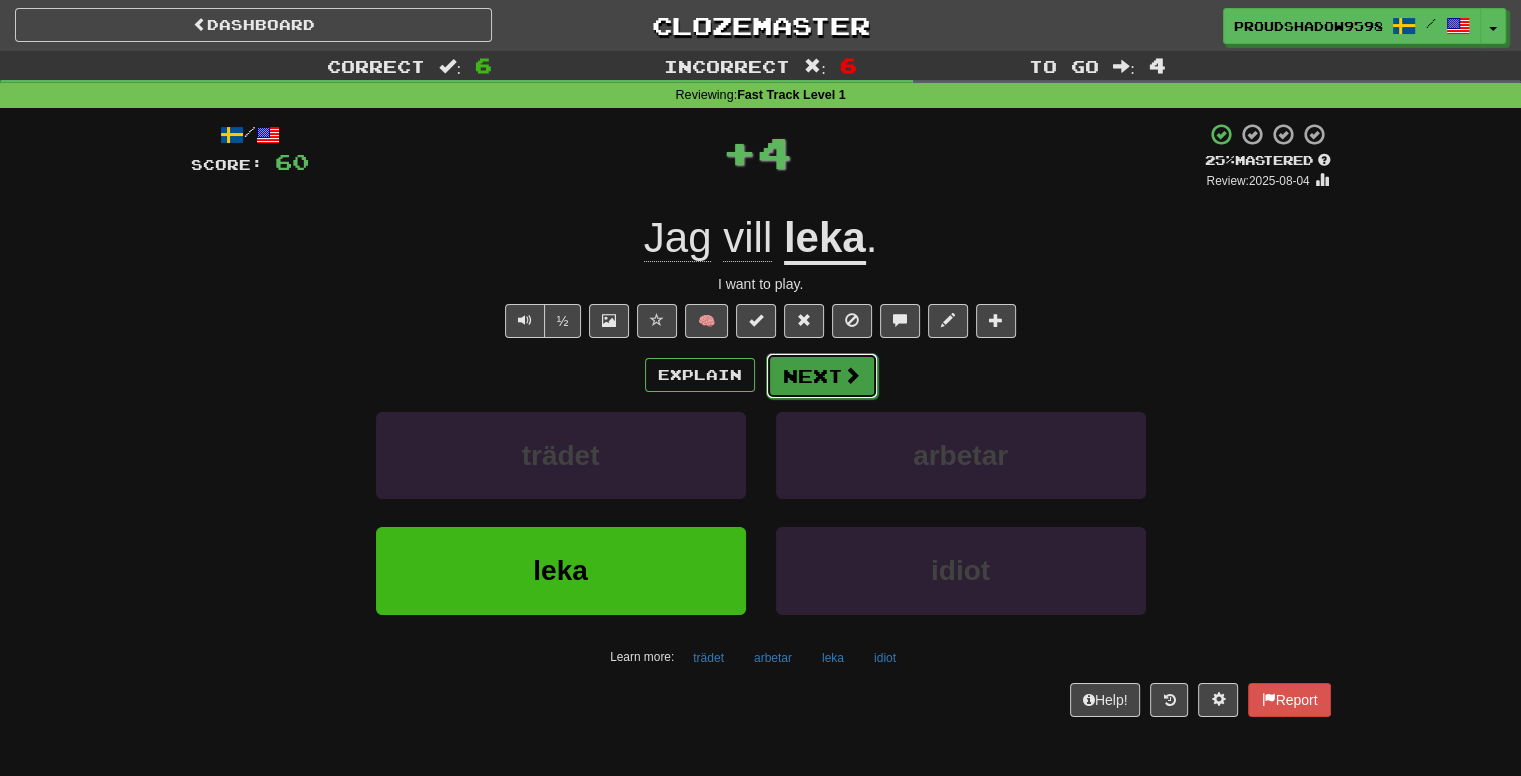 click on "Next" at bounding box center (822, 376) 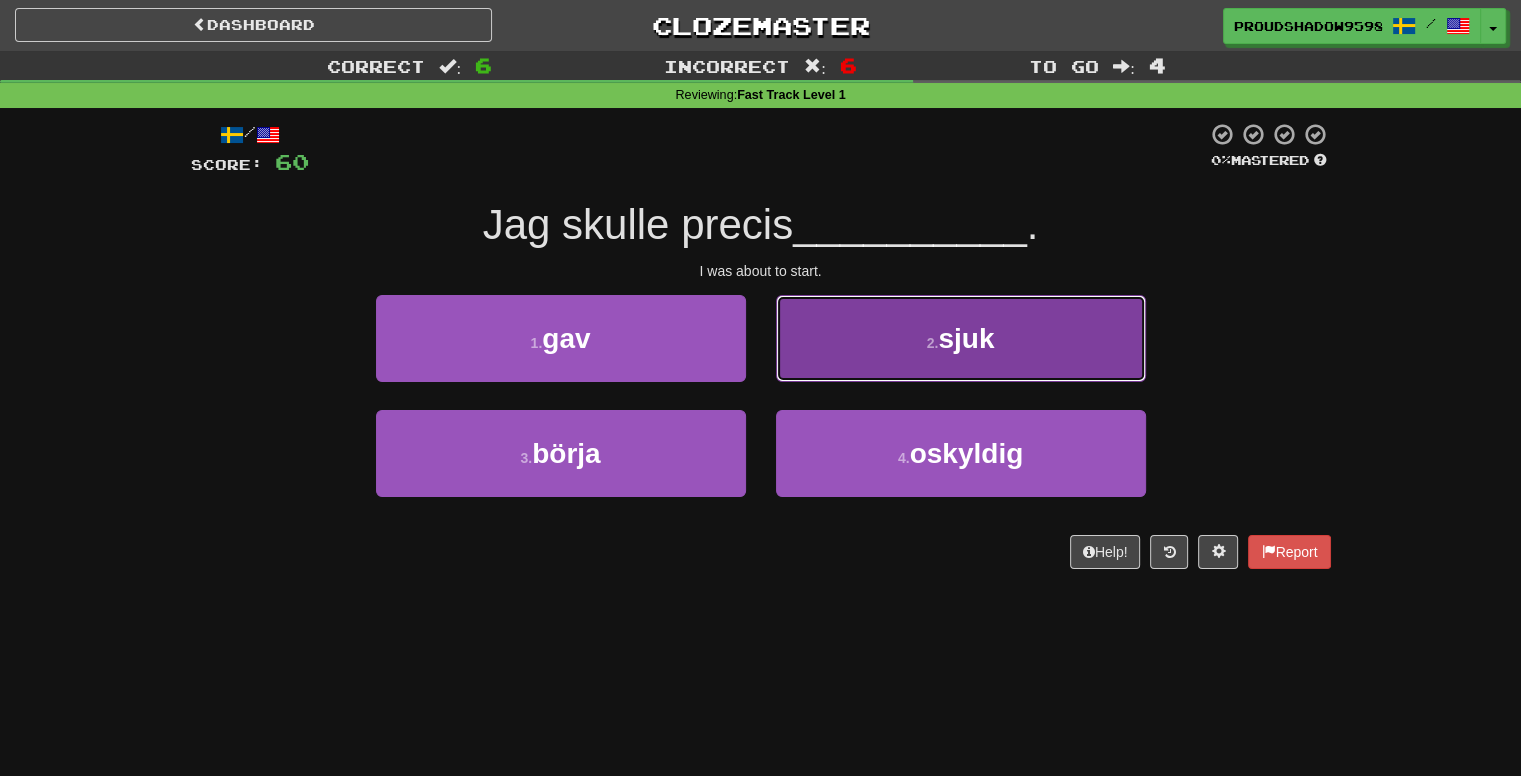 click on "2 .  sjuk" at bounding box center [961, 338] 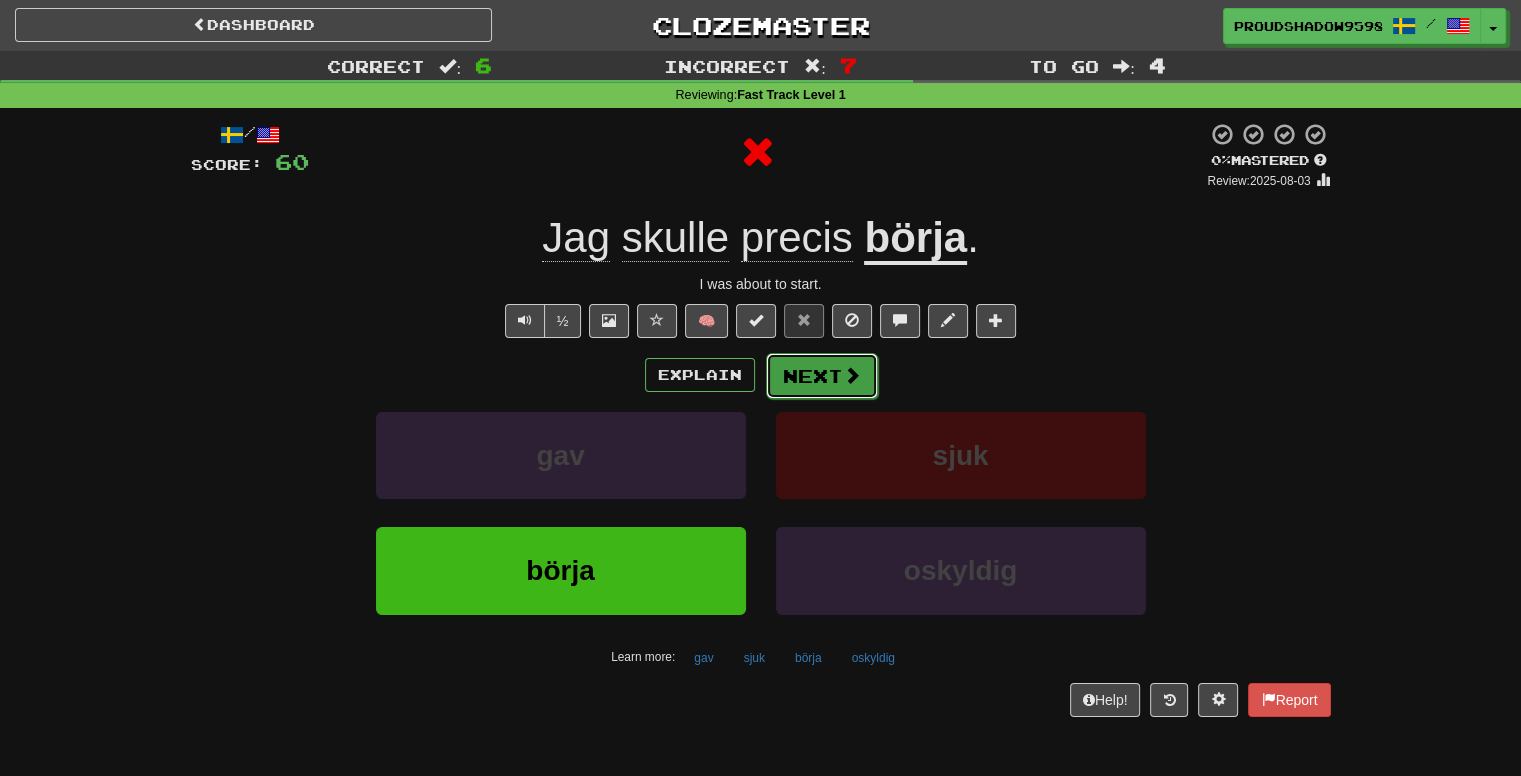 click on "Next" at bounding box center [822, 376] 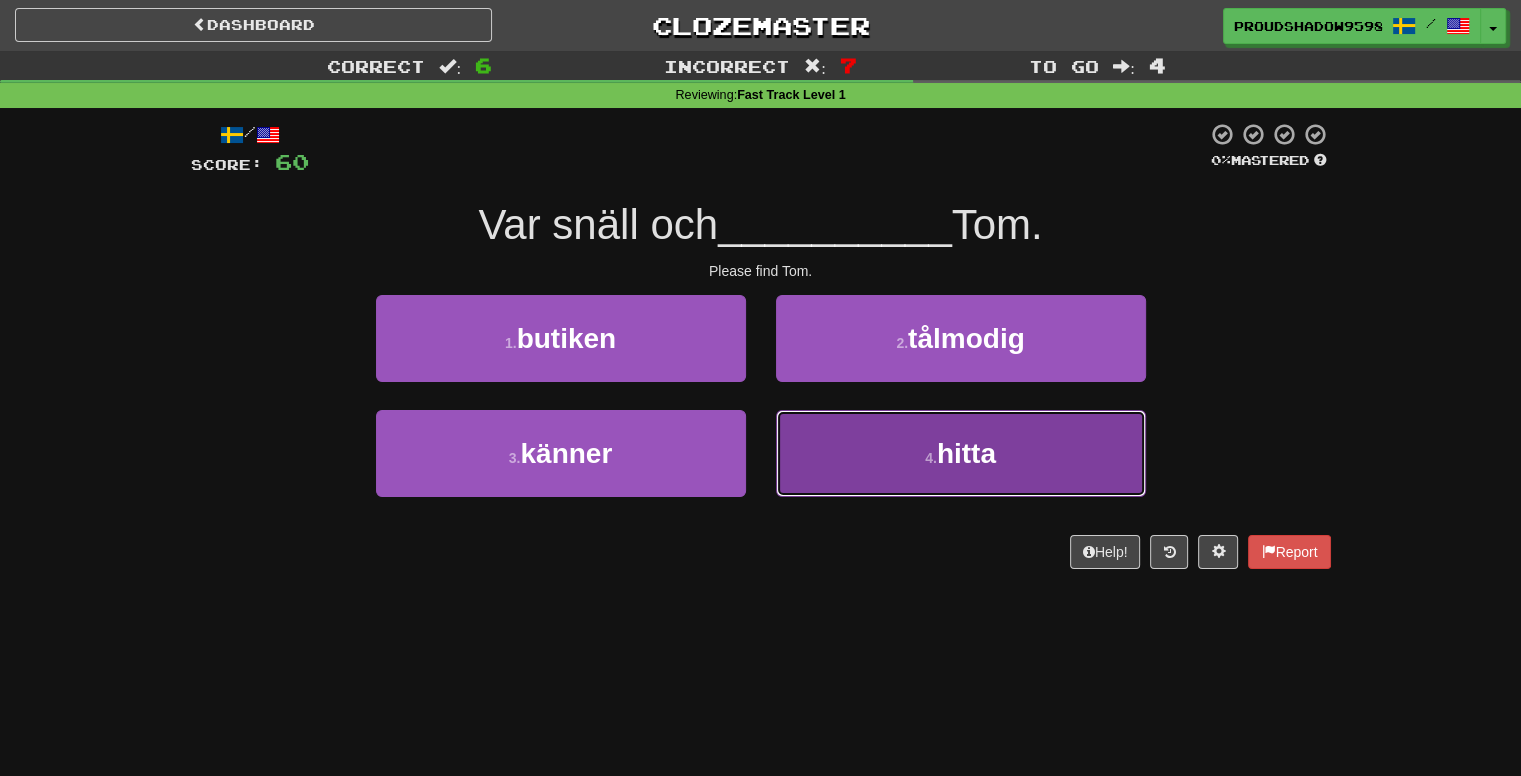 click on "4 .  hitta" at bounding box center [961, 453] 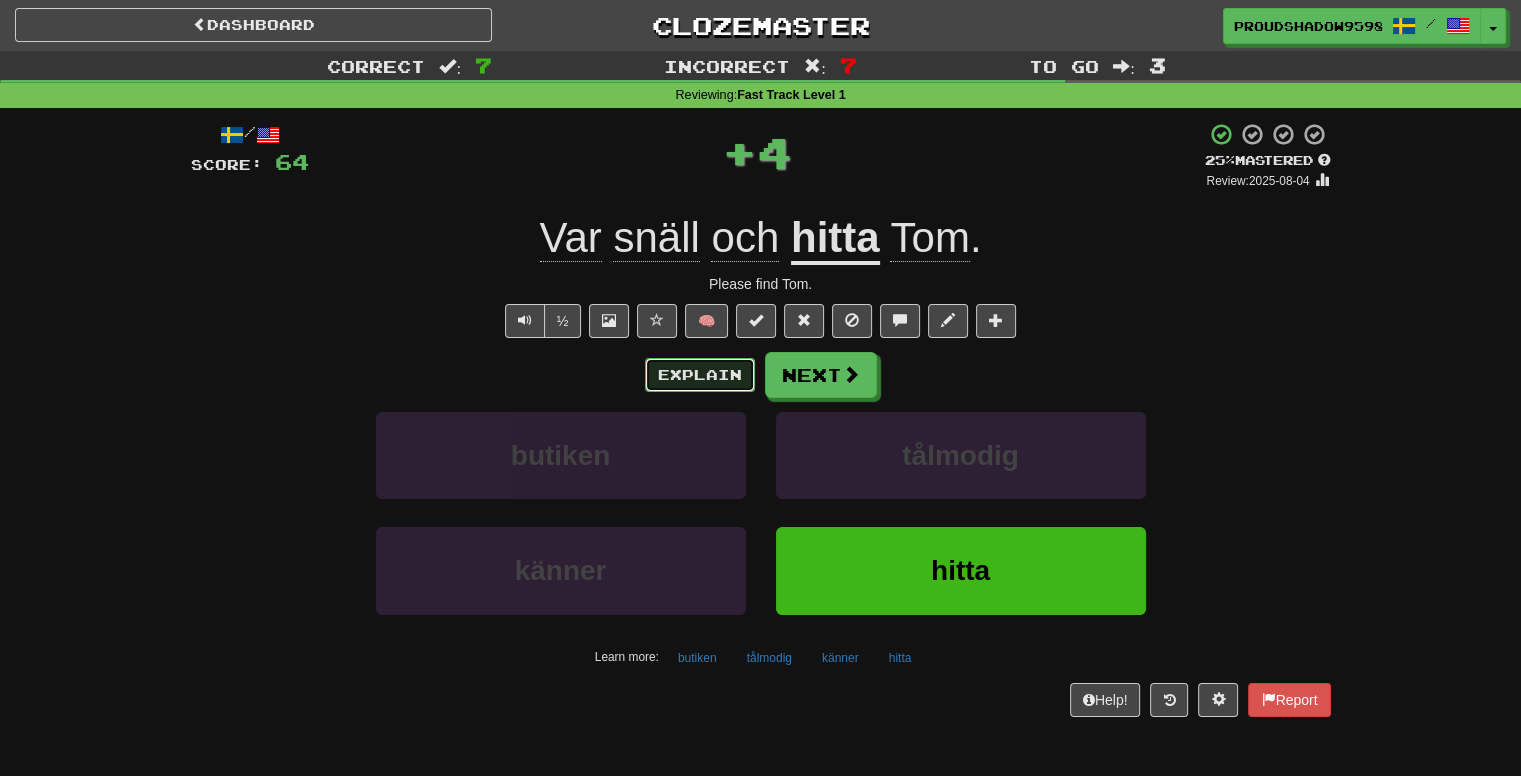 click on "Explain" at bounding box center [700, 375] 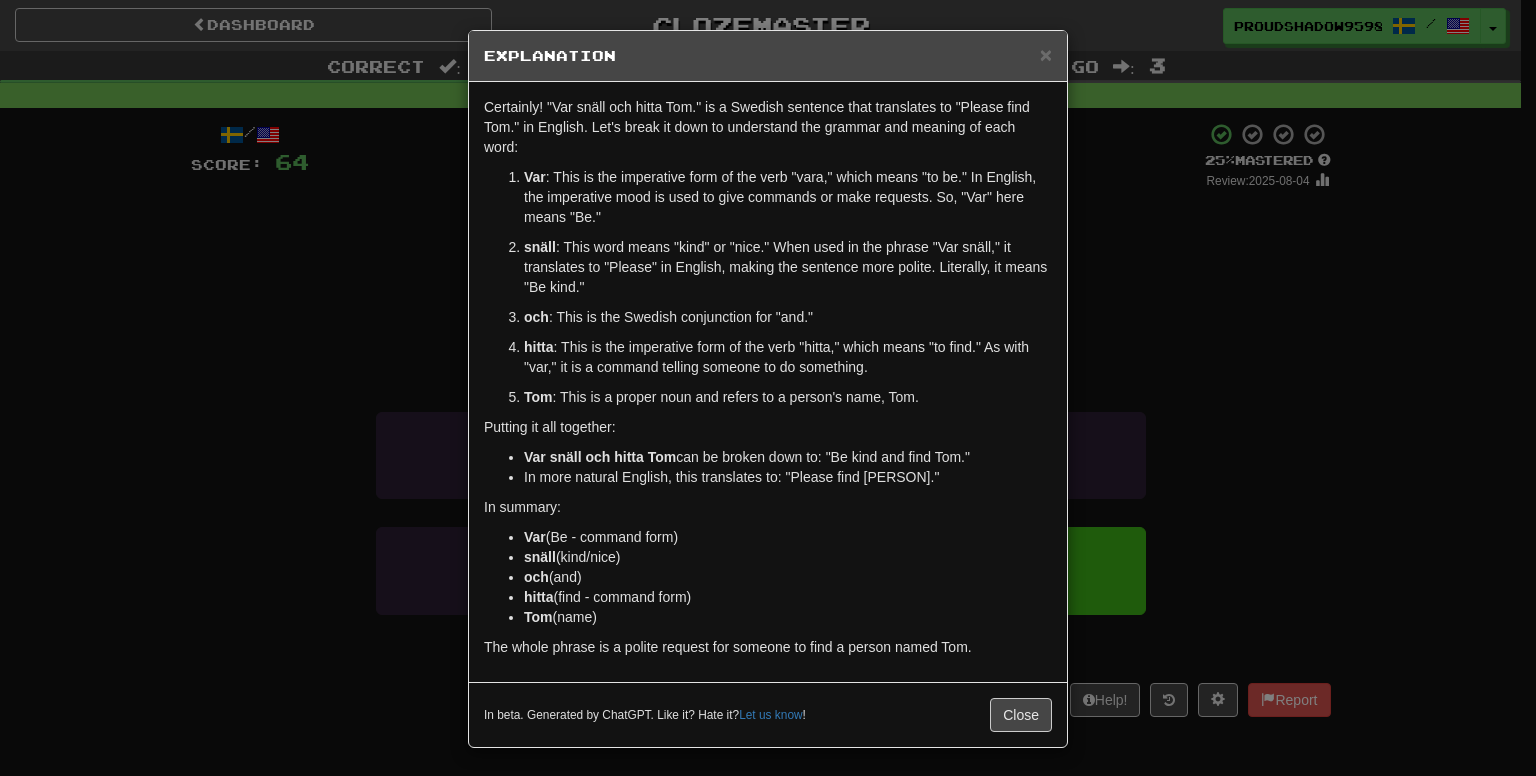 drag, startPoint x: 1192, startPoint y: 348, endPoint x: 1165, endPoint y: 360, distance: 29.546574 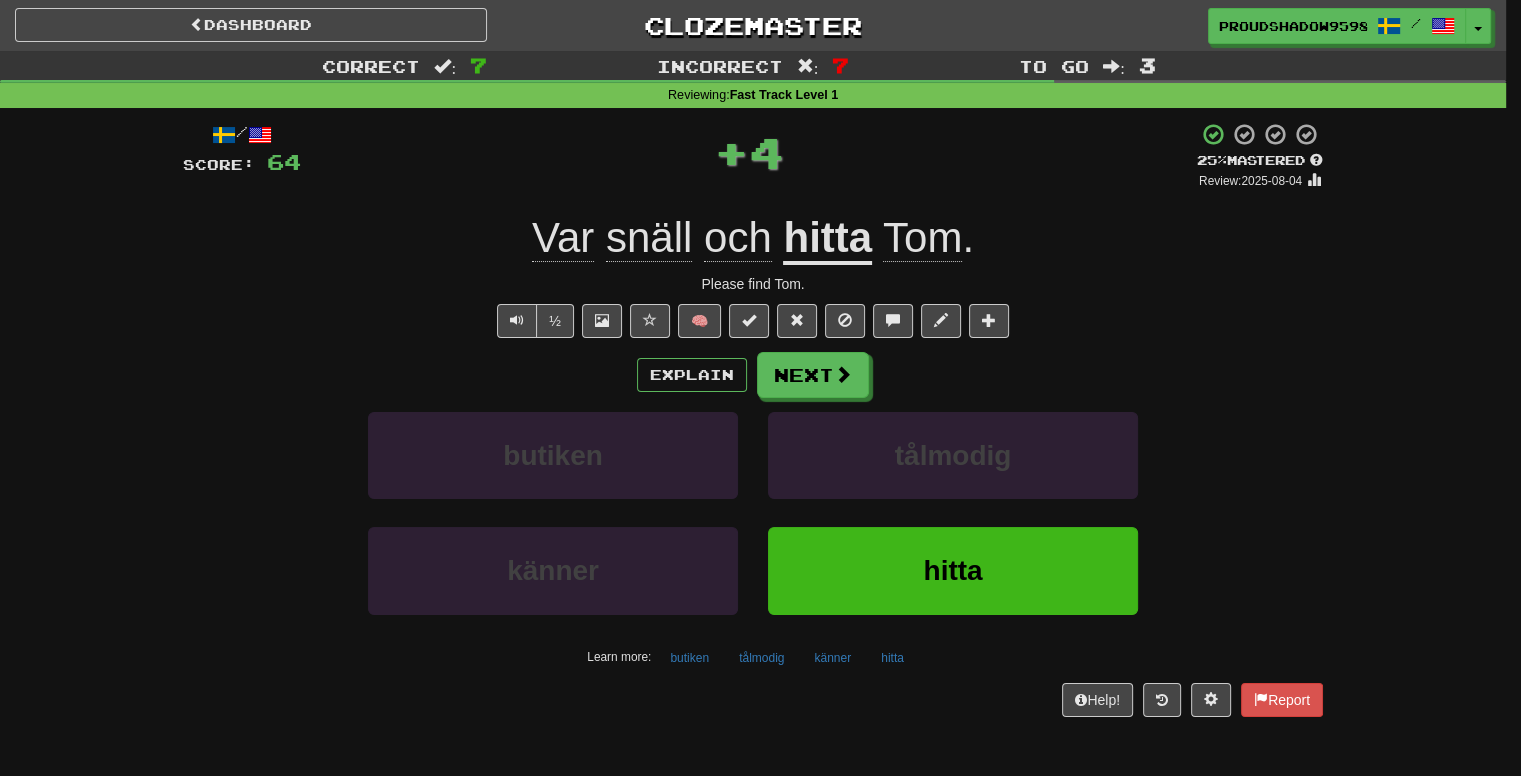 click on "Explain Next butiken tålmodig känner hitta Learn more: butiken tålmodig känner hitta" at bounding box center (753, 512) 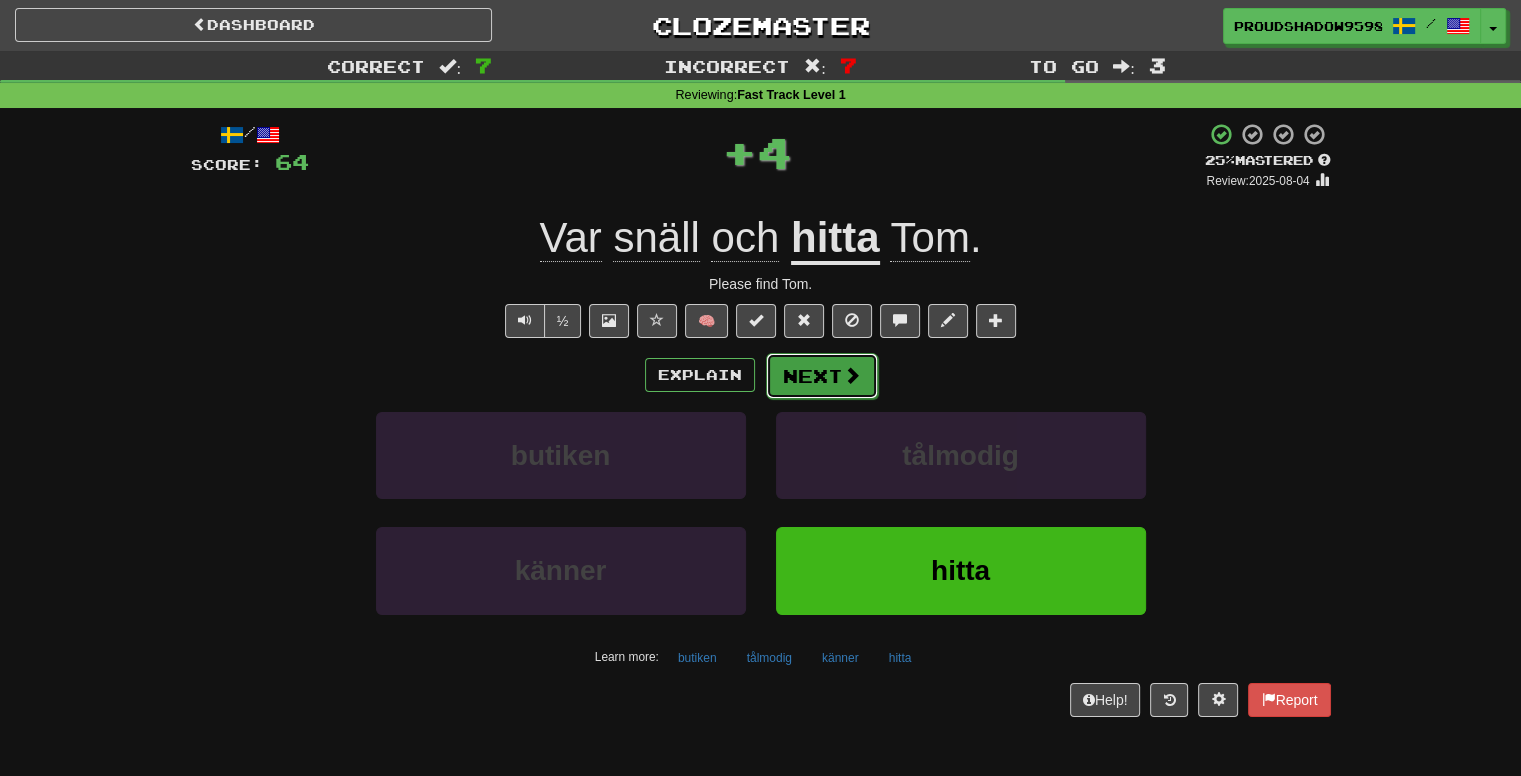 click on "Next" at bounding box center [822, 376] 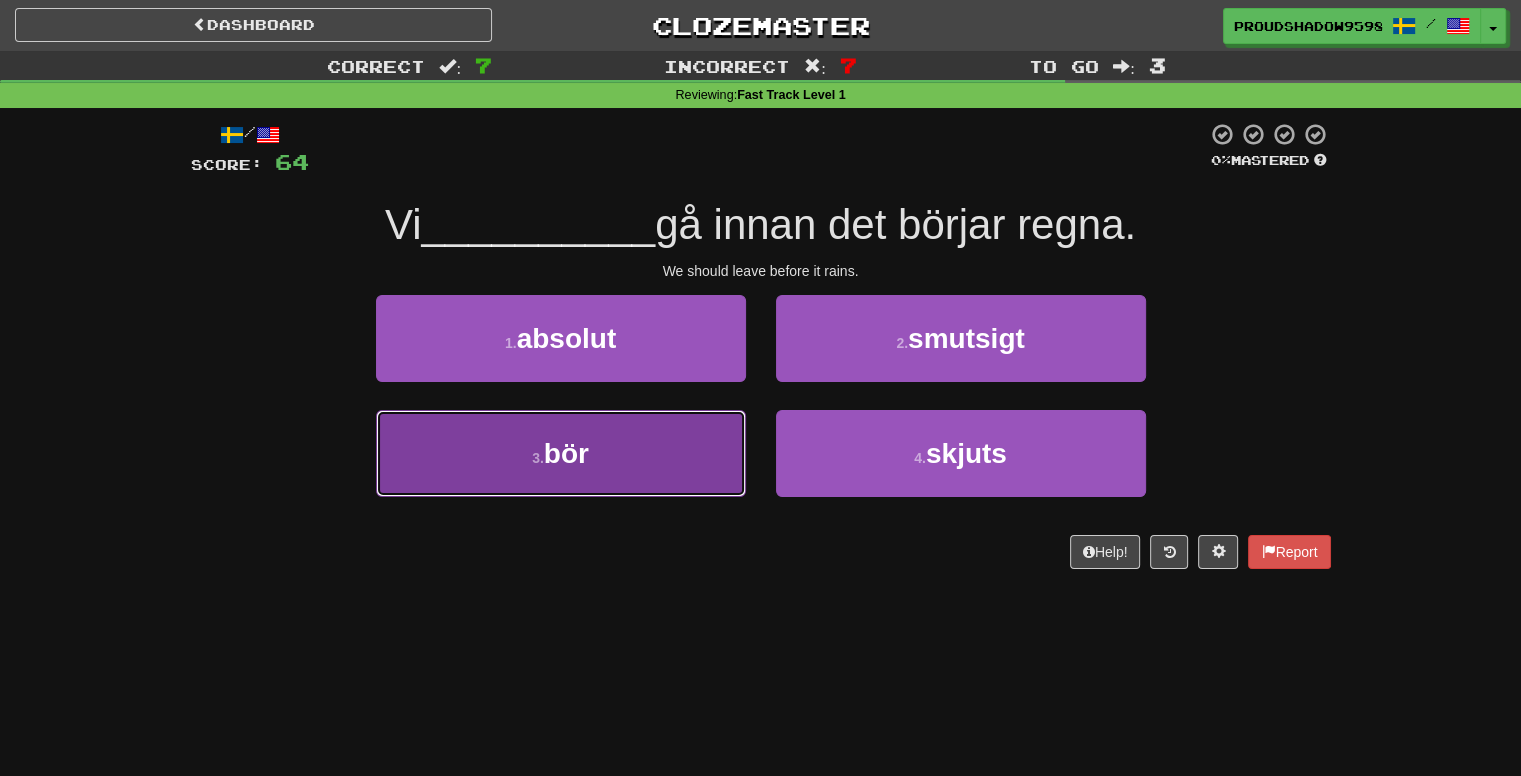 click on "3 .  bör" at bounding box center (561, 453) 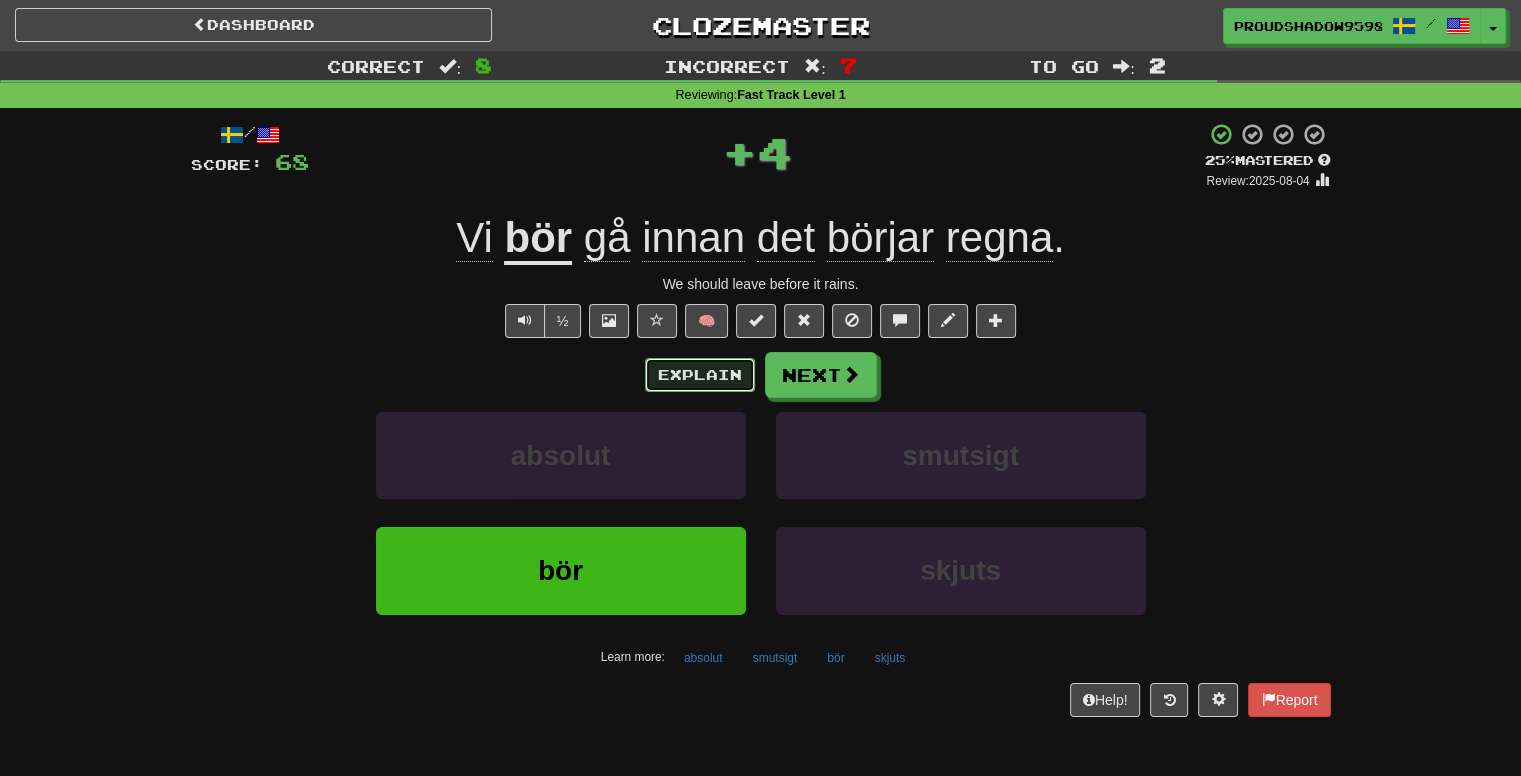 click on "Explain" at bounding box center [700, 375] 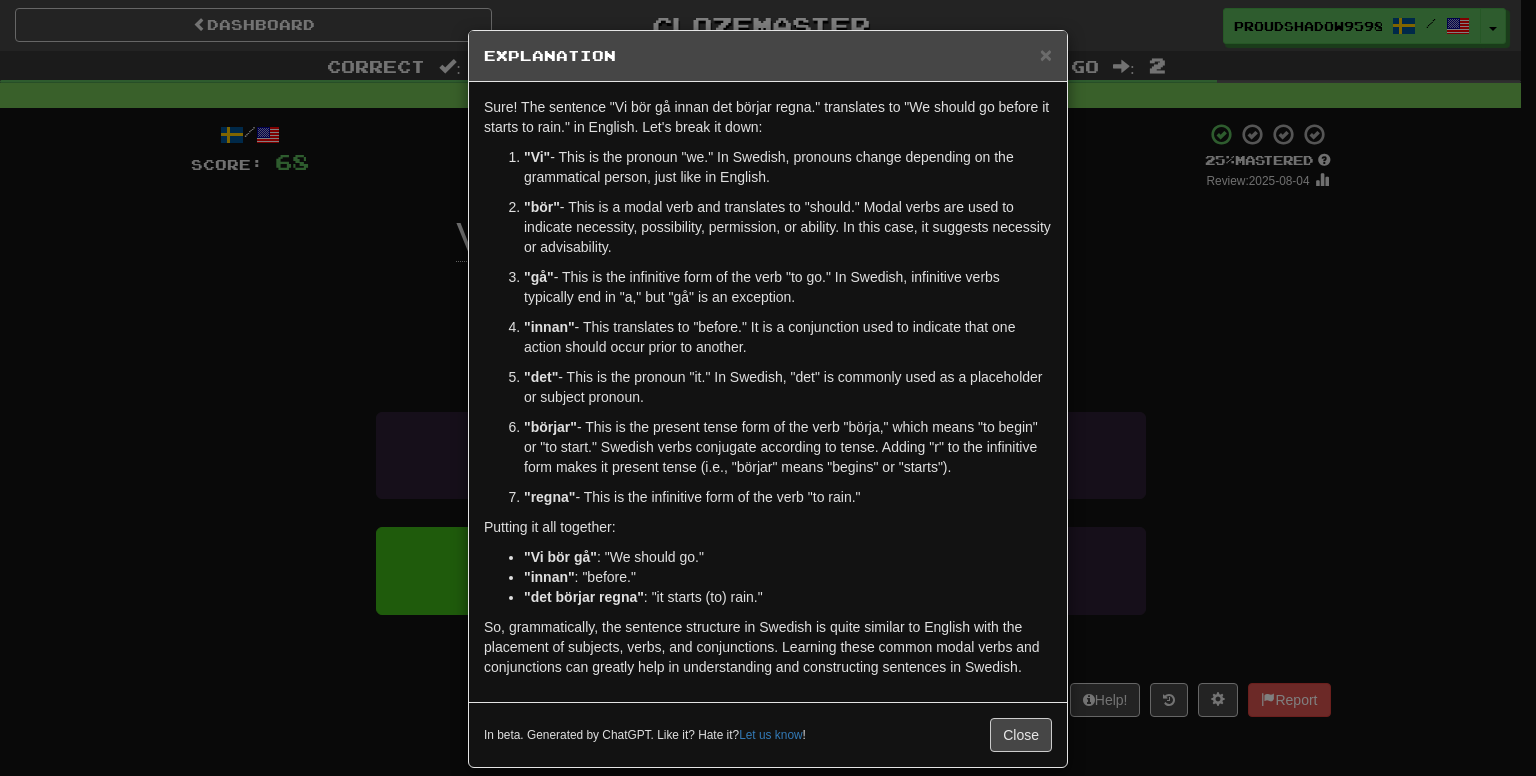 click on "× Explanation Sure! The sentence "Vi bör gå innan det börjar regna." translates to "We should go before it starts to rain." in English. Let's break it down:
"Vi"  - This is the pronoun "we." In Swedish, pronouns change depending on the grammatical person, just like in English.
"bör"  - This is a modal verb and translates to "should." Modal verbs are used to indicate necessity, possibility, permission, or ability. In this case, it suggests necessity or advisability.
"gå"  - This is the infinitive form of the verb "to go." In Swedish, infinitive verbs typically end in "a," but "gå" is an exception.
"innan"  - This translates to "before." It is a conjunction used to indicate that one action should occur prior to another.
"det"  - This is the pronoun "it." In Swedish, "det" is commonly used as a placeholder or subject pronoun.
"börjar"
"regna"  - This is the infinitive form of the verb "to rain."
Putting it all together:
"Vi bör gå" : "We should go."" at bounding box center (768, 388) 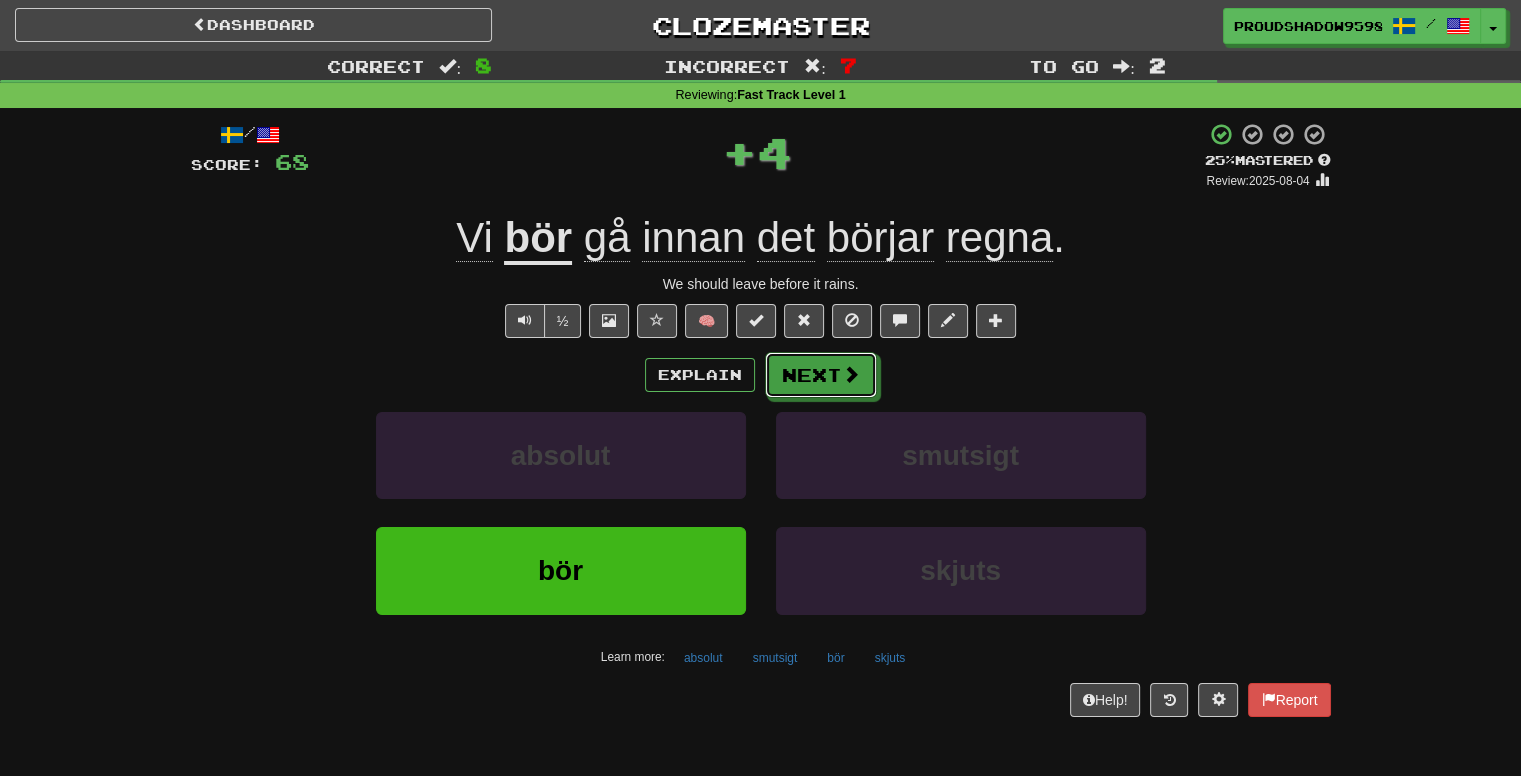 click on "Next" at bounding box center [821, 375] 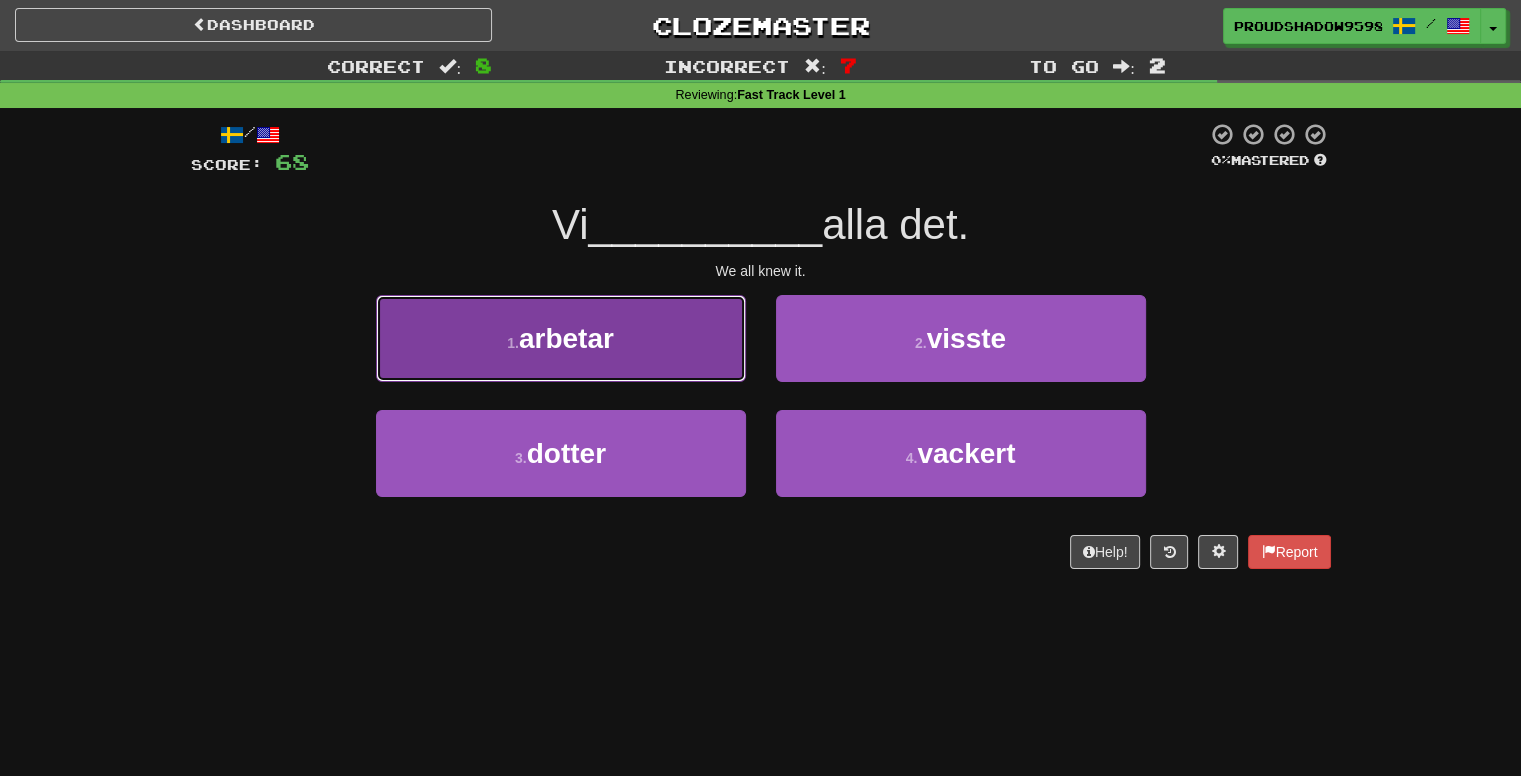 click on "1 .  arbetar" at bounding box center (561, 338) 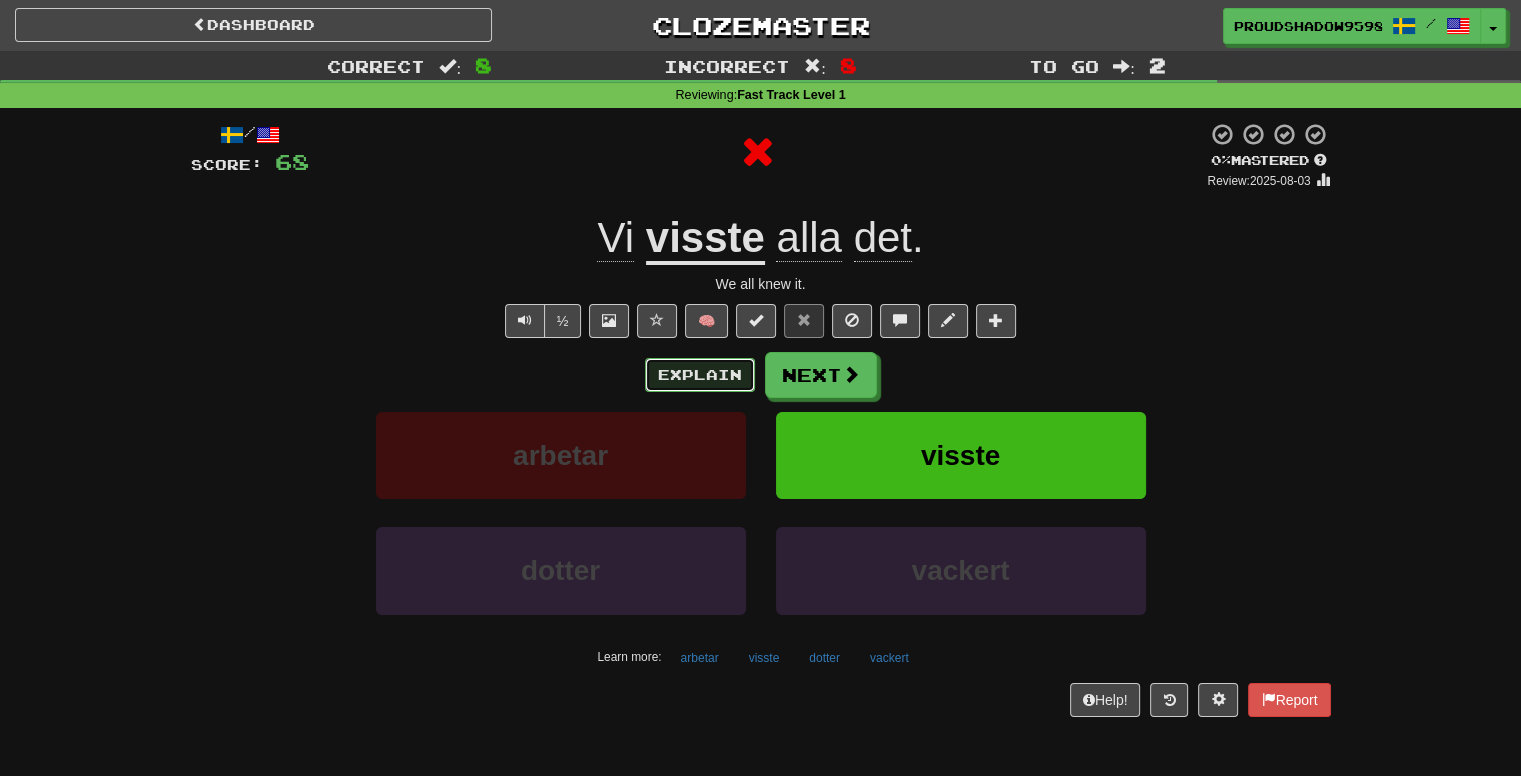 click on "Explain" at bounding box center (700, 375) 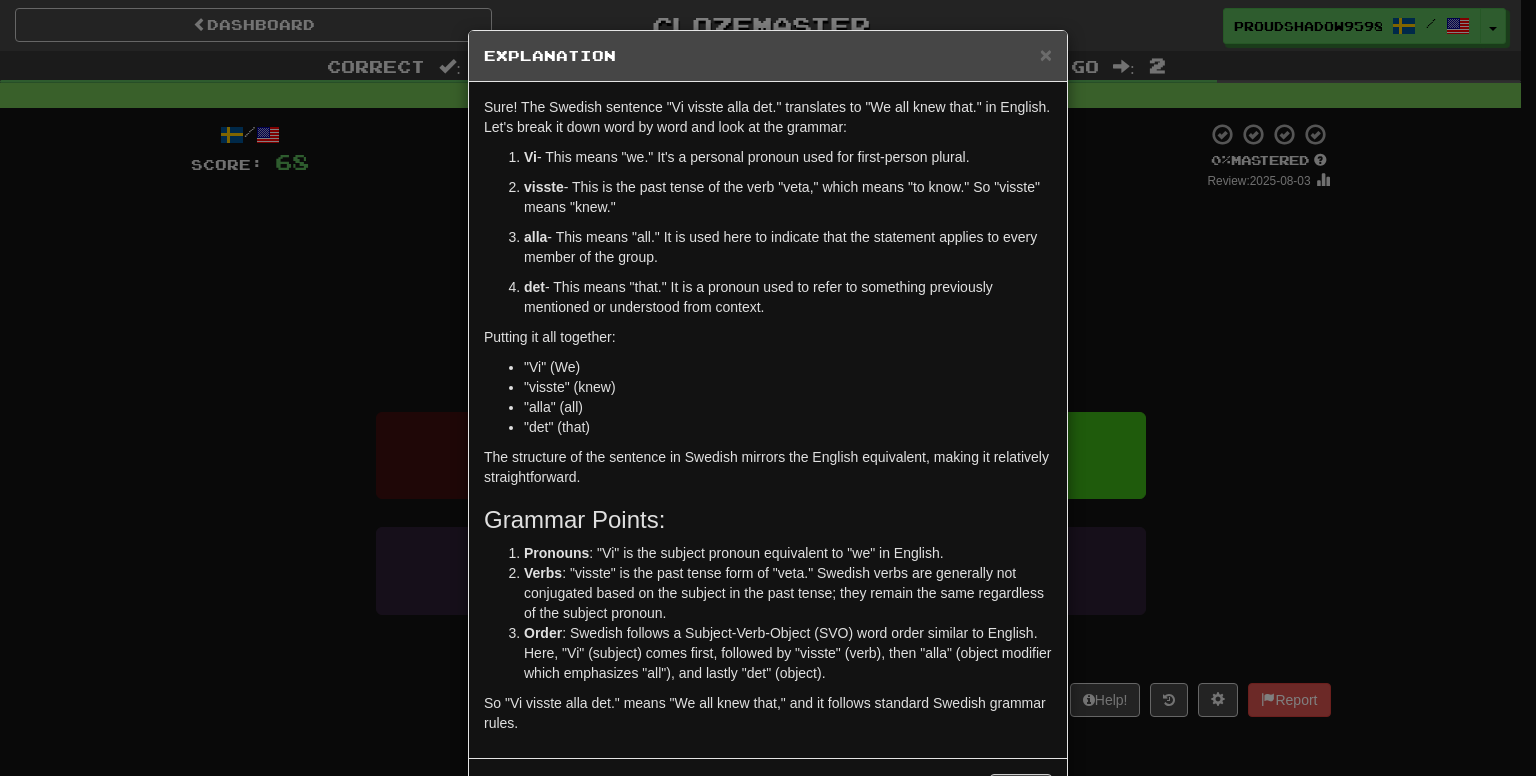 drag, startPoint x: 1081, startPoint y: 338, endPoint x: 1056, endPoint y: 343, distance: 25.495098 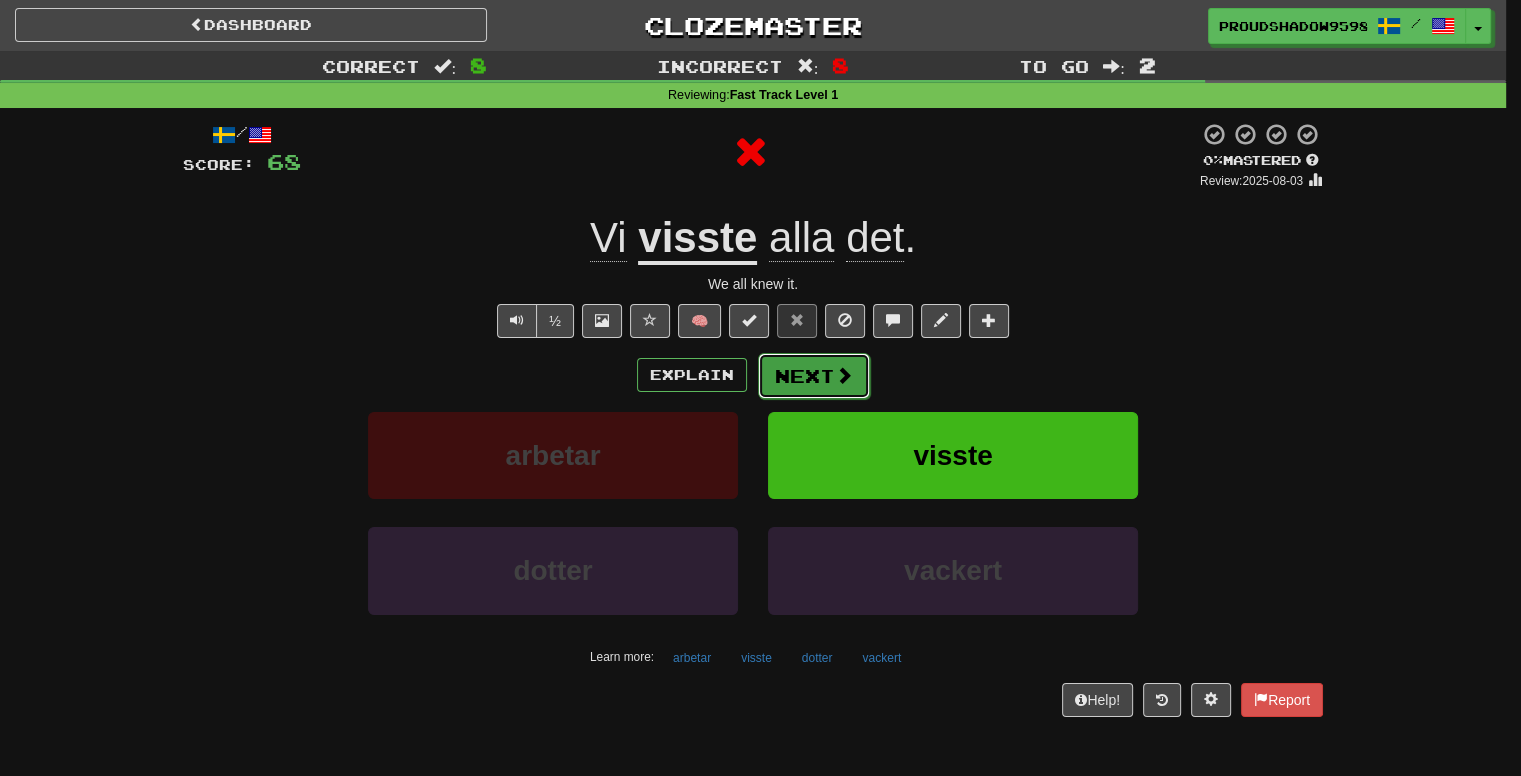 click on "Next" at bounding box center (814, 376) 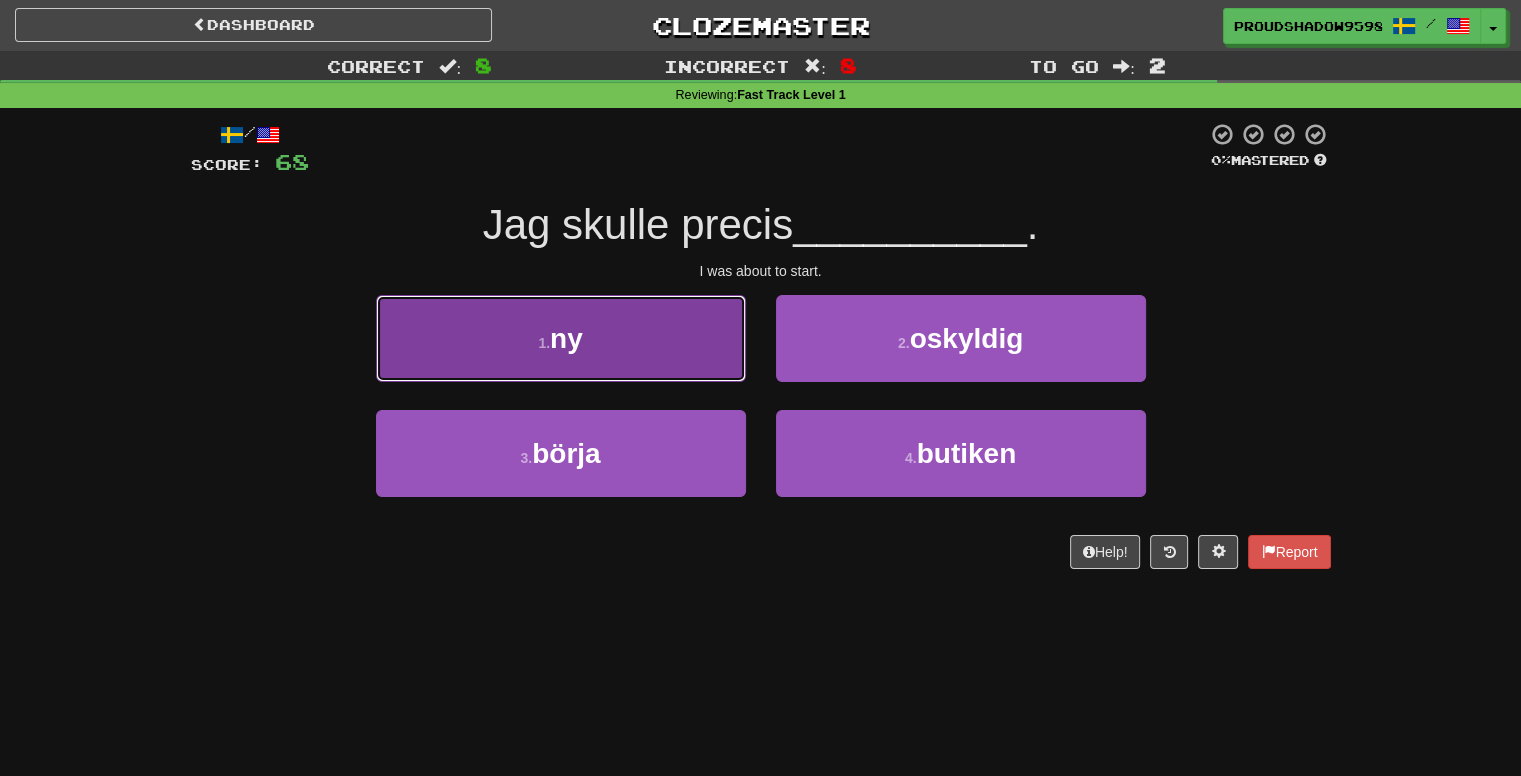 click on "1 .  ny" at bounding box center [561, 338] 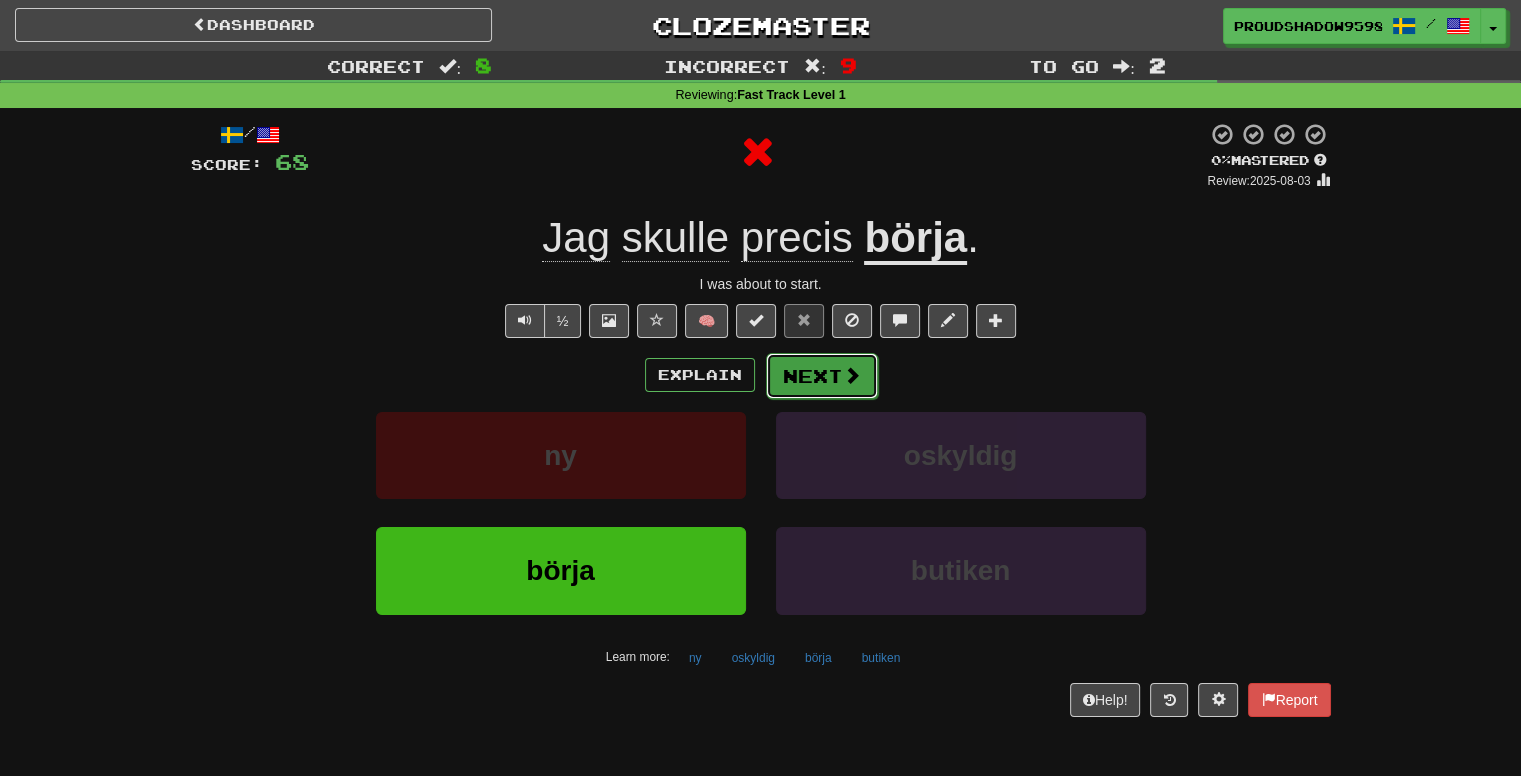 click on "Next" at bounding box center (822, 376) 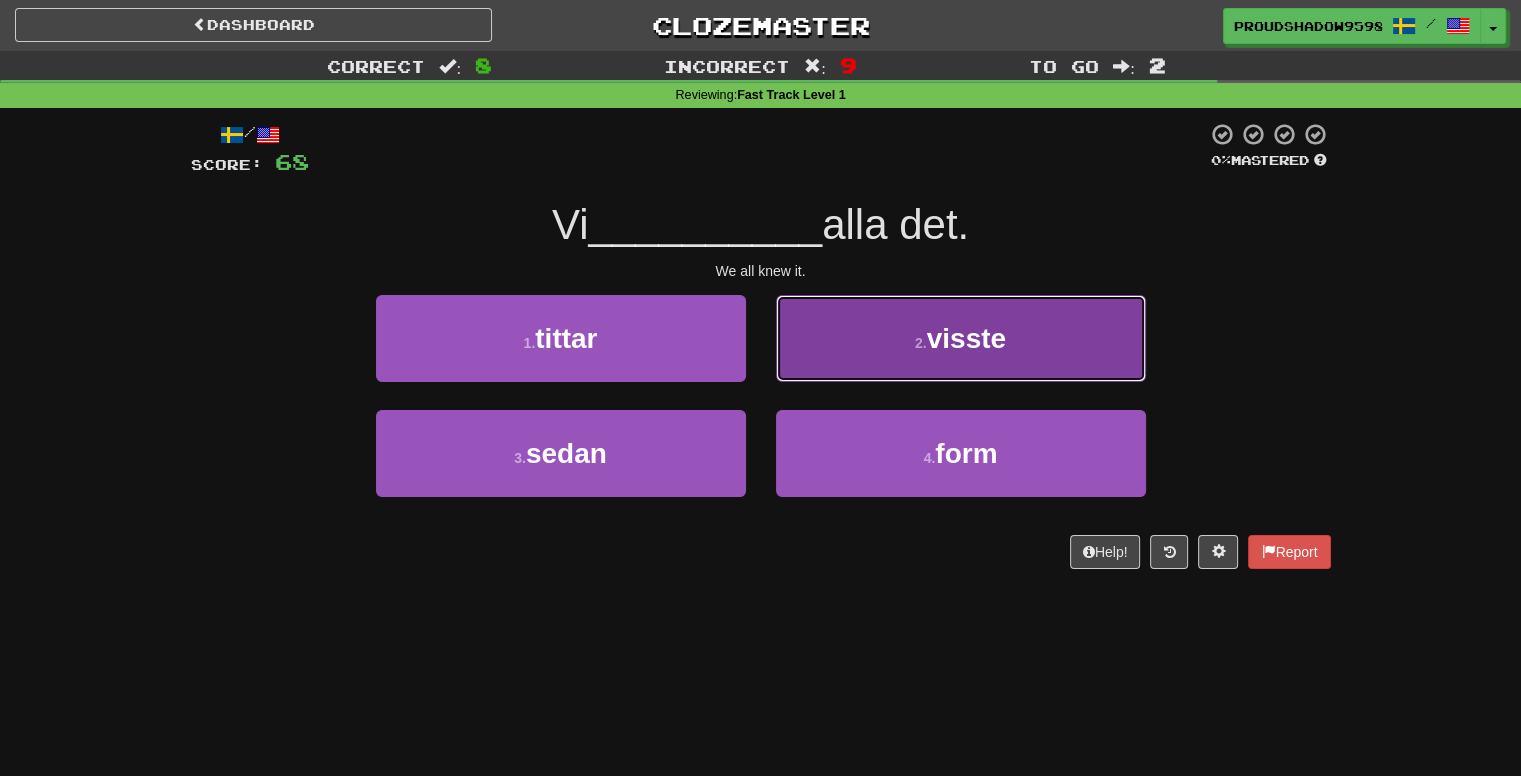 click on "2 .  visste" at bounding box center (961, 338) 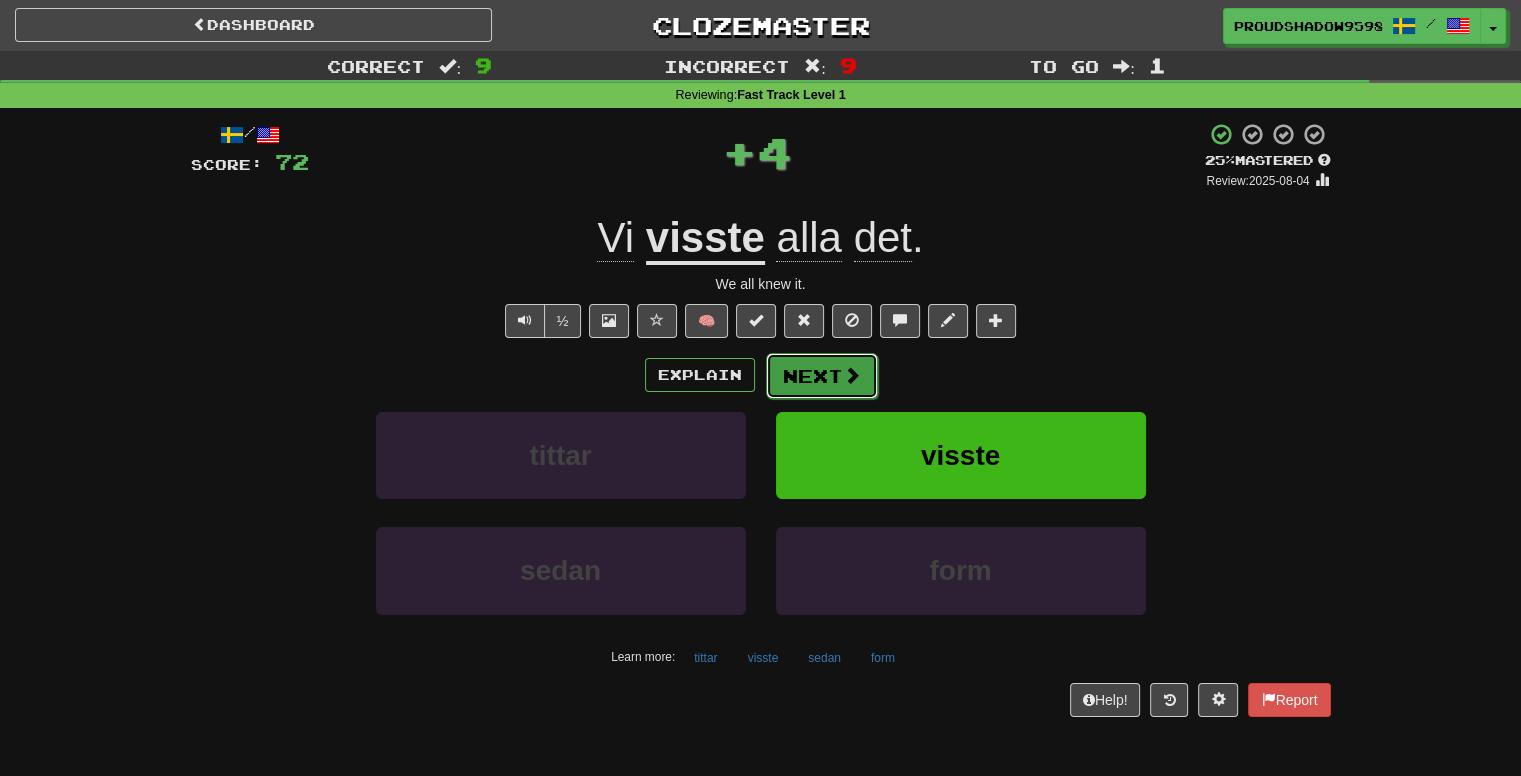 click on "Next" at bounding box center (822, 376) 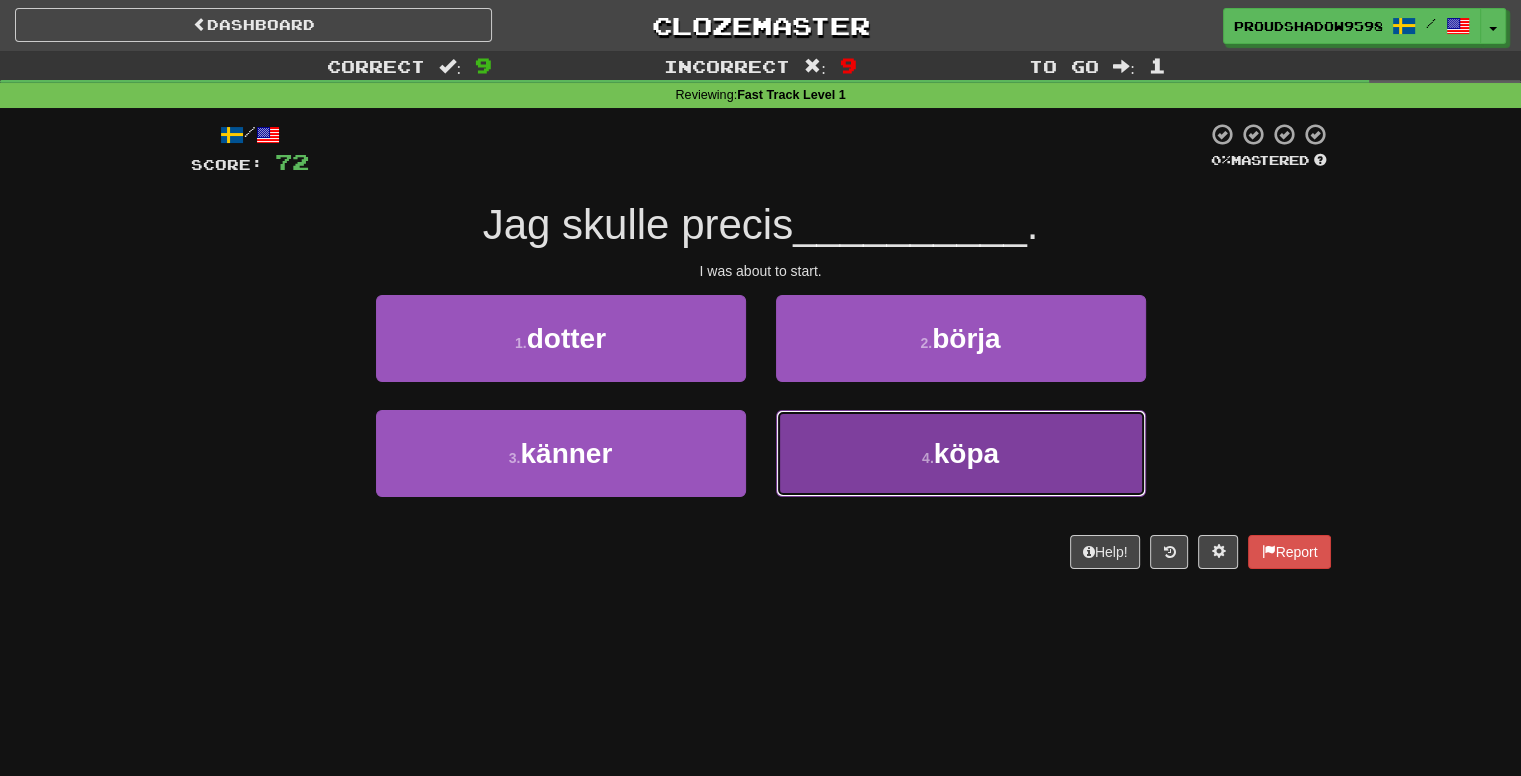 click on "4 .  köpa" at bounding box center [961, 453] 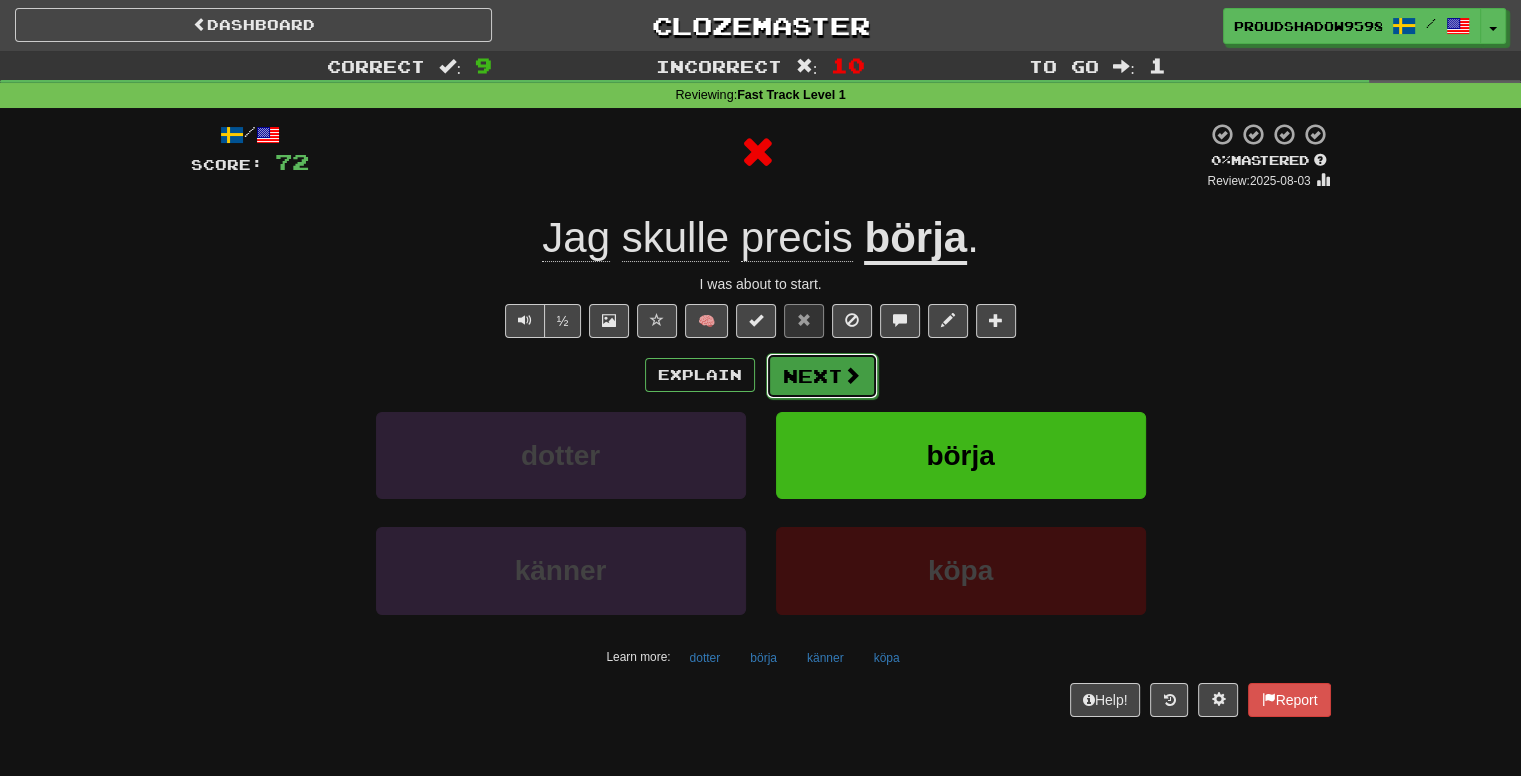 click on "Next" at bounding box center (822, 376) 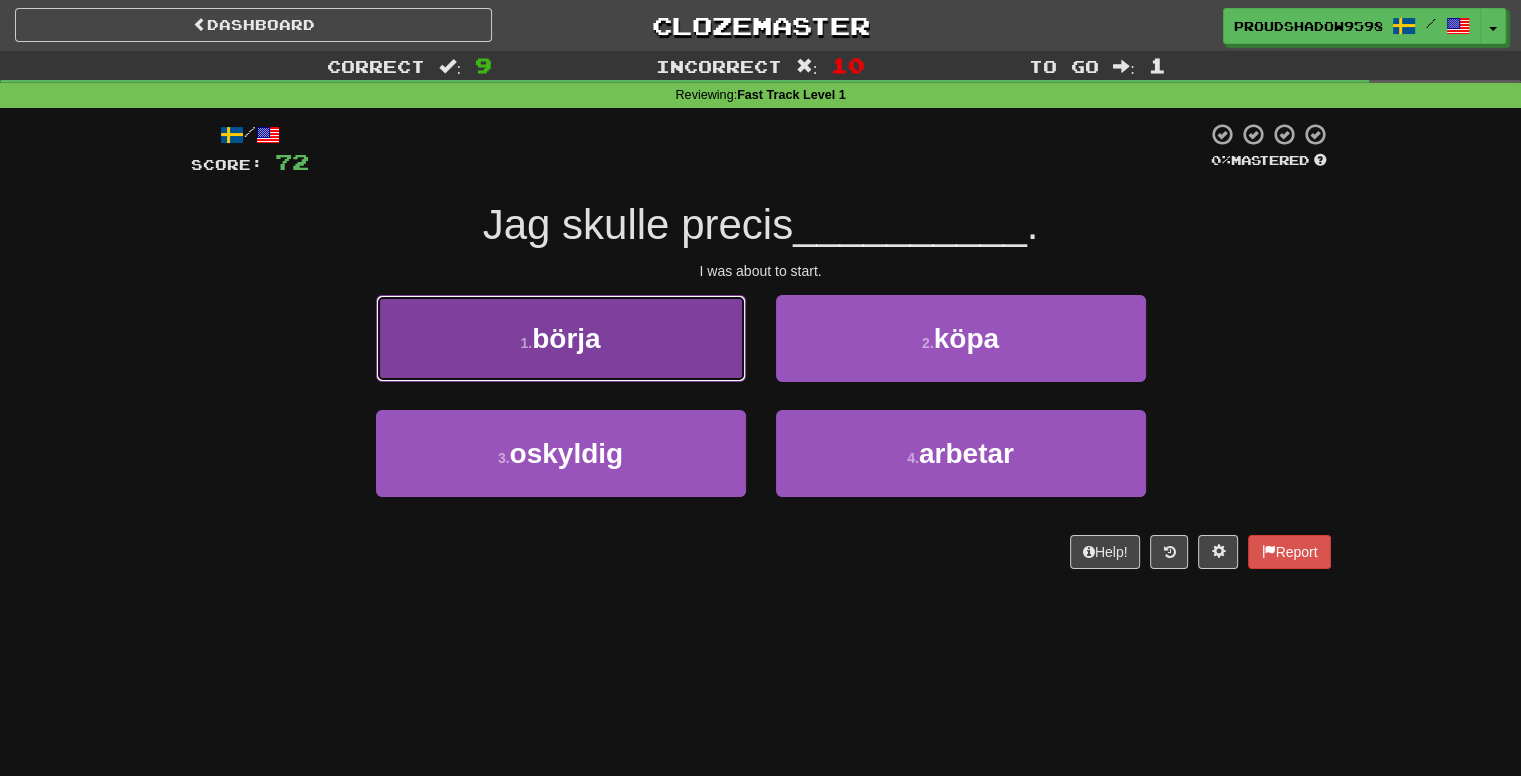 click on "1 .  börja" at bounding box center (561, 338) 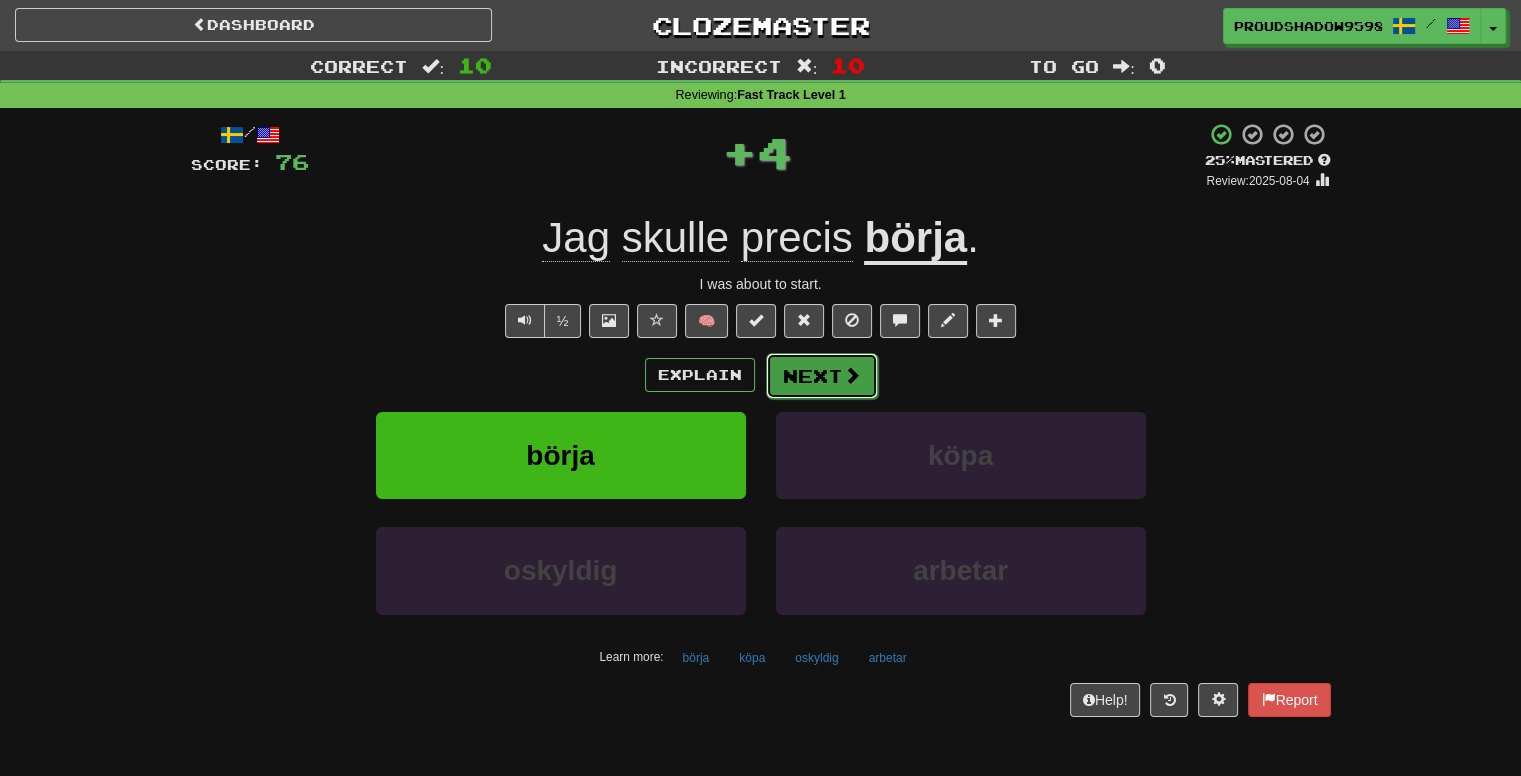 click on "Next" at bounding box center [822, 376] 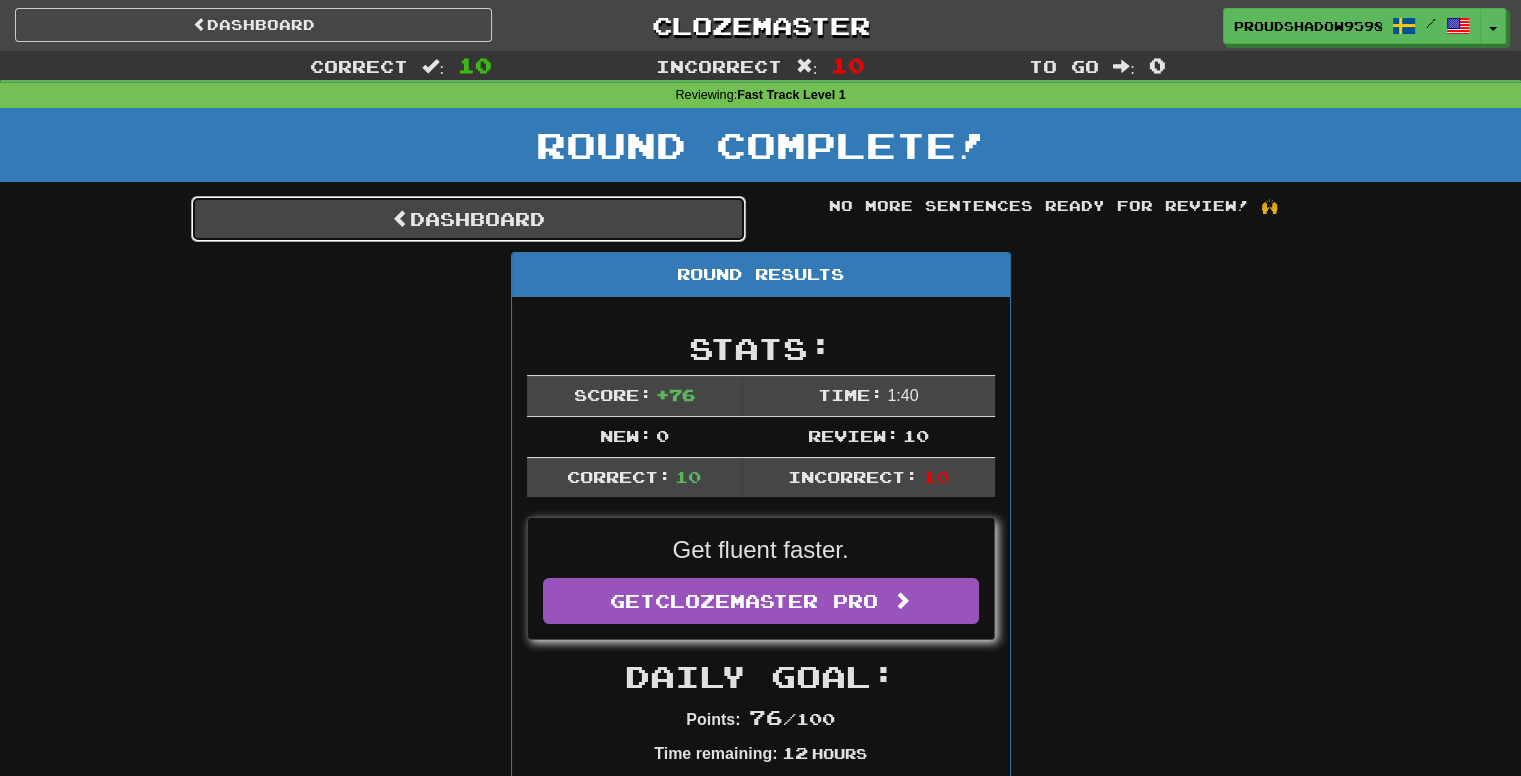 click on "Dashboard" at bounding box center [468, 219] 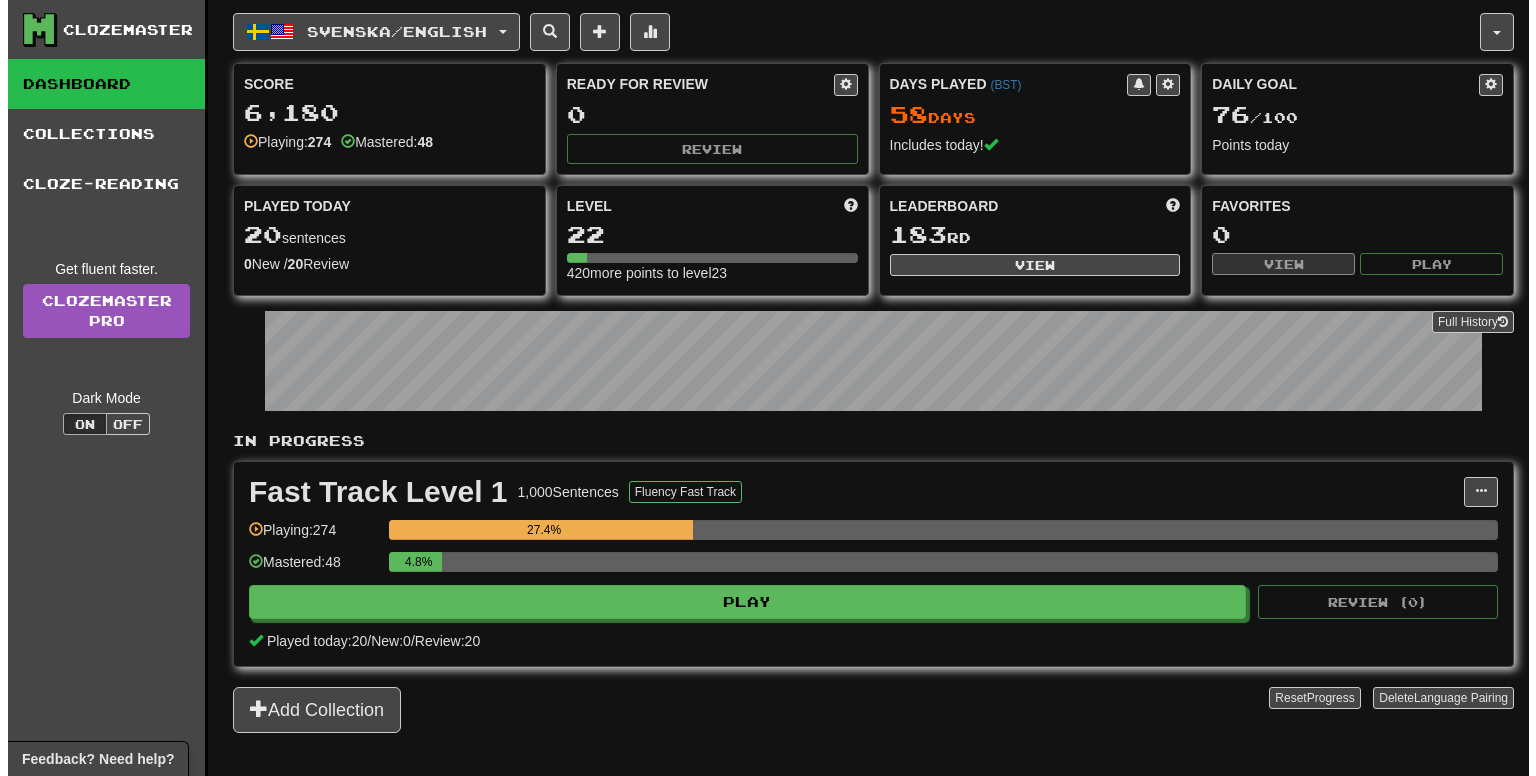 scroll, scrollTop: 0, scrollLeft: 0, axis: both 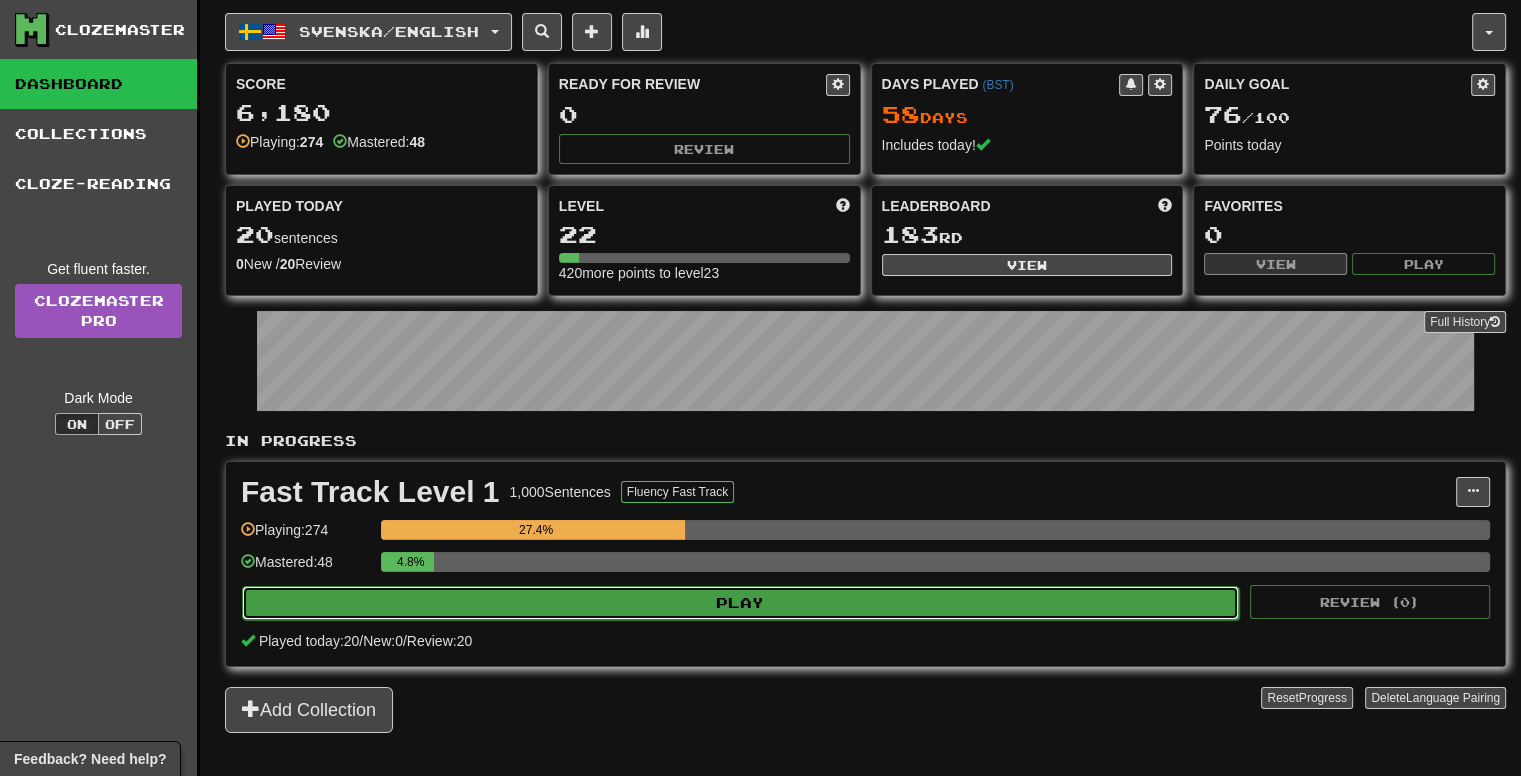 click on "Play" at bounding box center [740, 603] 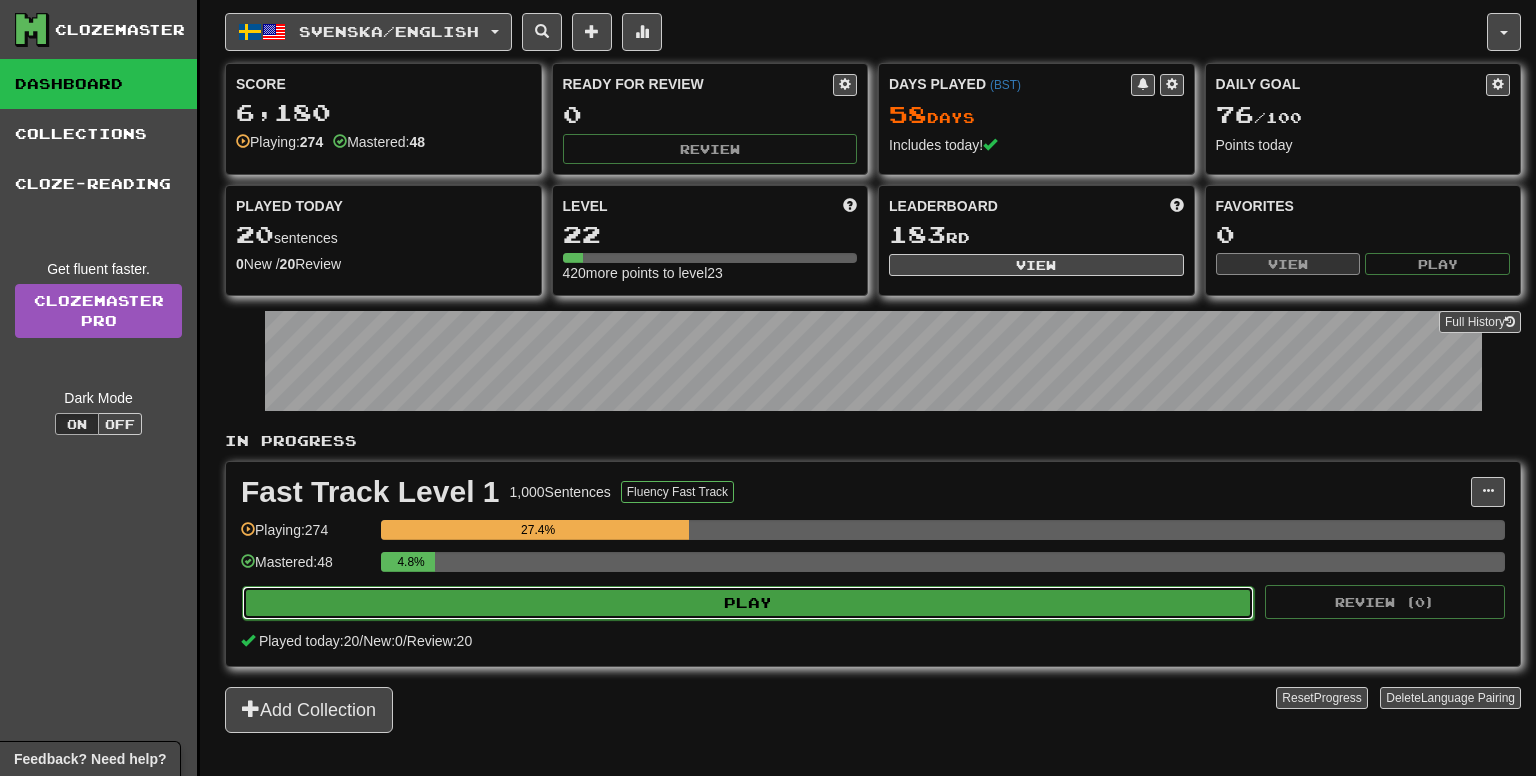 select on "**" 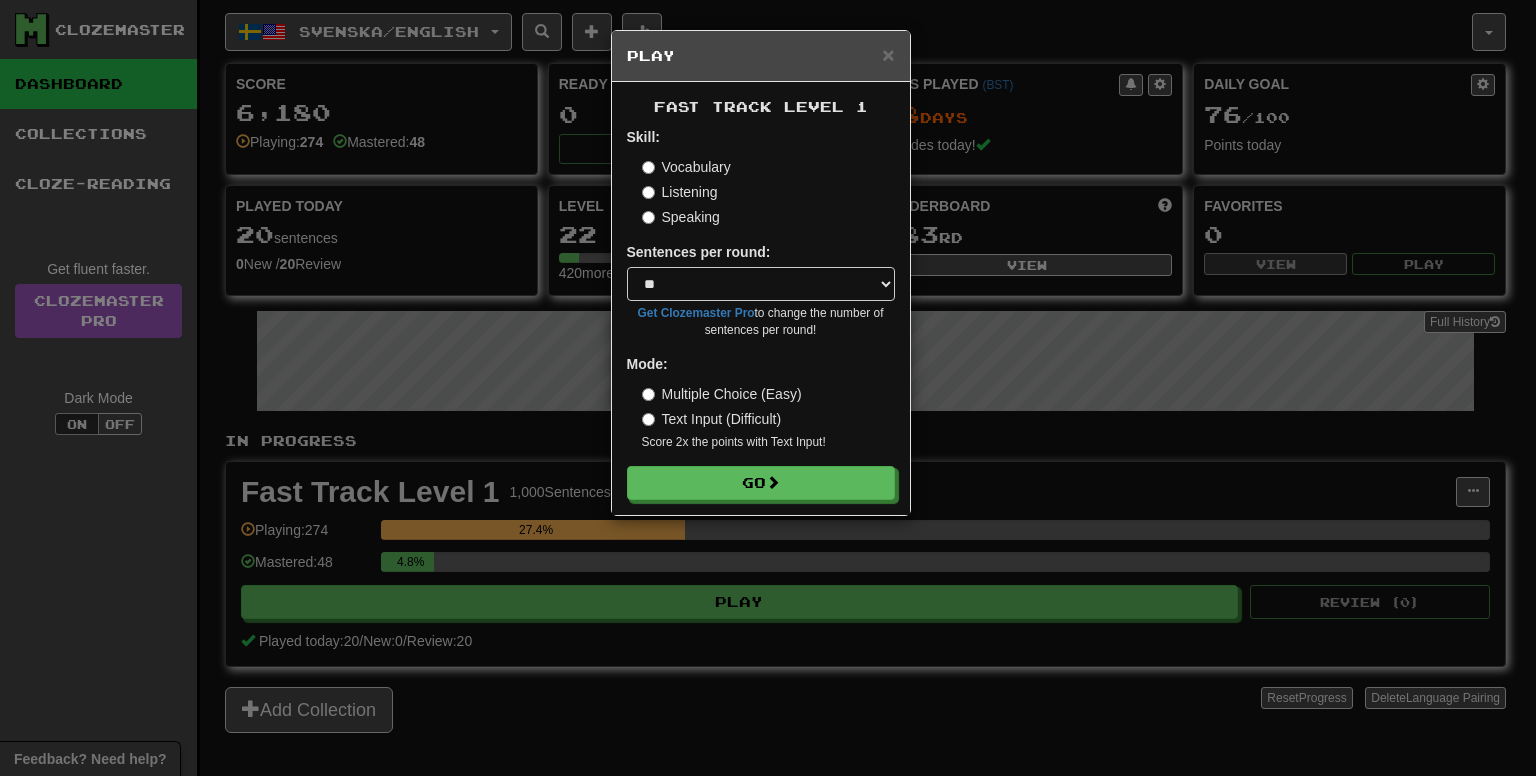 click on "Fast Track Level 1 Skill: Vocabulary Listening Speaking Sentences per round: * ** ** ** ** ** *** ******** Get Clozemaster Pro  to change the number of sentences per round! Mode: Multiple Choice (Easy) Text Input (Difficult) Score 2x the points with Text Input ! Go" at bounding box center [761, 298] 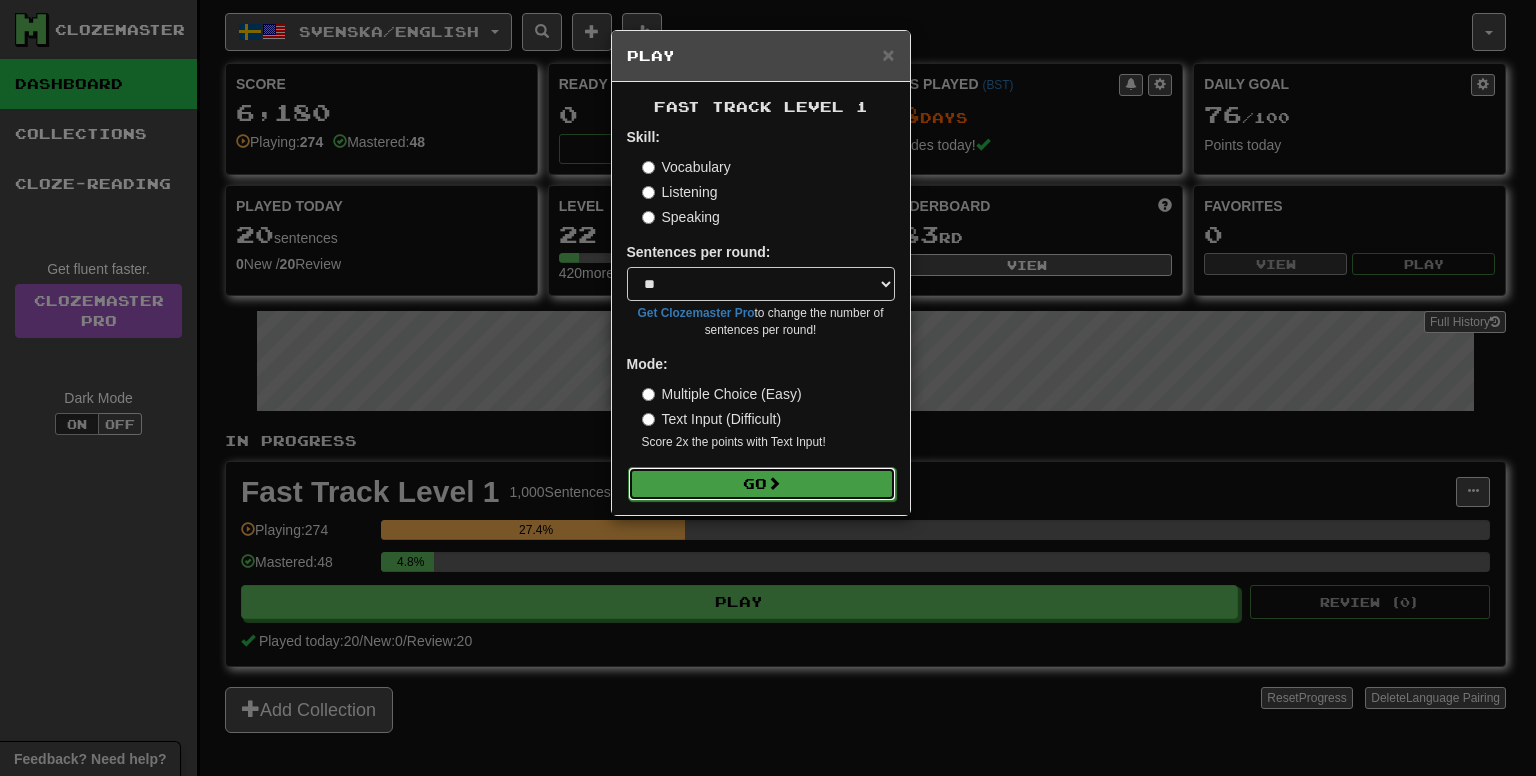 click on "Go" at bounding box center [762, 484] 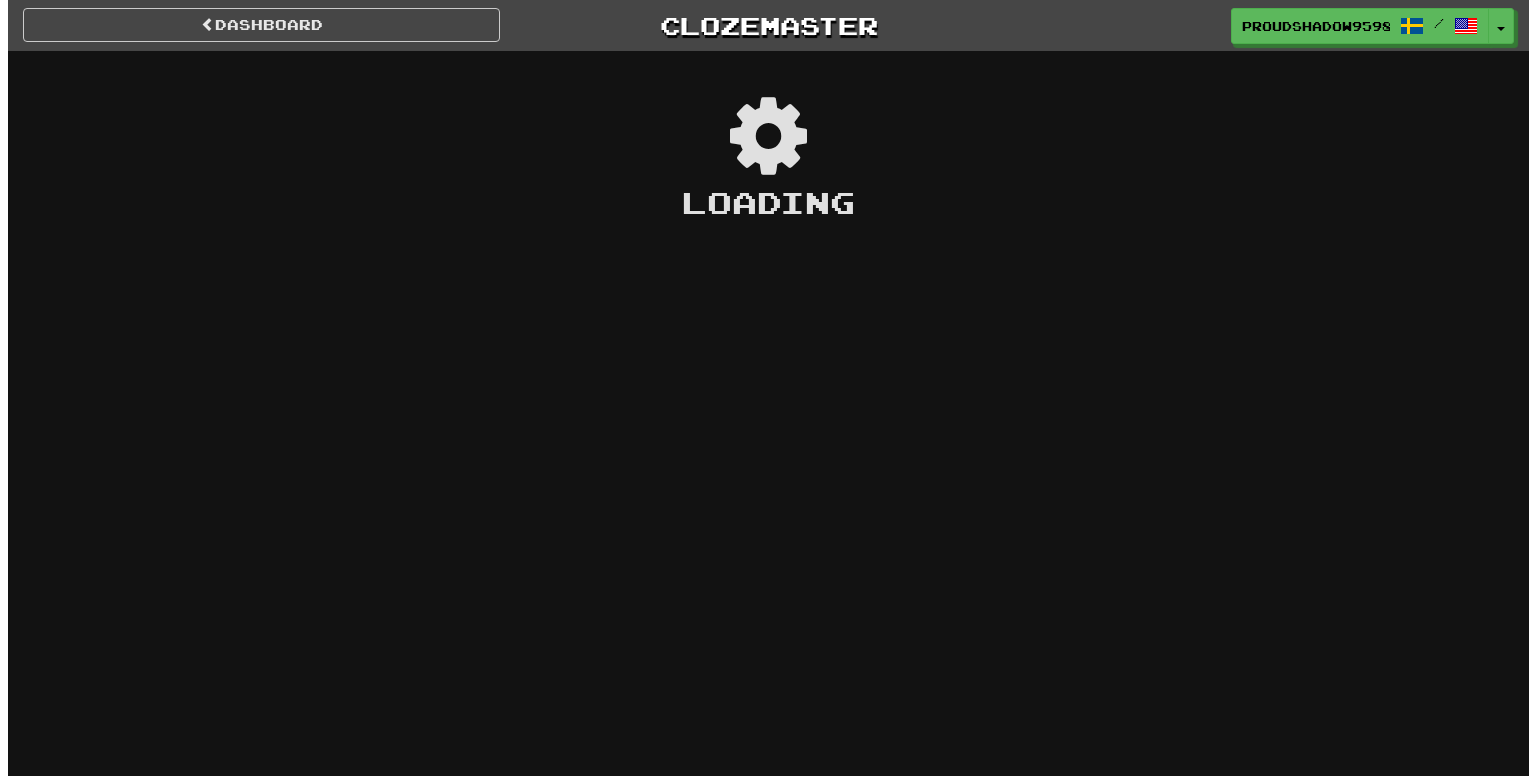 scroll, scrollTop: 0, scrollLeft: 0, axis: both 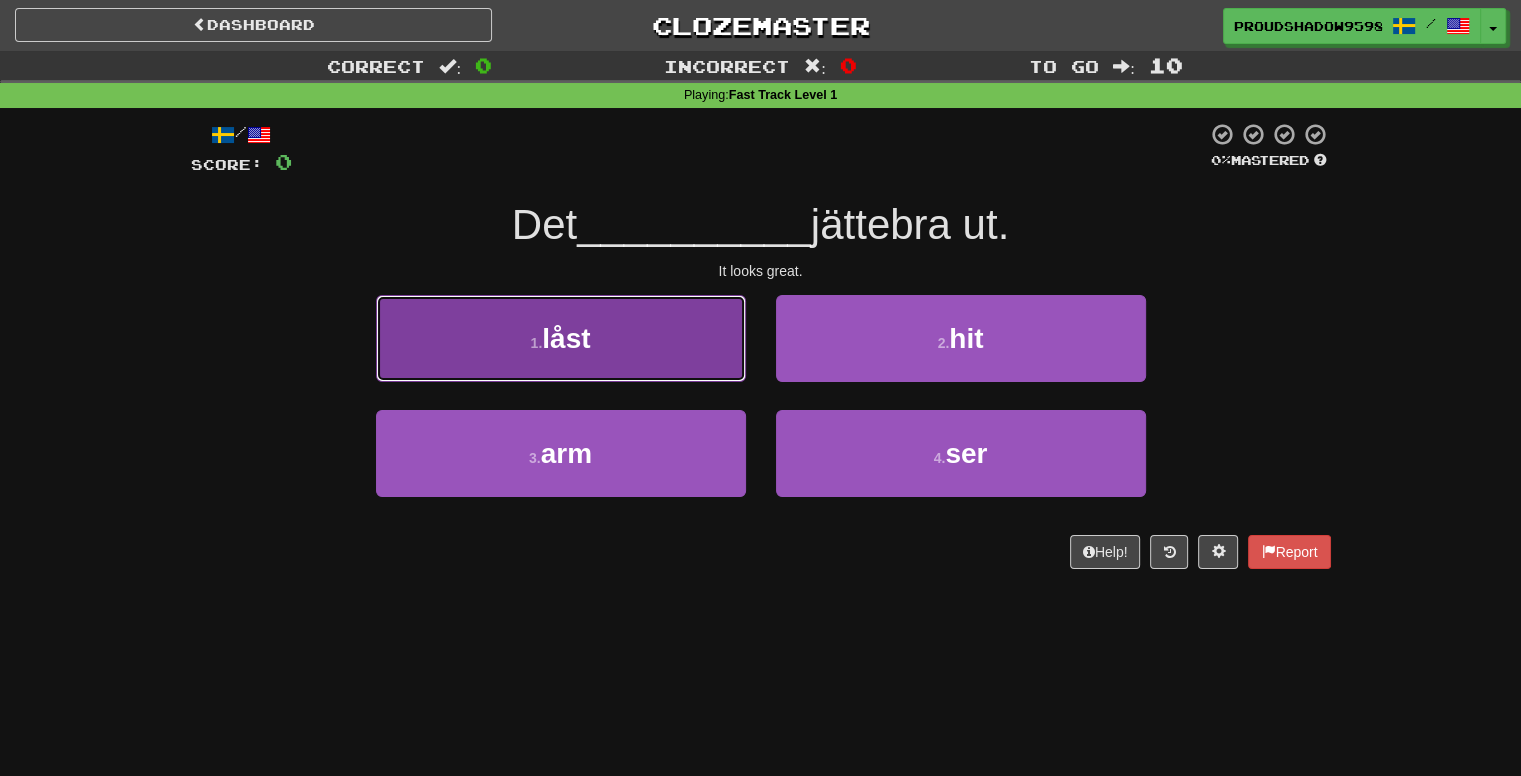 click on "1 .  låst" at bounding box center (561, 338) 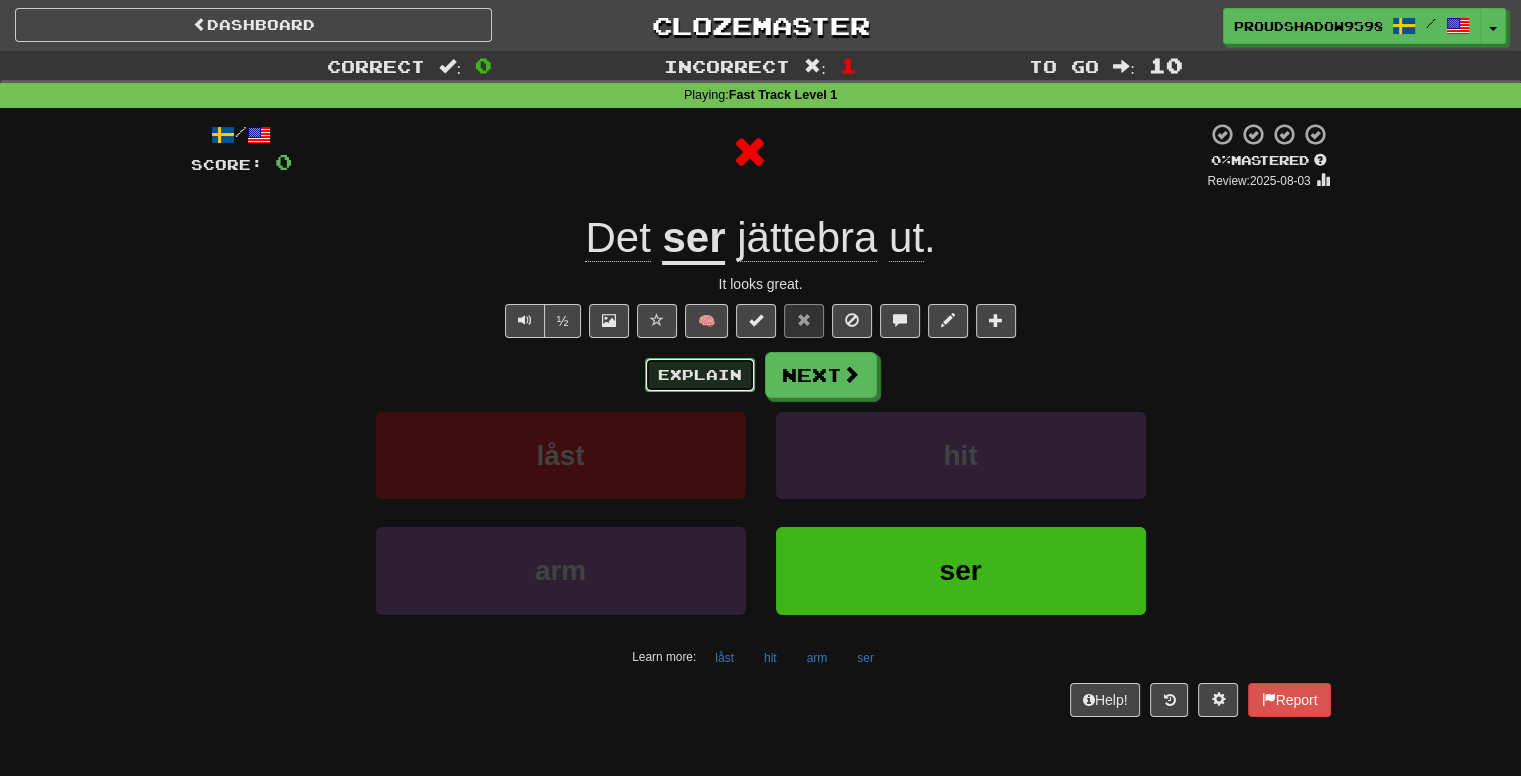 click on "Explain" at bounding box center (700, 375) 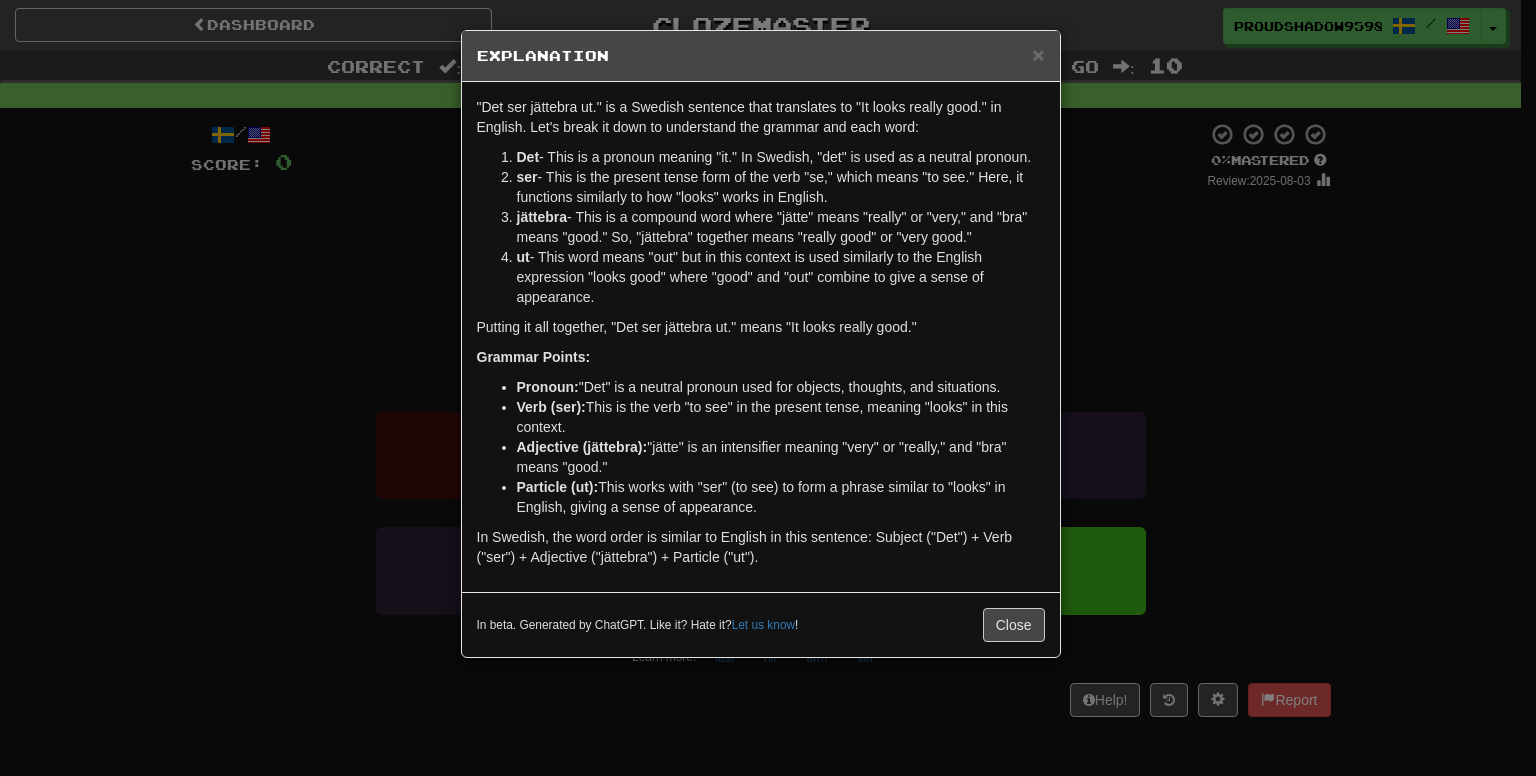 drag, startPoint x: 1090, startPoint y: 333, endPoint x: 1038, endPoint y: 345, distance: 53.366657 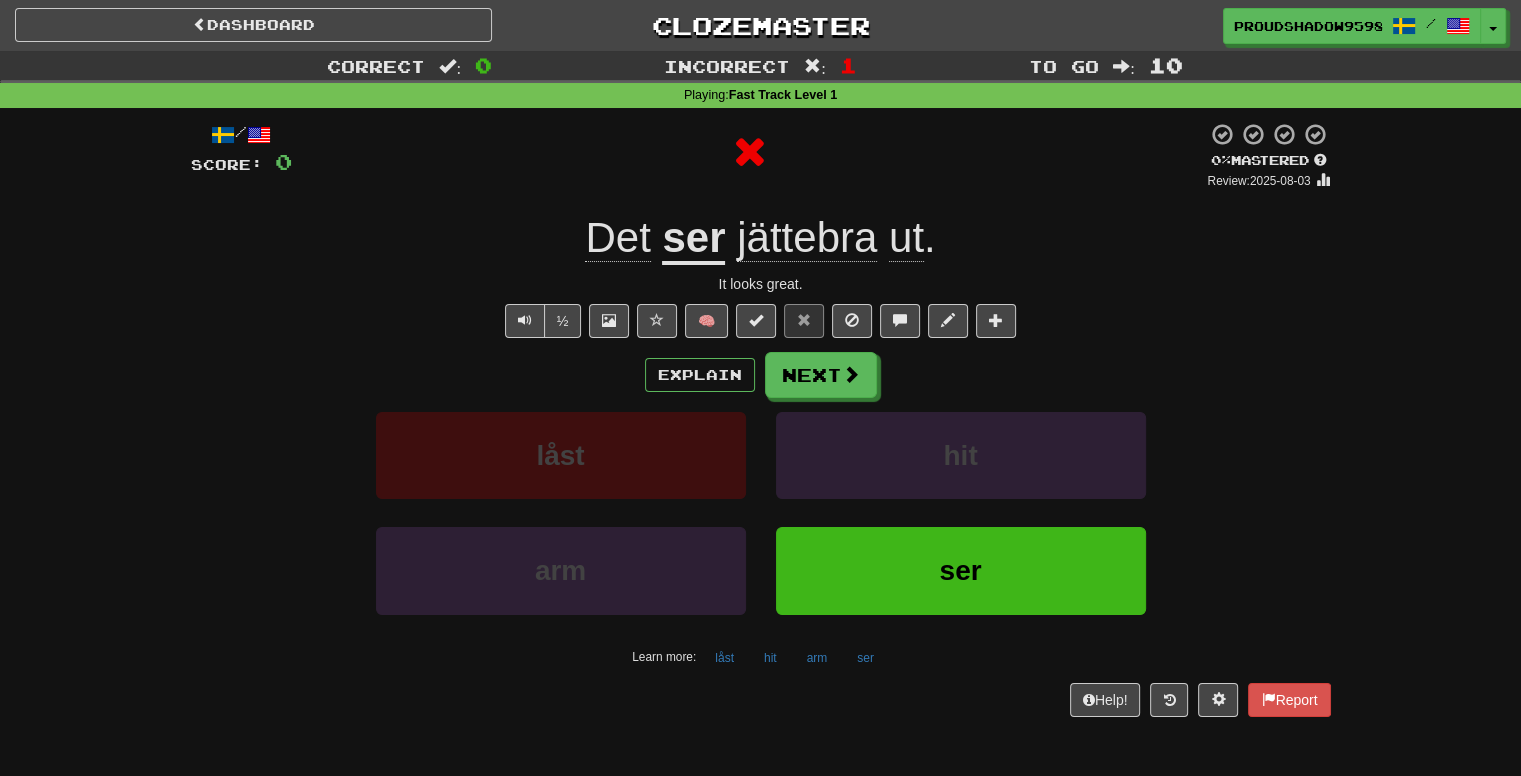 click on "Explain Next låst hit arm ser Learn more: låst hit arm ser" at bounding box center (761, 512) 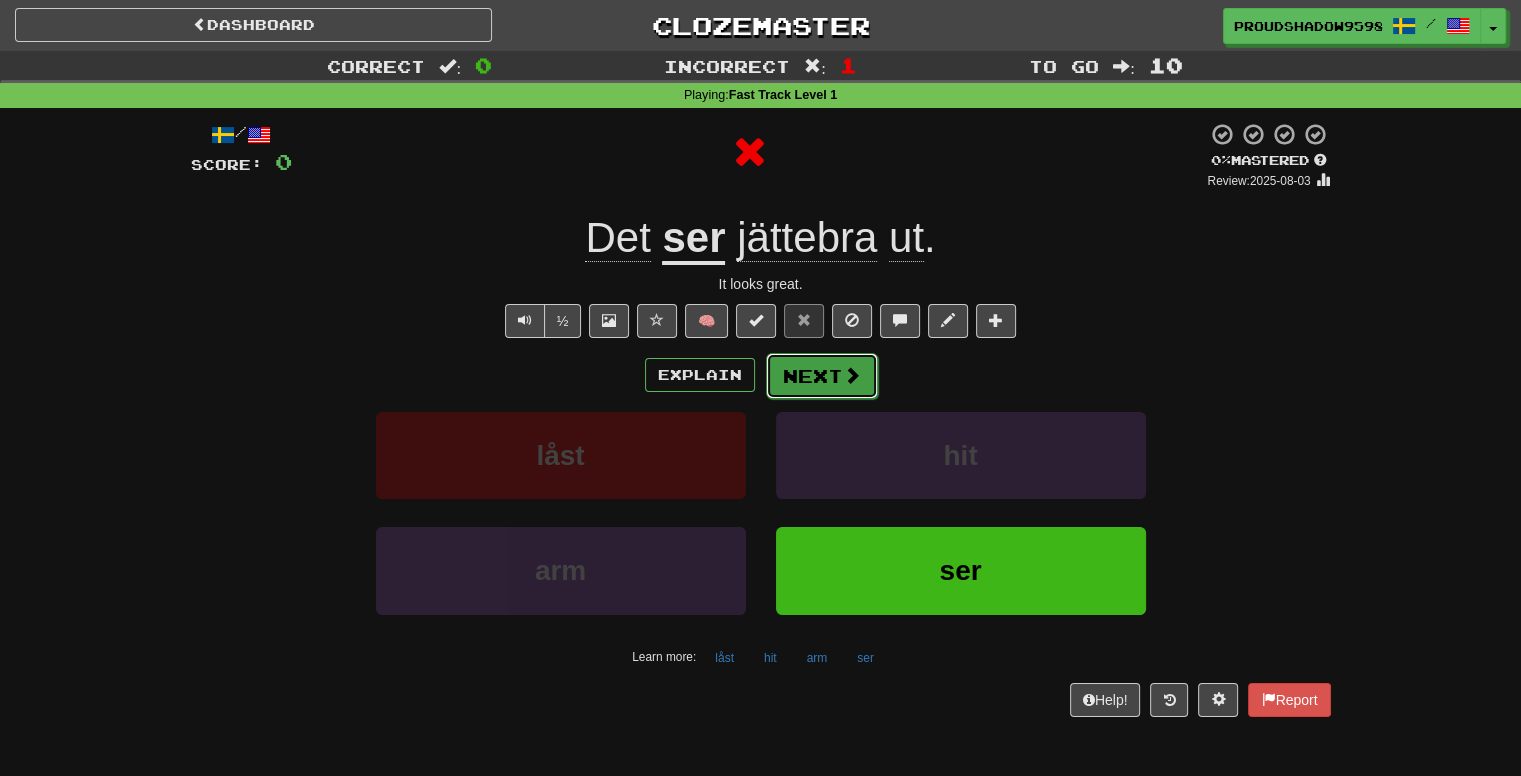 click on "Next" at bounding box center (822, 376) 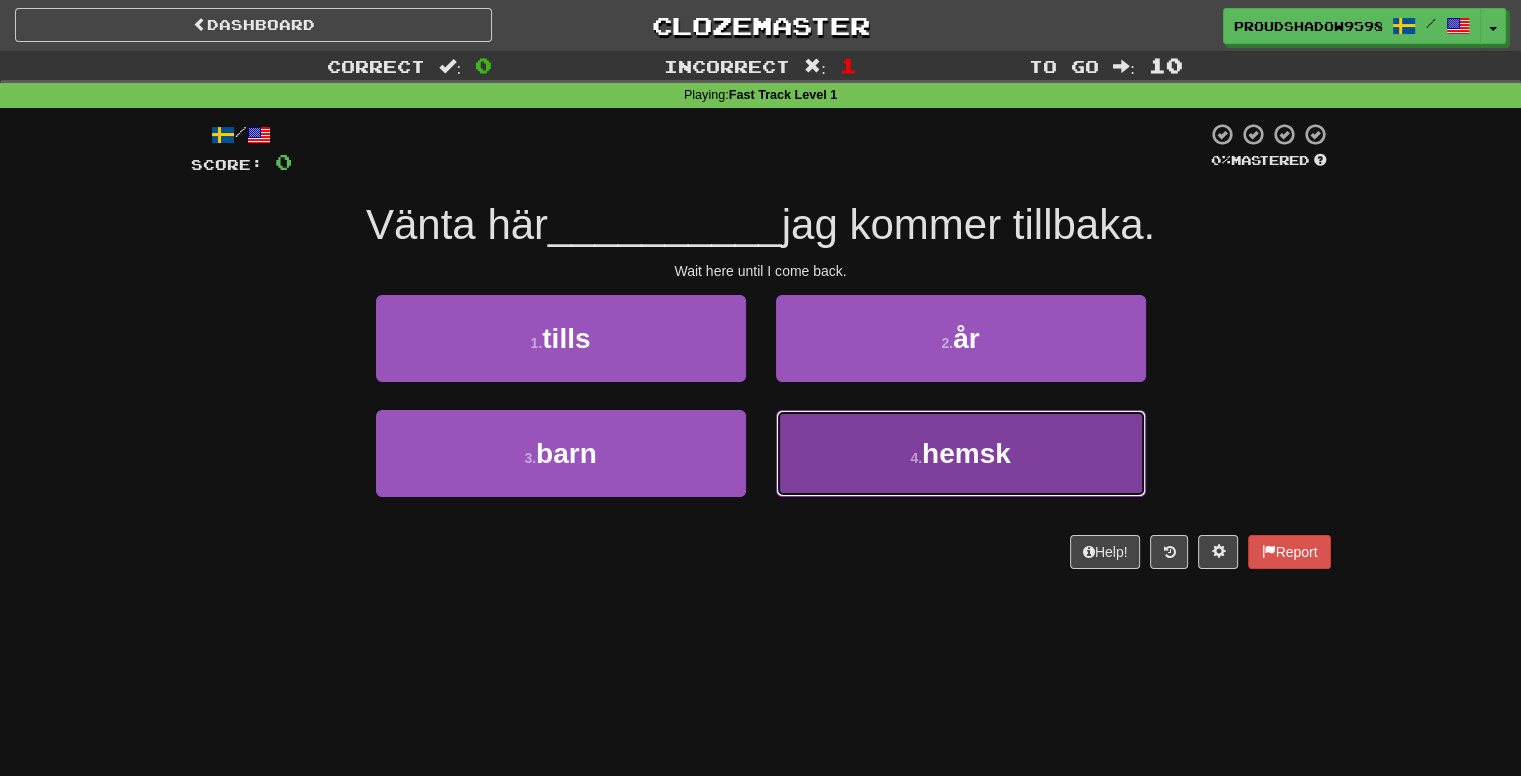 click on "4 .  hemsk" at bounding box center [961, 453] 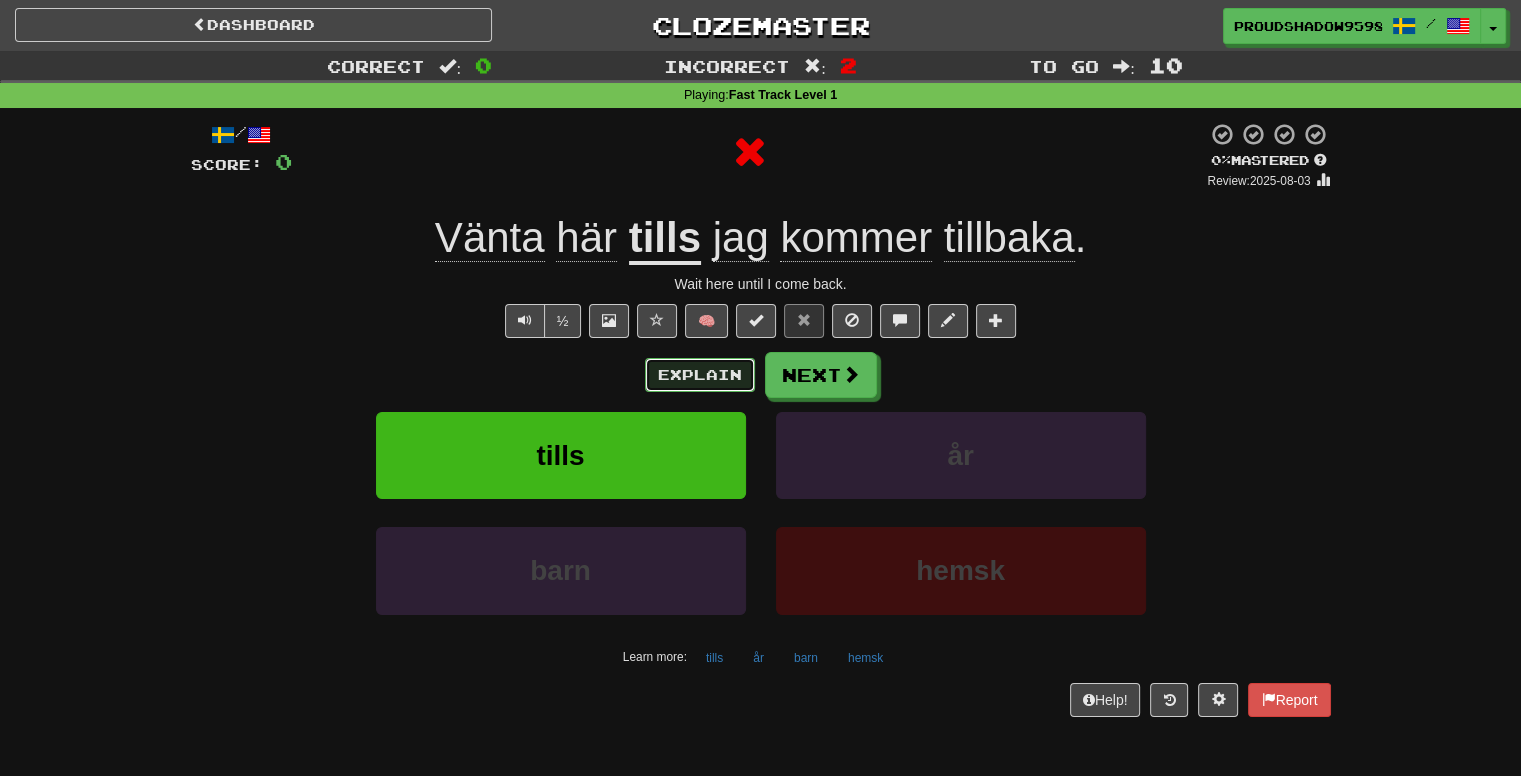 click on "Explain" at bounding box center (700, 375) 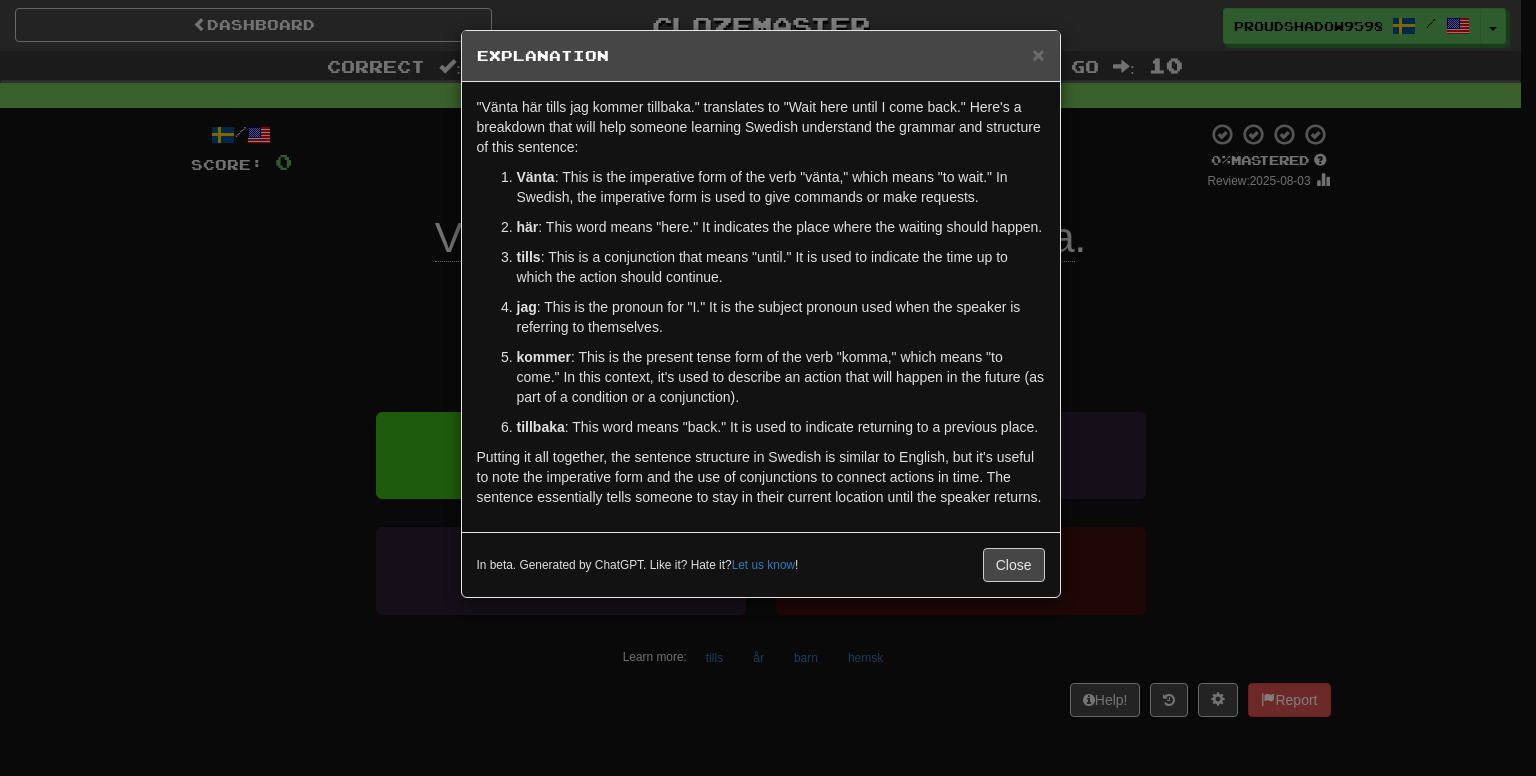 click on "× Explanation "Vänta här tills jag kommer tillbaka." translates to "Wait here until I come back." Here's a breakdown that will help someone learning Swedish understand the grammar and structure of this sentence:
Vänta : This is the imperative form of the verb "vänta," which means "to wait." In Swedish, the imperative form is used to give commands or make requests.
här : This word means "here." It indicates the place where the waiting should happen.
tills : This is a conjunction that means "until." It is used to indicate the time up to which the action should continue.
jag : This is the pronoun for "I." It is the subject pronoun used when the speaker is referring to themselves.
kommer : This is the present tense form of the verb "komma," which means "to come." In this context, it's used to describe an action that will happen in the future (as part of a condition or a conjunction).
tillbaka : This word means "back." It is used to indicate returning to a previous place." at bounding box center (768, 388) 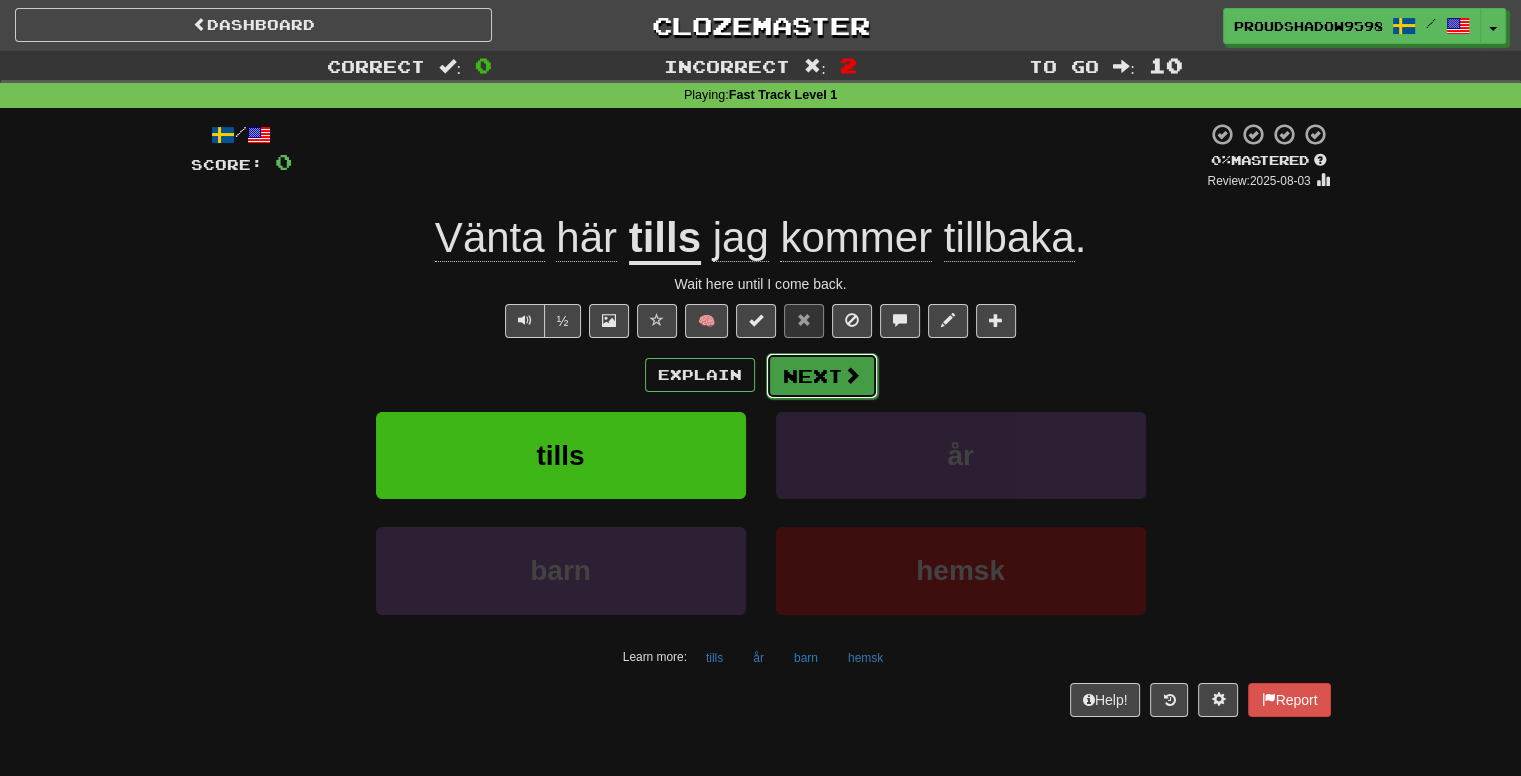 click on "Next" at bounding box center [822, 376] 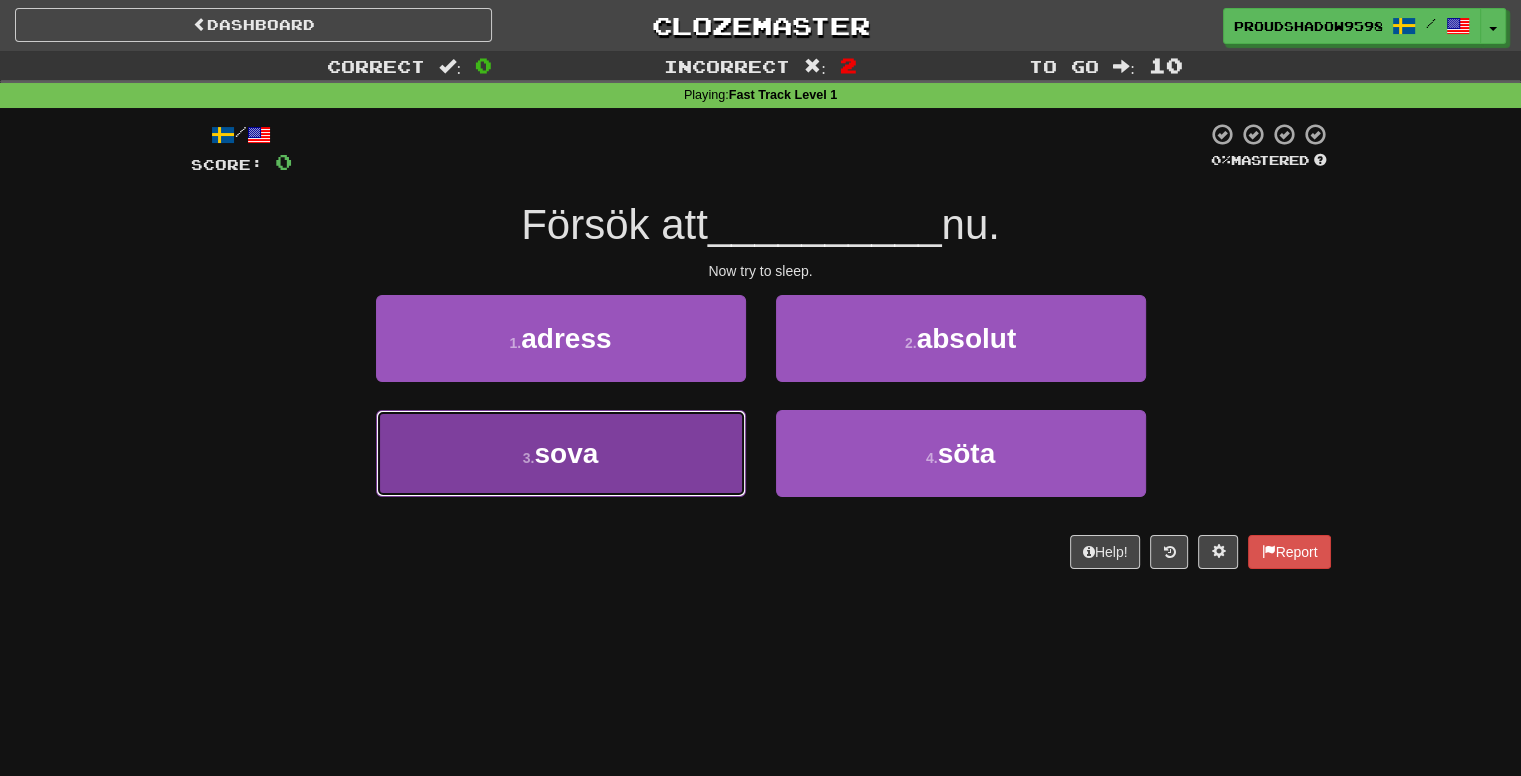 click on "3 .  sova" at bounding box center [561, 453] 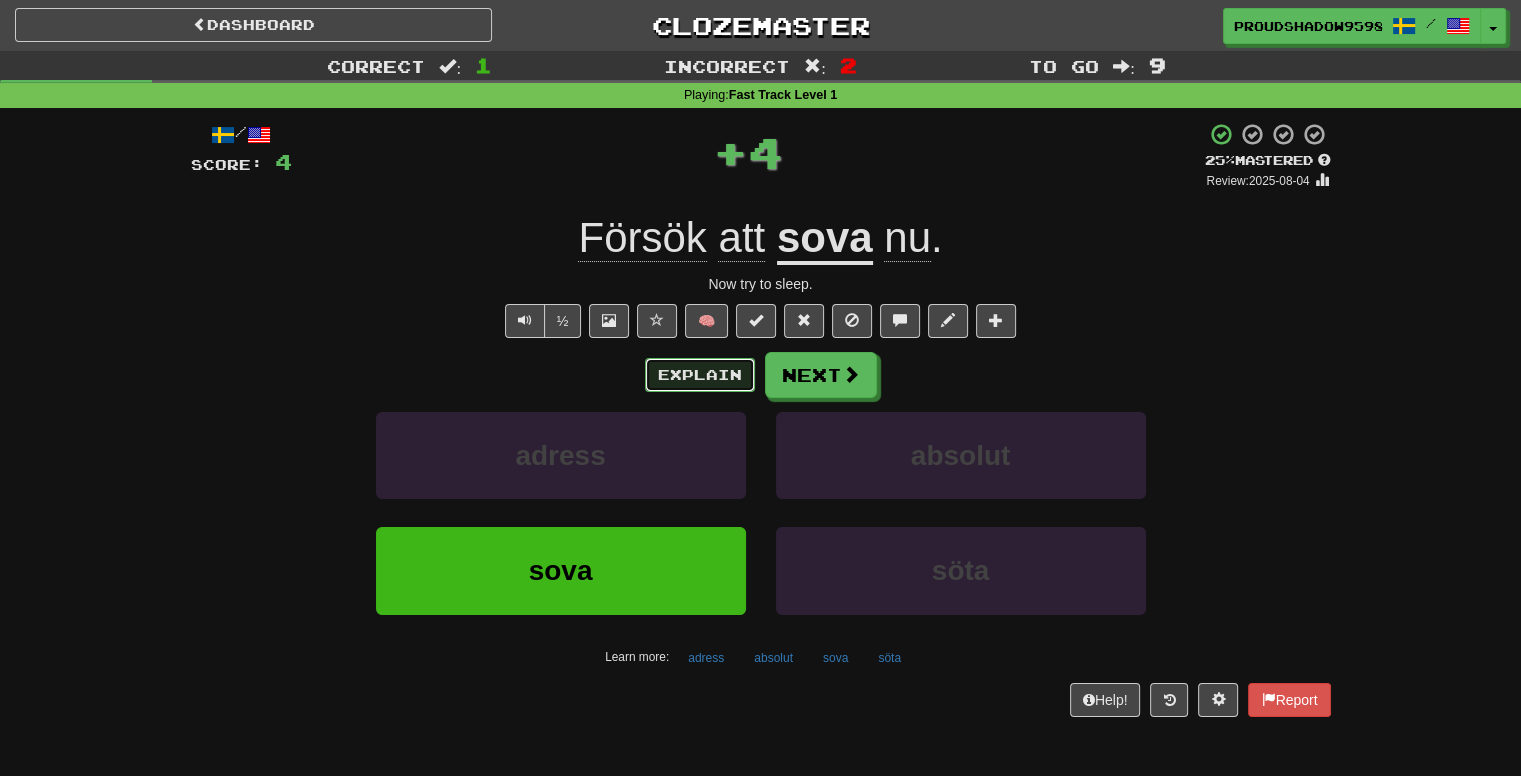click on "Explain" at bounding box center (700, 375) 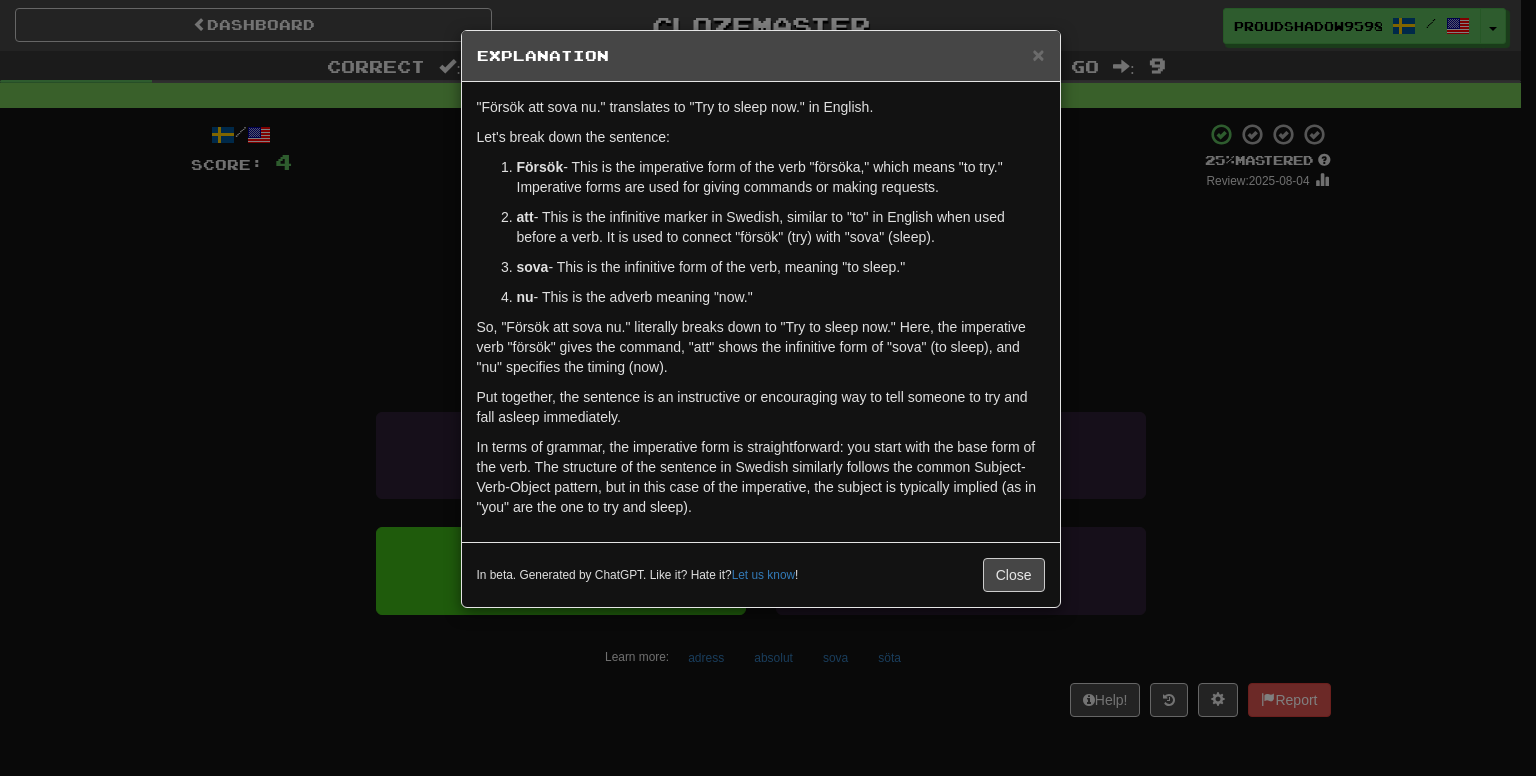 click on ""Försök att sova nu." translates to "Try to sleep now." in English.
Let's break down the sentence:
Försök  - This is the imperative form of the verb "försöka," which means "to try." Imperative forms are used for giving commands or making requests.
att  - This is the infinitive marker in Swedish, similar to "to" in English when used before a verb. It is used to connect "försök" (try) with "sova" (sleep).
sova  - This is the infinitive form of the verb, meaning "to sleep."
nu  - This is the adverb meaning "now."
So, "Försök att sova nu." literally breaks down to "Try to sleep now." Here, the imperative verb "försök" gives the command, "att" shows the infinitive form of "sova" (to sleep), and "nu" specifies the timing (now).
Put together, the sentence is an instructive or encouraging way to tell someone to try and fall asleep immediately." at bounding box center [761, 312] 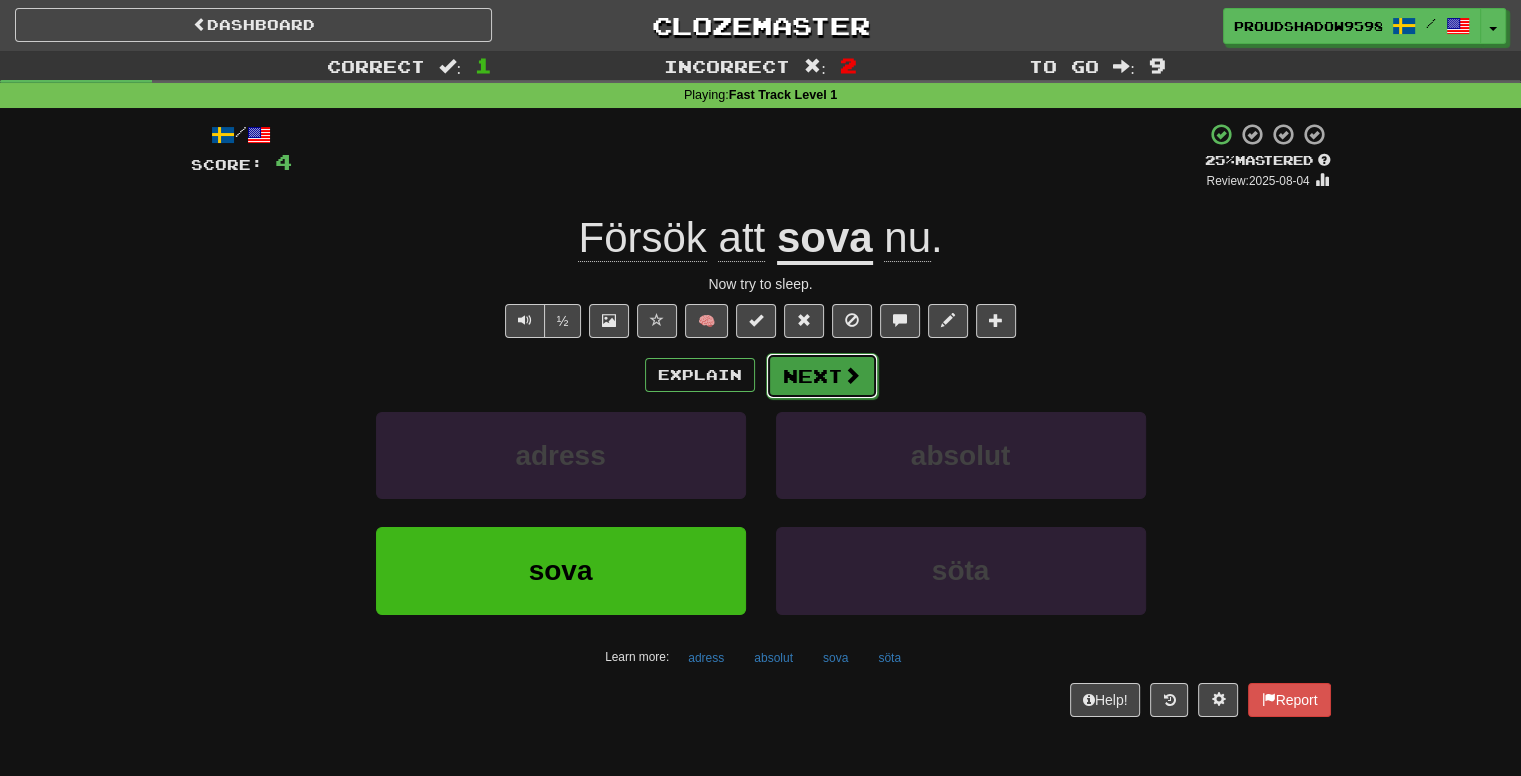 click on "Next" at bounding box center [822, 376] 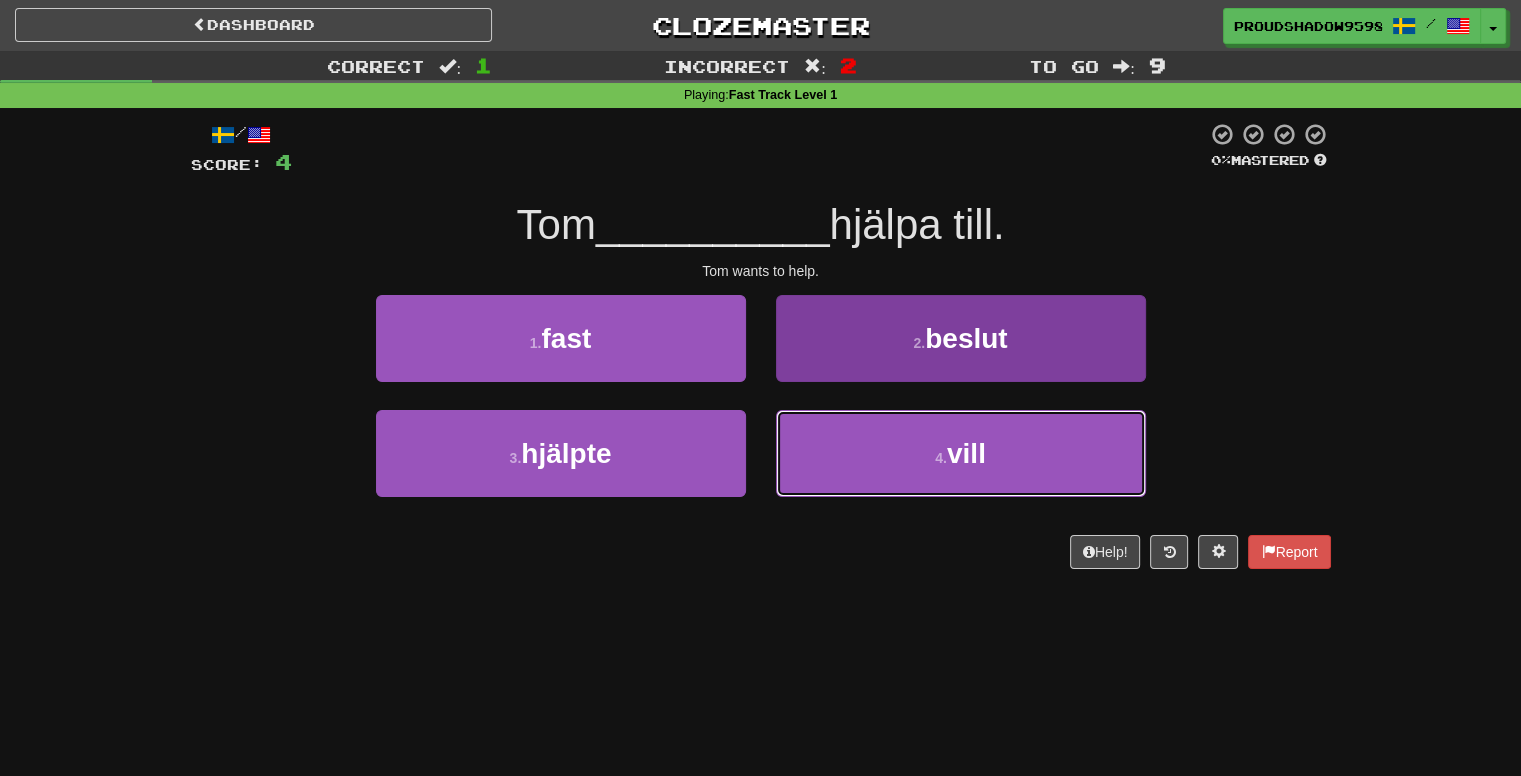 click on "4 .  vill" at bounding box center (961, 453) 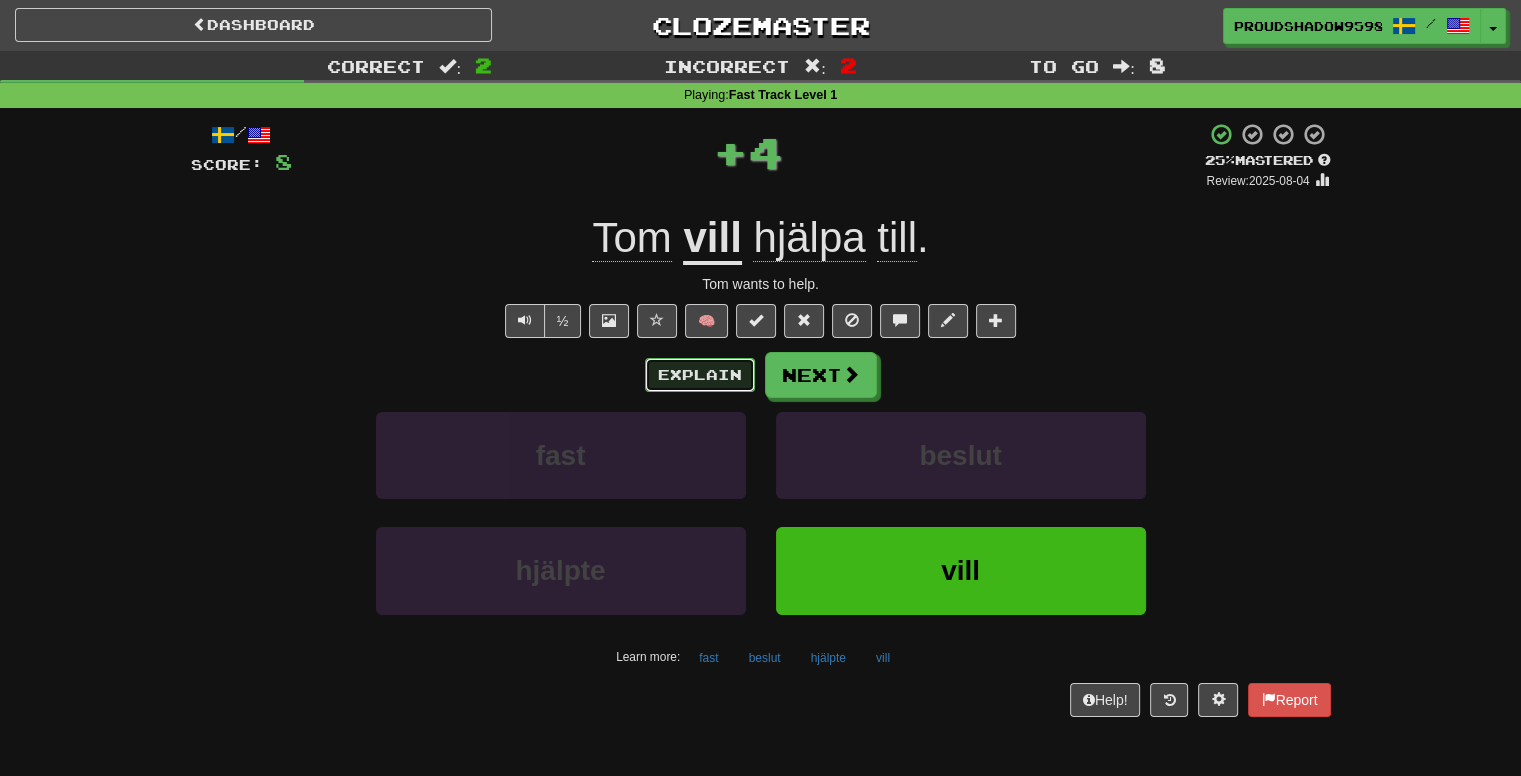click on "Explain" at bounding box center [700, 375] 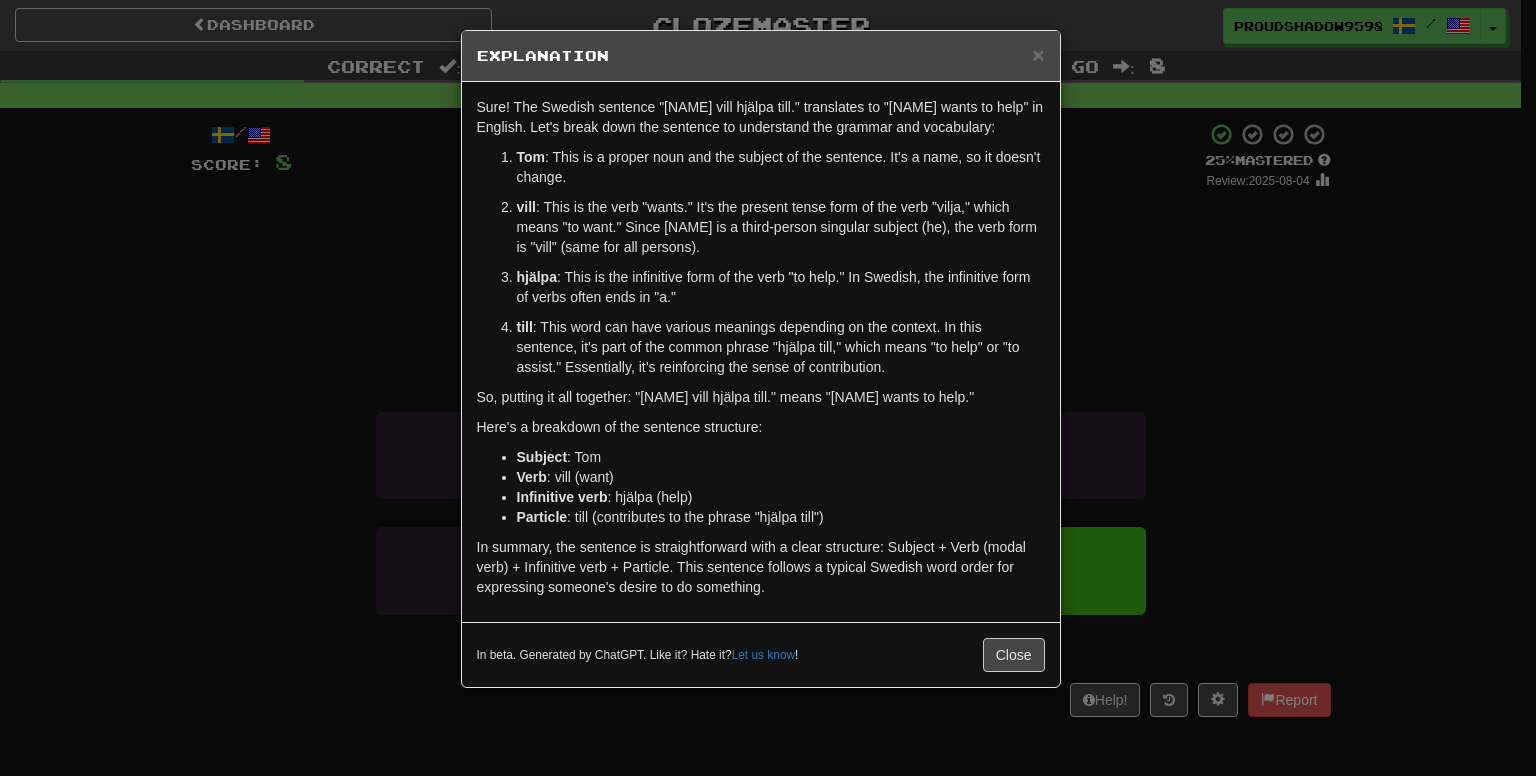 click on "× Explanation Sure! The Swedish sentence "[NAME] vill hjälpa till." translates to "[NAME] wants to help" in English. Let's break down the sentence to understand the grammar and vocabulary:
[NAME] : This is a proper noun and the subject of the sentence. It's a name, so it doesn't change.
vill : This is the verb "wants." It's the present tense form of the verb "vilja," which means "to want." Since [NAME] is a third-person singular subject (he), the verb form is "vill" (same for all persons).
hjälpa : This is the infinitive form of the verb "to help." In Swedish, the infinitive form of verbs often ends in "a."
till : This word can have various meanings depending on the context. In this sentence, it's part of the common phrase "hjälpa till," which means "to help" or "to assist." Essentially, it’s reinforcing the sense of contribution.
So, putting it all together: "[NAME] vill hjälpa till." means "[NAME] wants to help."
Here's a breakdown of the sentence structure:
Subject : [NAME]
Verb" at bounding box center (768, 388) 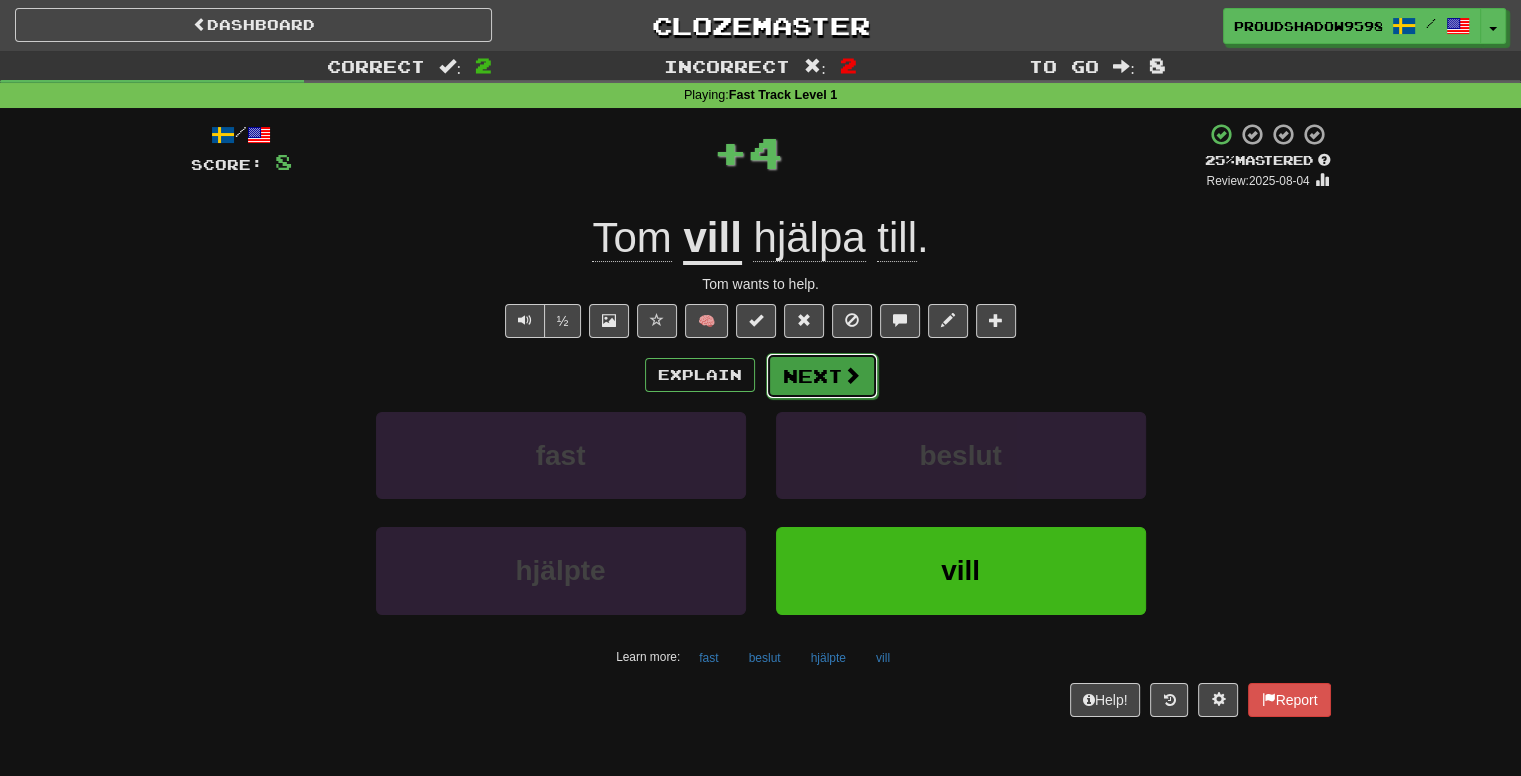 click on "Next" at bounding box center [822, 376] 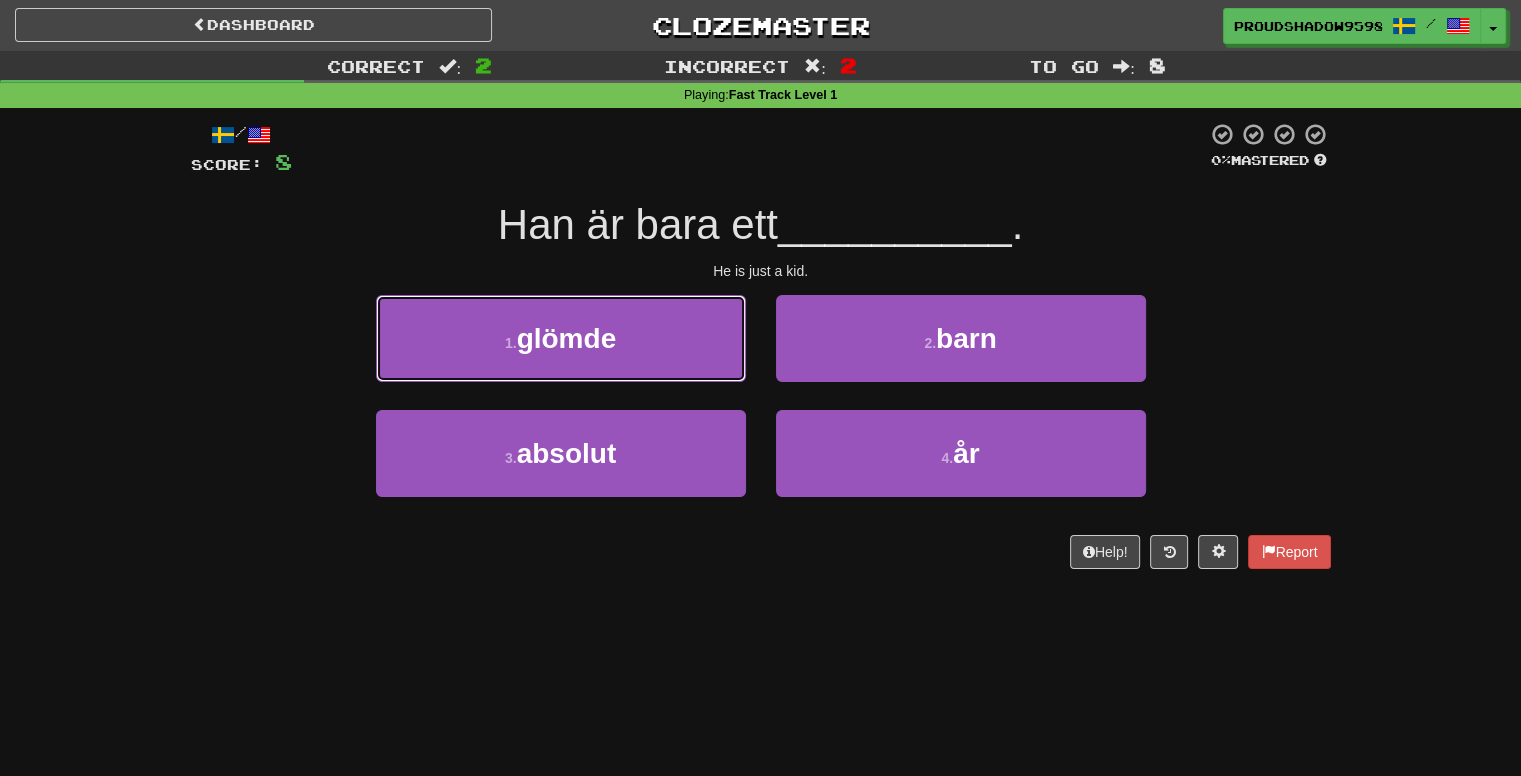 click on "1 .  glömde" at bounding box center (561, 338) 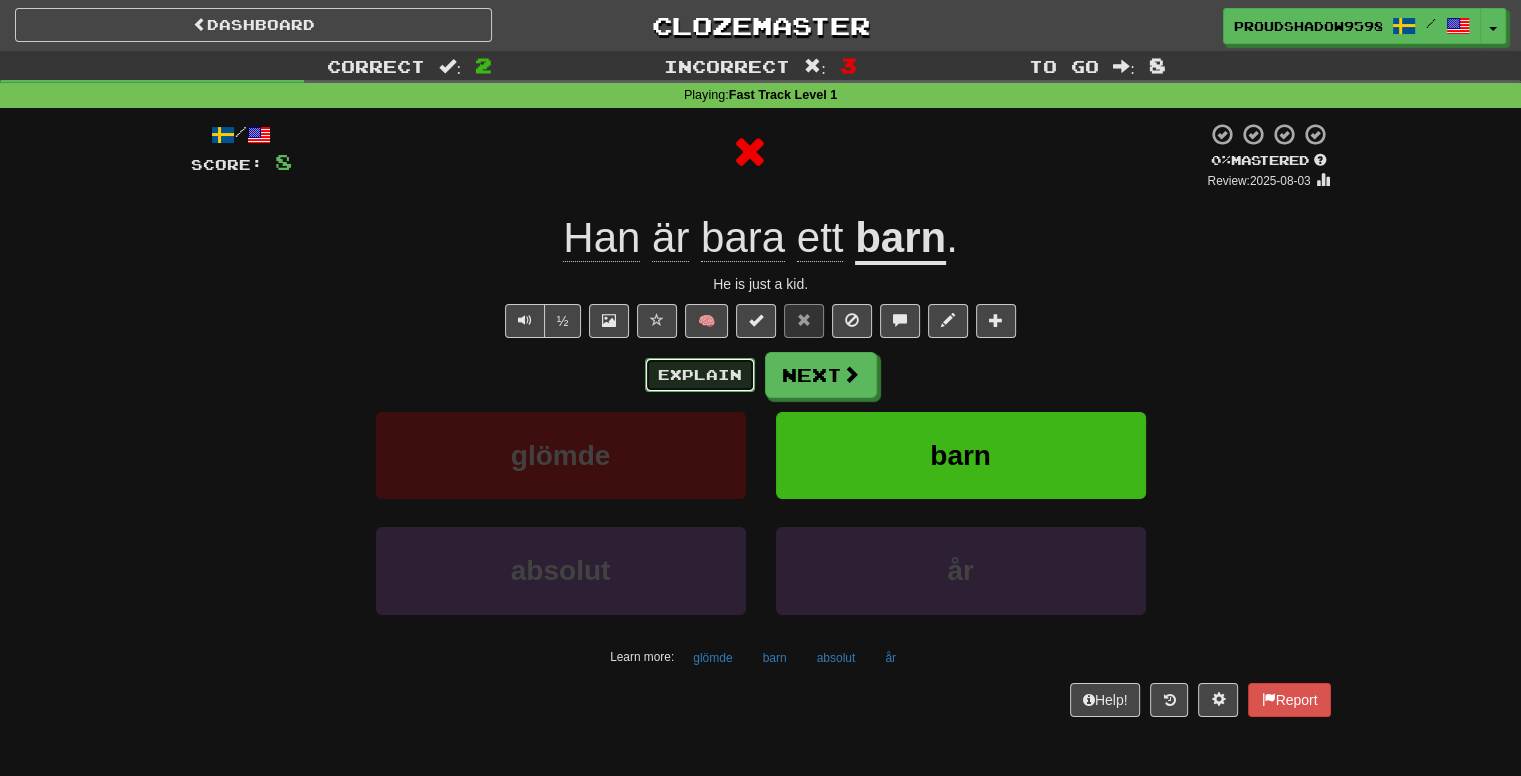 click on "Explain" at bounding box center (700, 375) 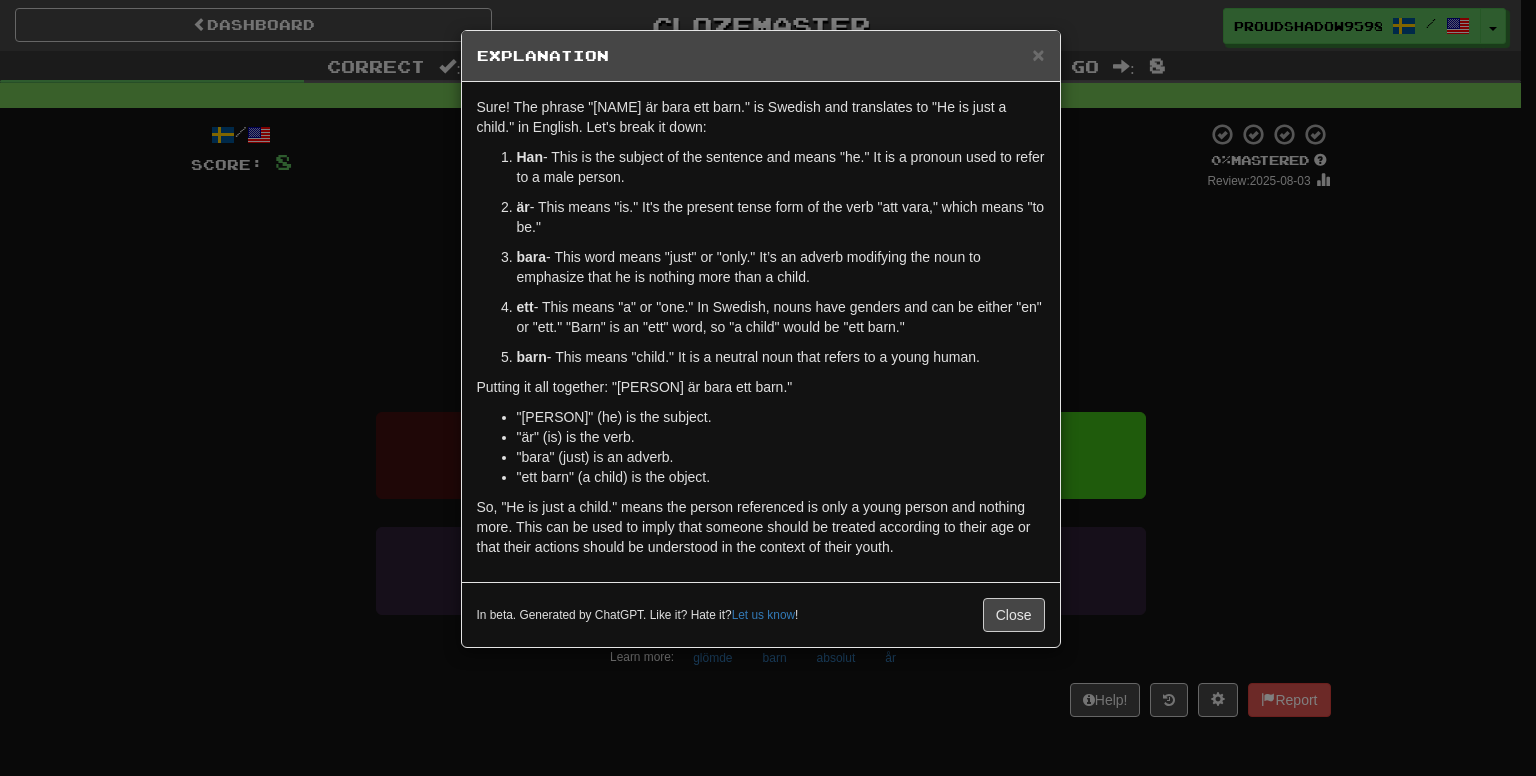 click on "× Explanation Sure! The phrase "[NAME] är bara ett barn." is Swedish and translates to "He is just a child." in English. Let's break it down:
[NAME]  - This is the subject of the sentence and means "he." It is a pronoun used to refer to a male person.
är  - This means "is." It's the present tense form of the verb "att vara," which means "to be."
bara  - This word means "just" or "only." It’s an adverb modifying the noun to emphasize that he is nothing more than a child.
ett  - This means "a" or "one." In Swedish, nouns have genders and can be either "en" or "ett." "Barn" is an "ett" word, so "a child" would be "ett barn."
barn  - This means "child." It is a neutral noun that refers to a young human.
Putting it all together: "[NAME] är bara ett barn."
"[NAME]" (he) is the subject.
"är" (is) is the verb.
"bara" (just) is an adverb.
"ett barn" (a child) is the object.
In beta. Generated by ChatGPT. Like it? Hate it?  Let us know ! Close" at bounding box center [768, 388] 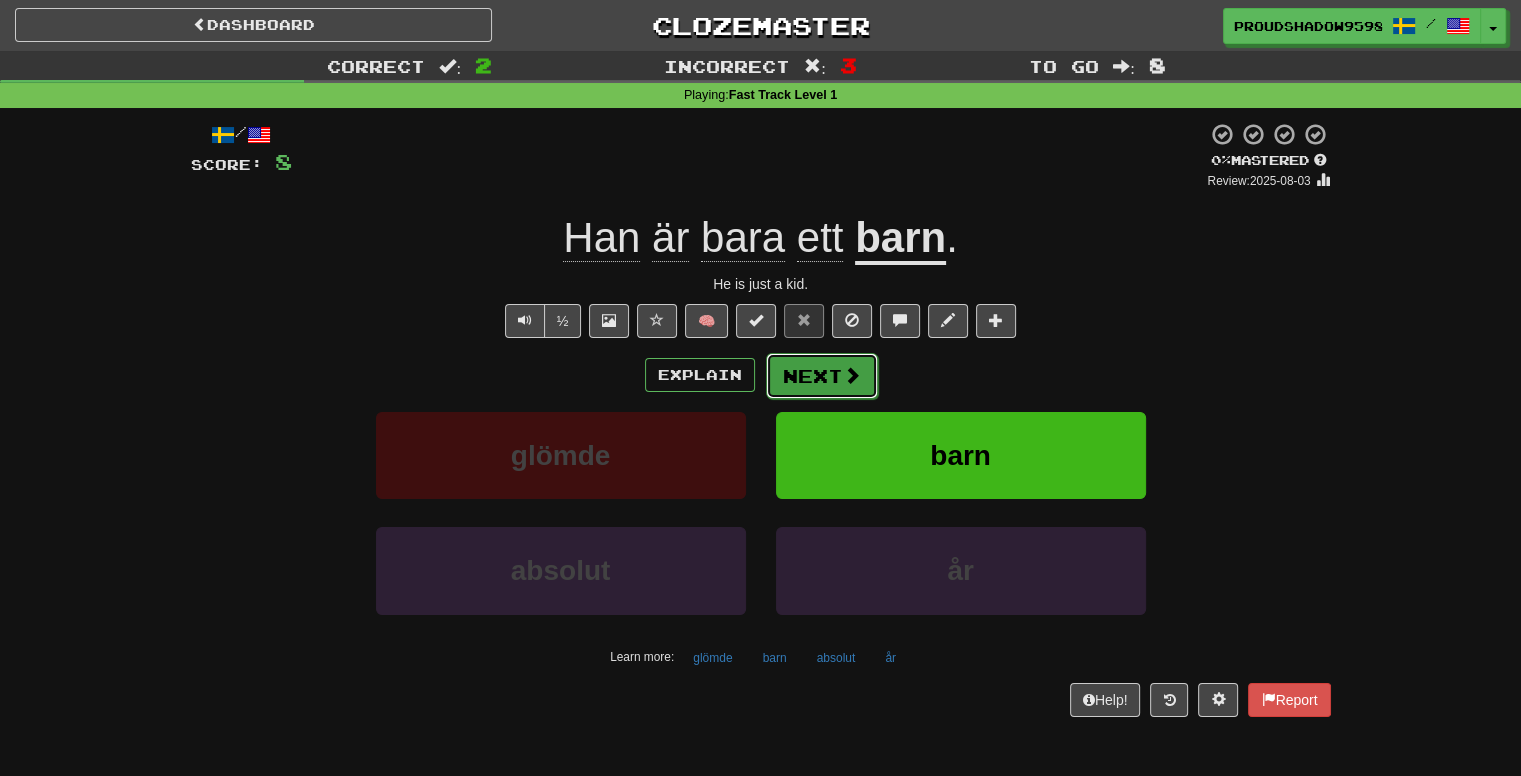 click on "Next" at bounding box center [822, 376] 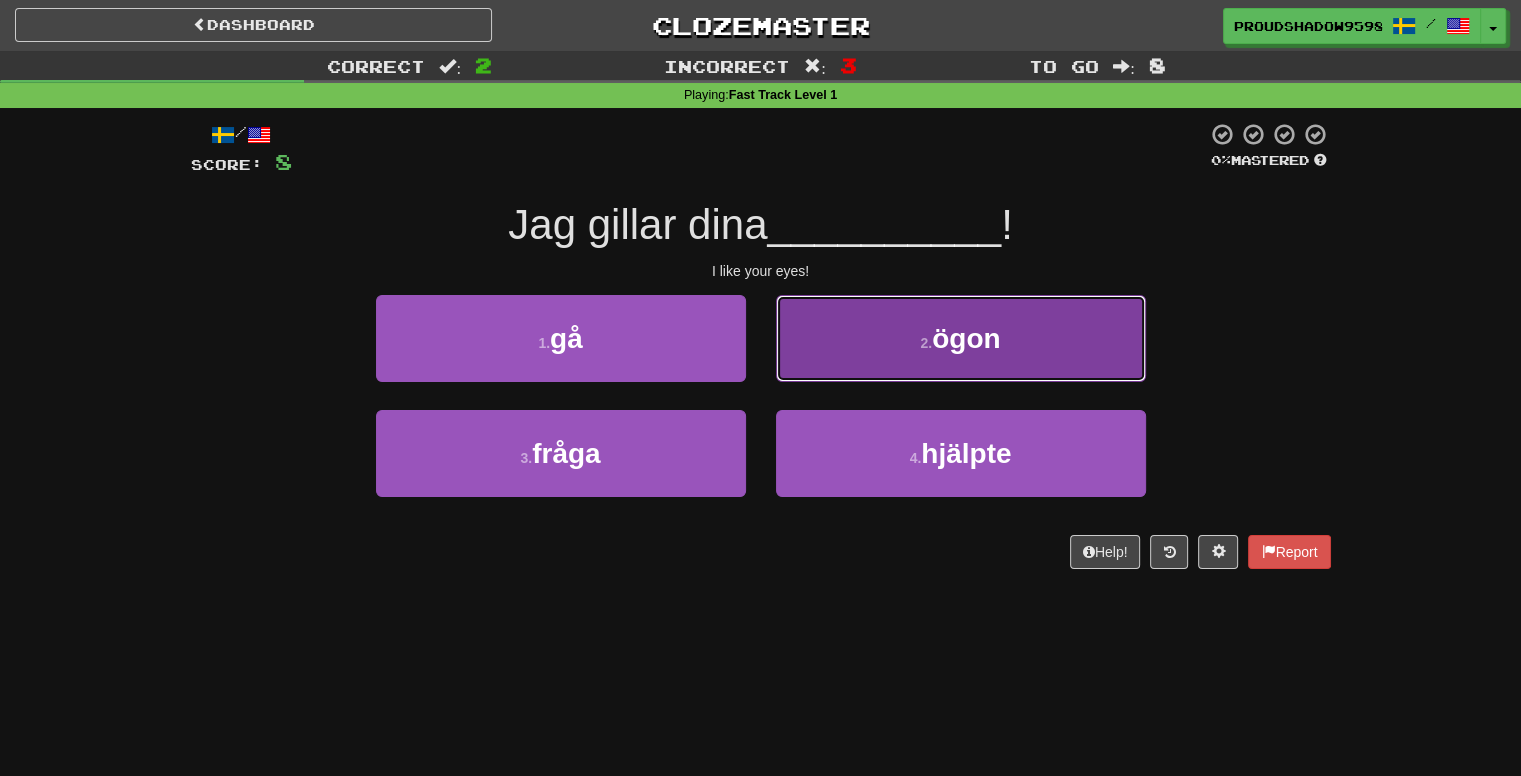 click on "2 .  ögon" at bounding box center (961, 338) 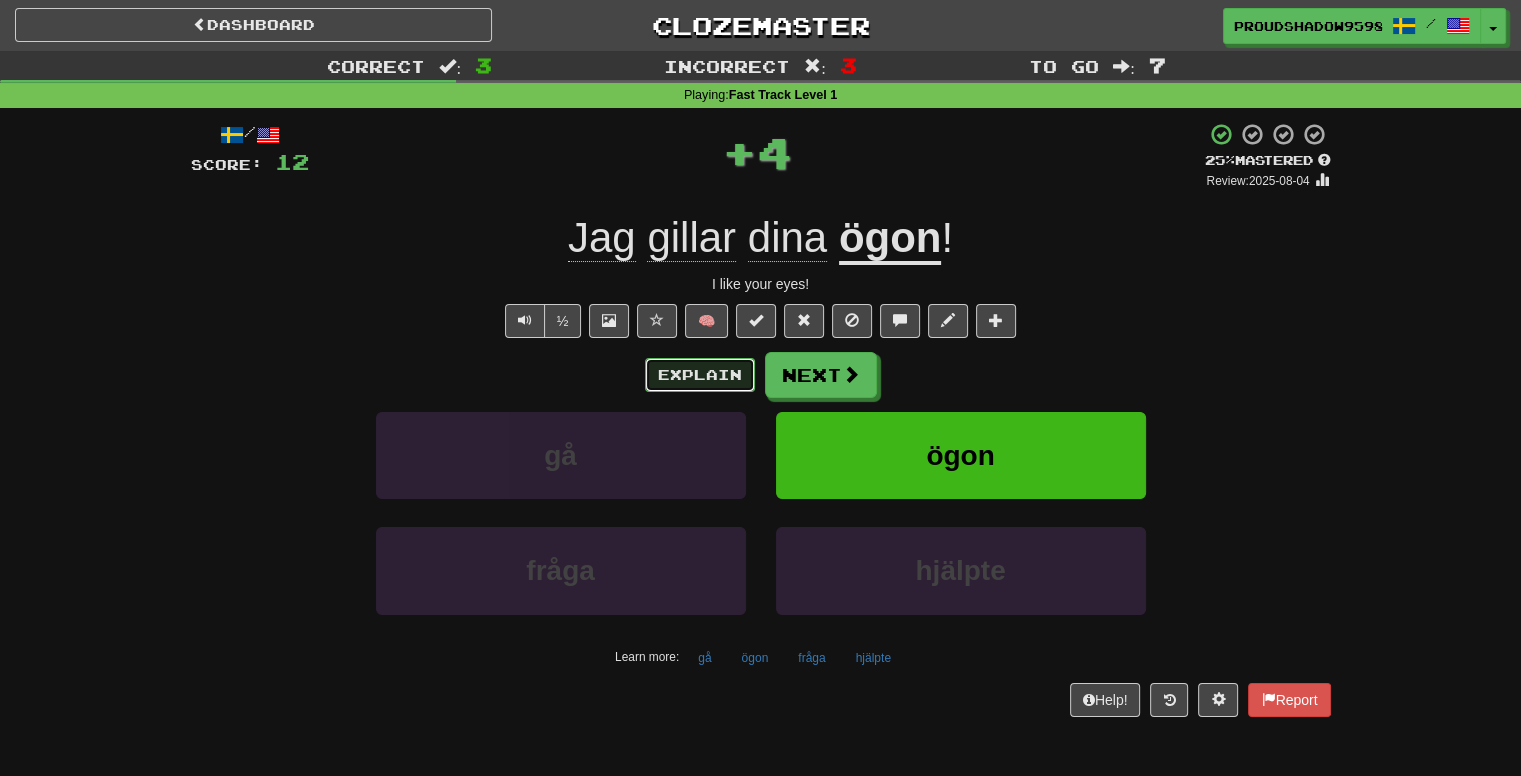 click on "Explain" at bounding box center (700, 375) 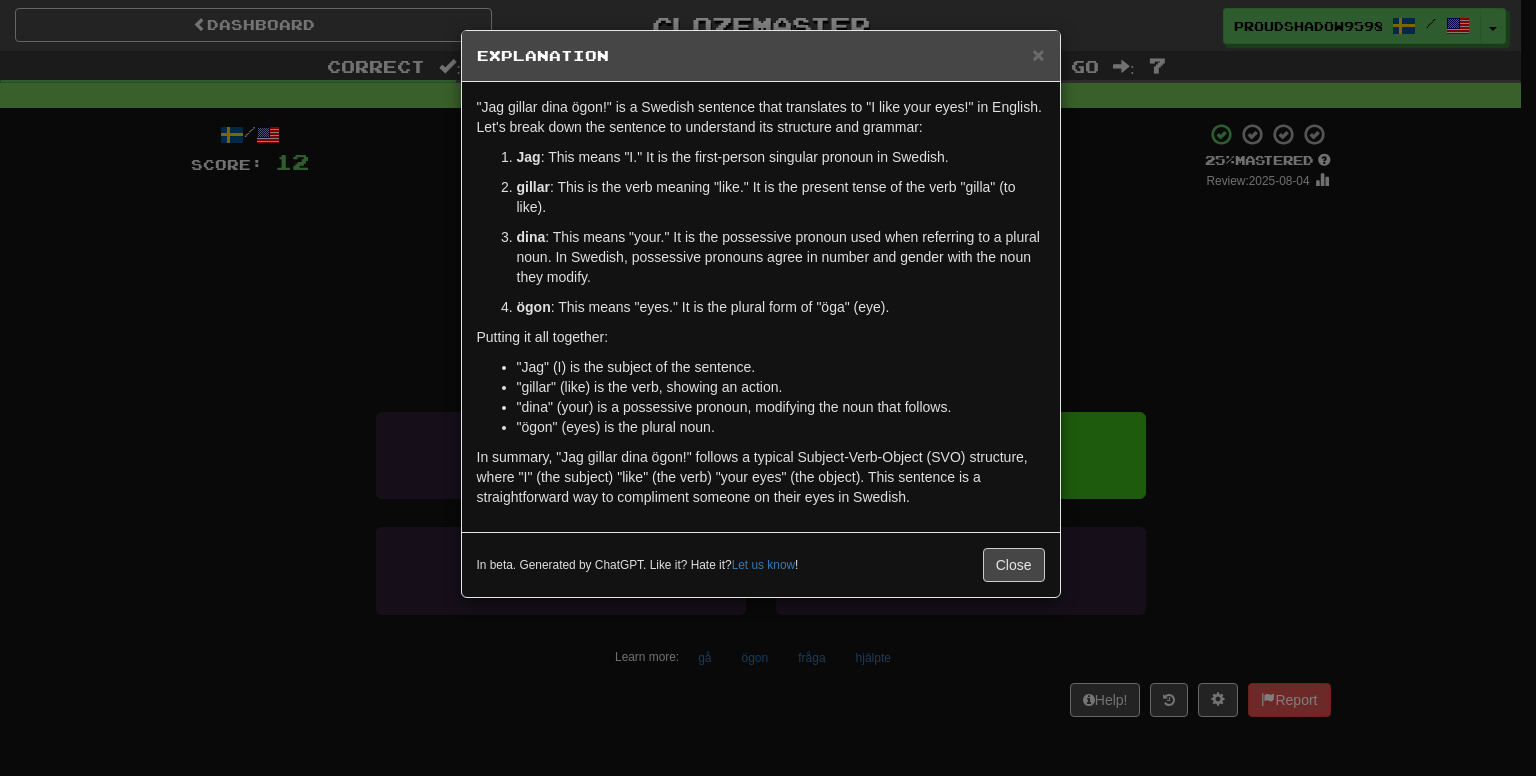 click on "× Explanation "Jag gillar dina ögon!" is a Swedish sentence that translates to "I like your eyes!" in English. Let's break down the sentence to understand its structure and grammar:
Jag : This means "I." It is the first-person singular pronoun in Swedish.
gillar : This is the verb meaning "like." It is the present tense of the verb "gilla" (to like).
dina : This means "your." It is the possessive pronoun used when referring to a plural noun. In Swedish, possessive pronouns agree in number and gender with the noun they modify.
ögon : This means "eyes." It is the plural form of "öga" (eye).
Putting it all together:
"Jag" (I) is the subject of the sentence.
"gillar" (like) is the verb, showing an action.
"dina" (your) is a possessive pronoun, modifying the noun that follows.
"ögon" (eyes) is the plural noun.
In beta. Generated by ChatGPT. Like it? Hate it?  Let us know ! Close" at bounding box center (768, 388) 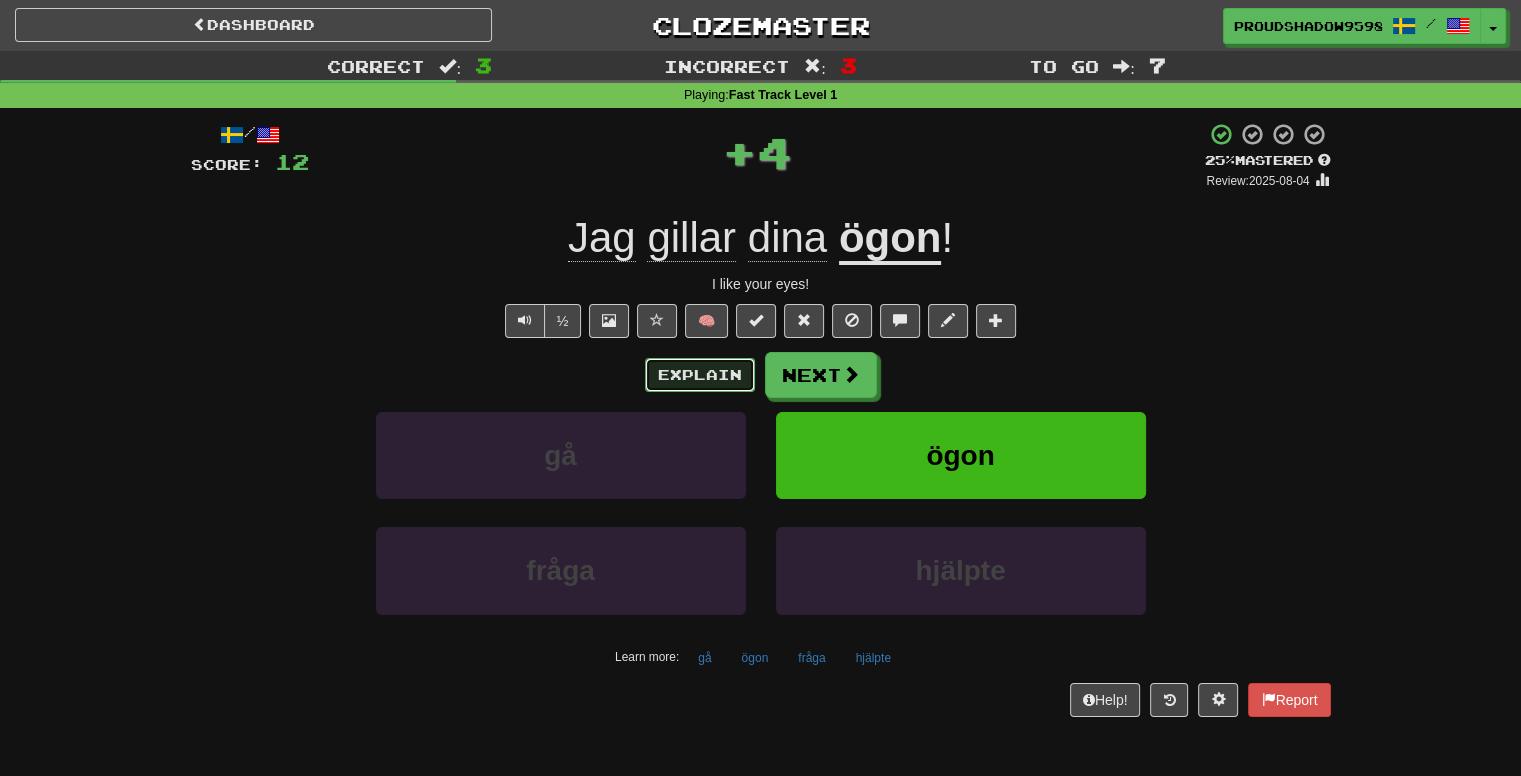 click on "Explain" at bounding box center [700, 375] 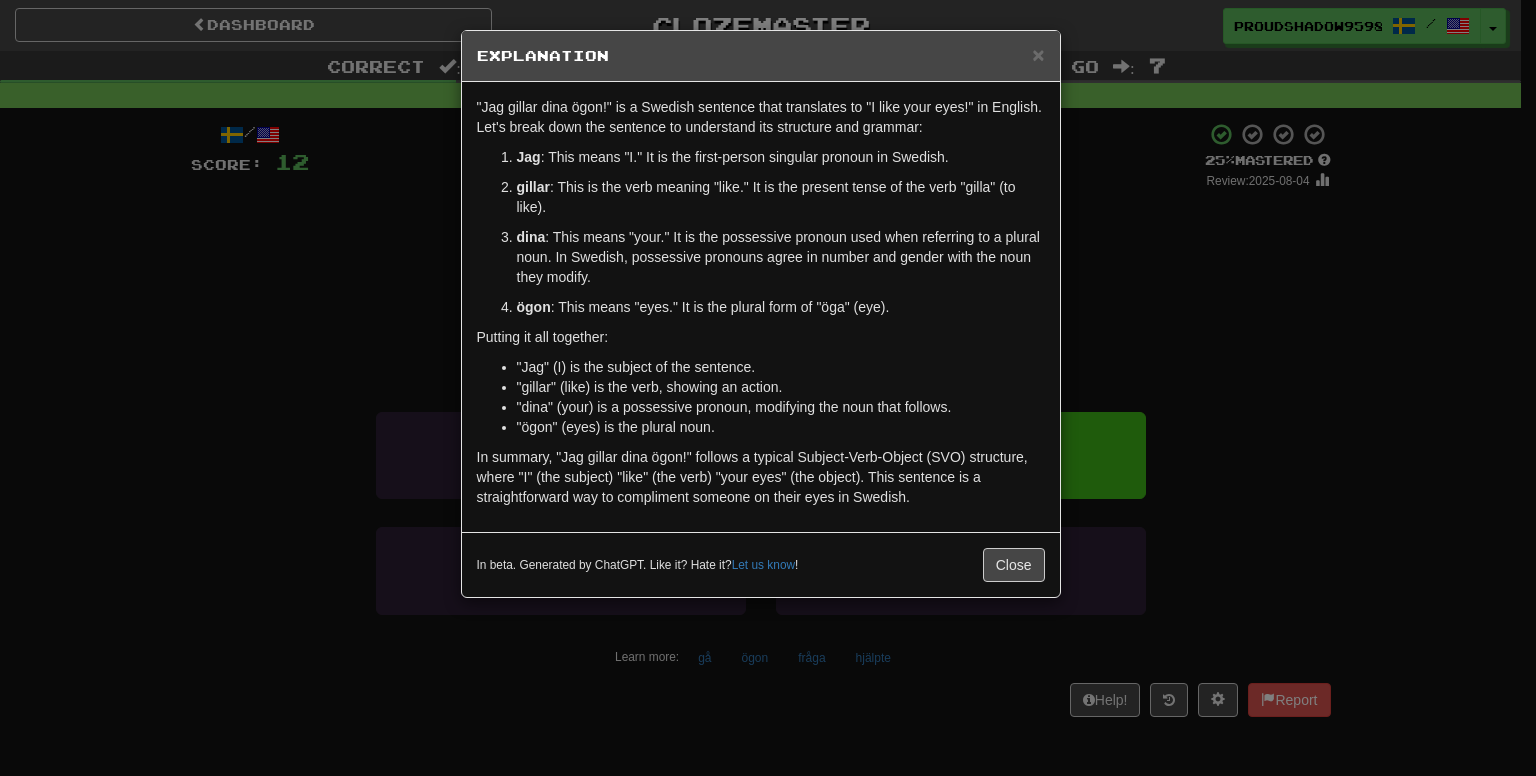 click on "× Explanation "Jag gillar dina ögon!" is a Swedish sentence that translates to "I like your eyes!" in English. Let's break down the sentence to understand its structure and grammar:
Jag : This means "I." It is the first-person singular pronoun in Swedish.
gillar : This is the verb meaning "like." It is the present tense of the verb "gilla" (to like).
dina : This means "your." It is the possessive pronoun used when referring to a plural noun. In Swedish, possessive pronouns agree in number and gender with the noun they modify.
ögon : This means "eyes." It is the plural form of "öga" (eye).
Putting it all together:
"Jag" (I) is the subject of the sentence.
"gillar" (like) is the verb, showing an action.
"dina" (your) is a possessive pronoun, modifying the noun that follows.
"ögon" (eyes) is the plural noun.
In beta. Generated by ChatGPT. Like it? Hate it?  Let us know ! Close" at bounding box center [768, 388] 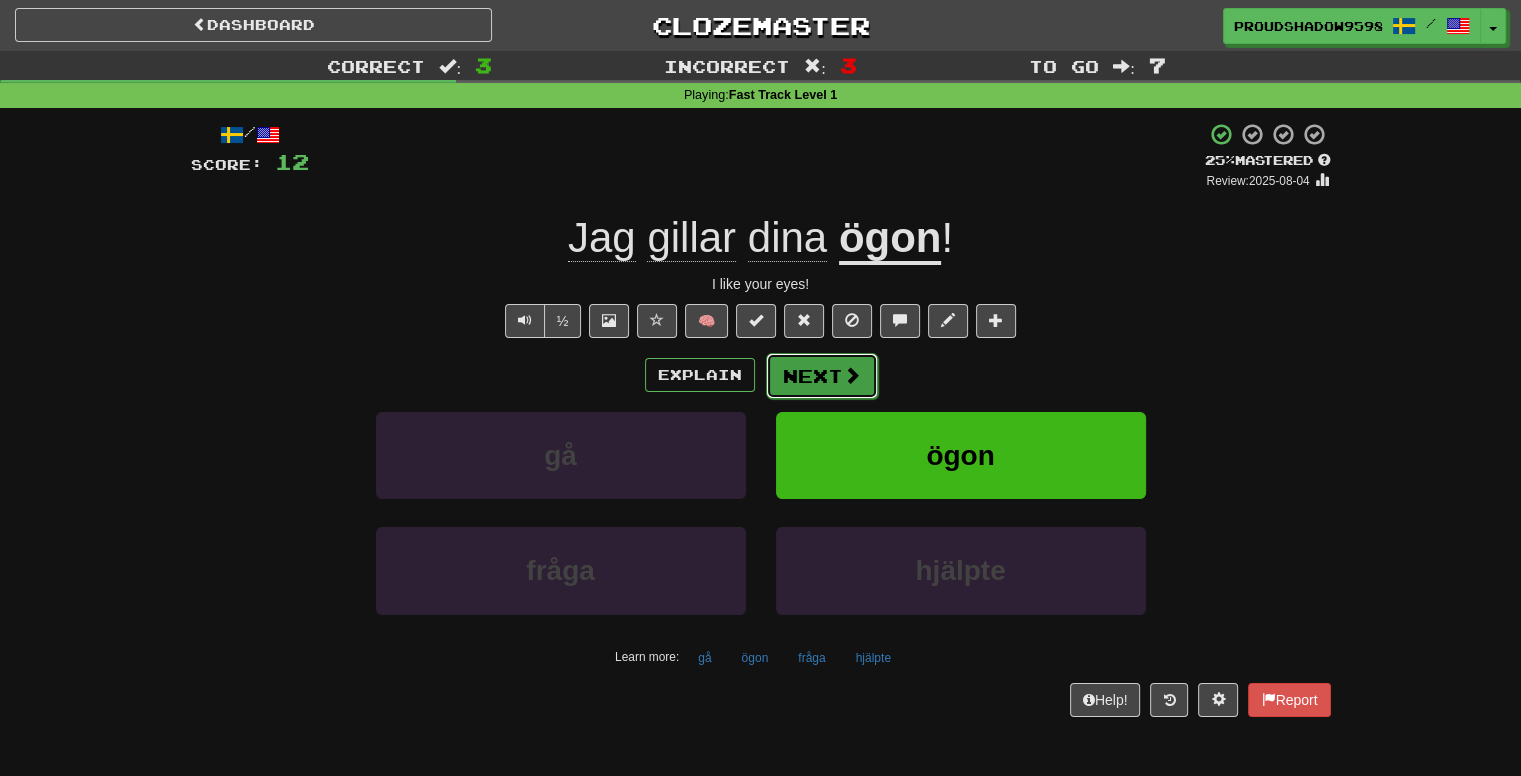 click on "Next" at bounding box center [822, 376] 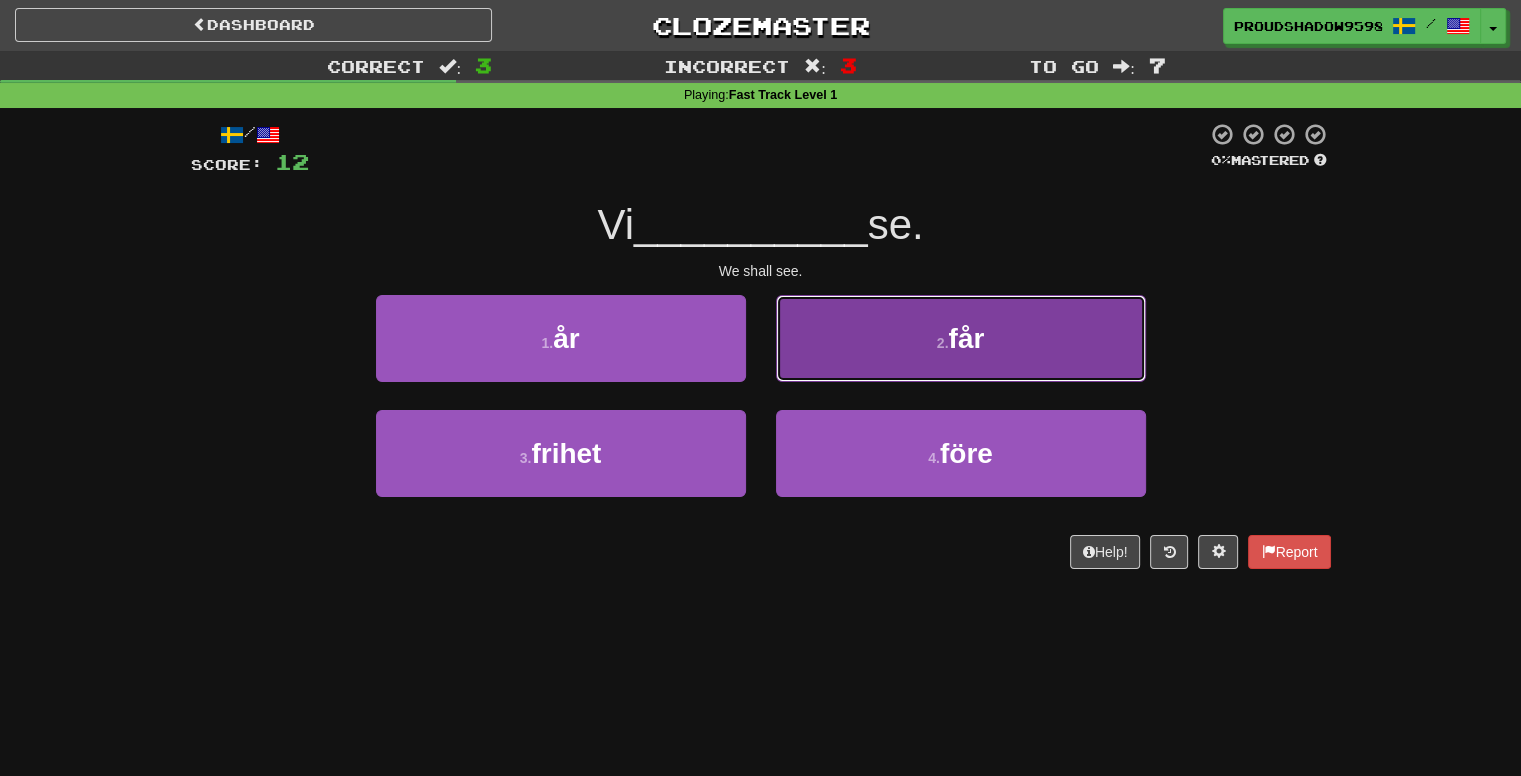 click on "2 .  får" at bounding box center [961, 338] 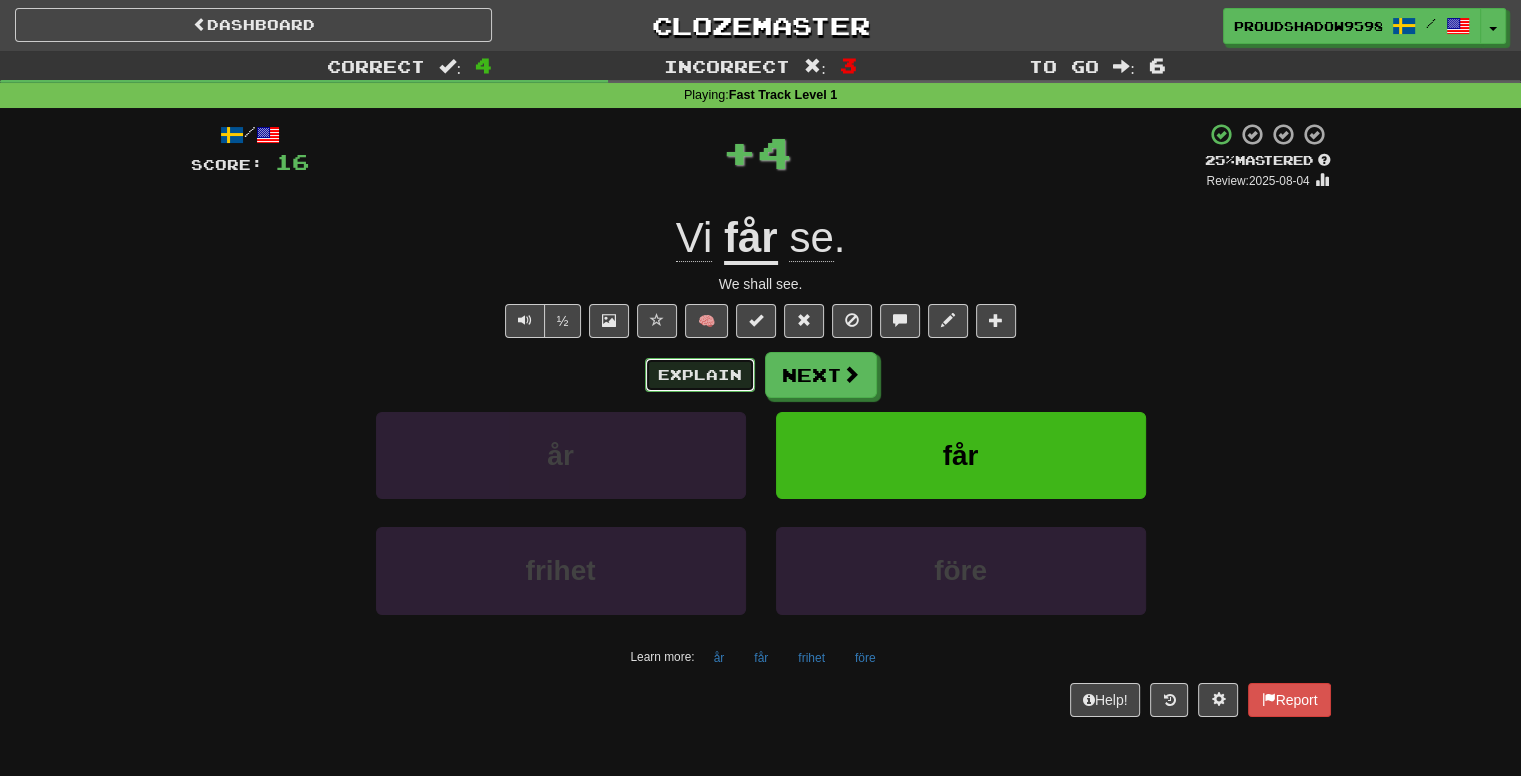 click on "Explain" at bounding box center [700, 375] 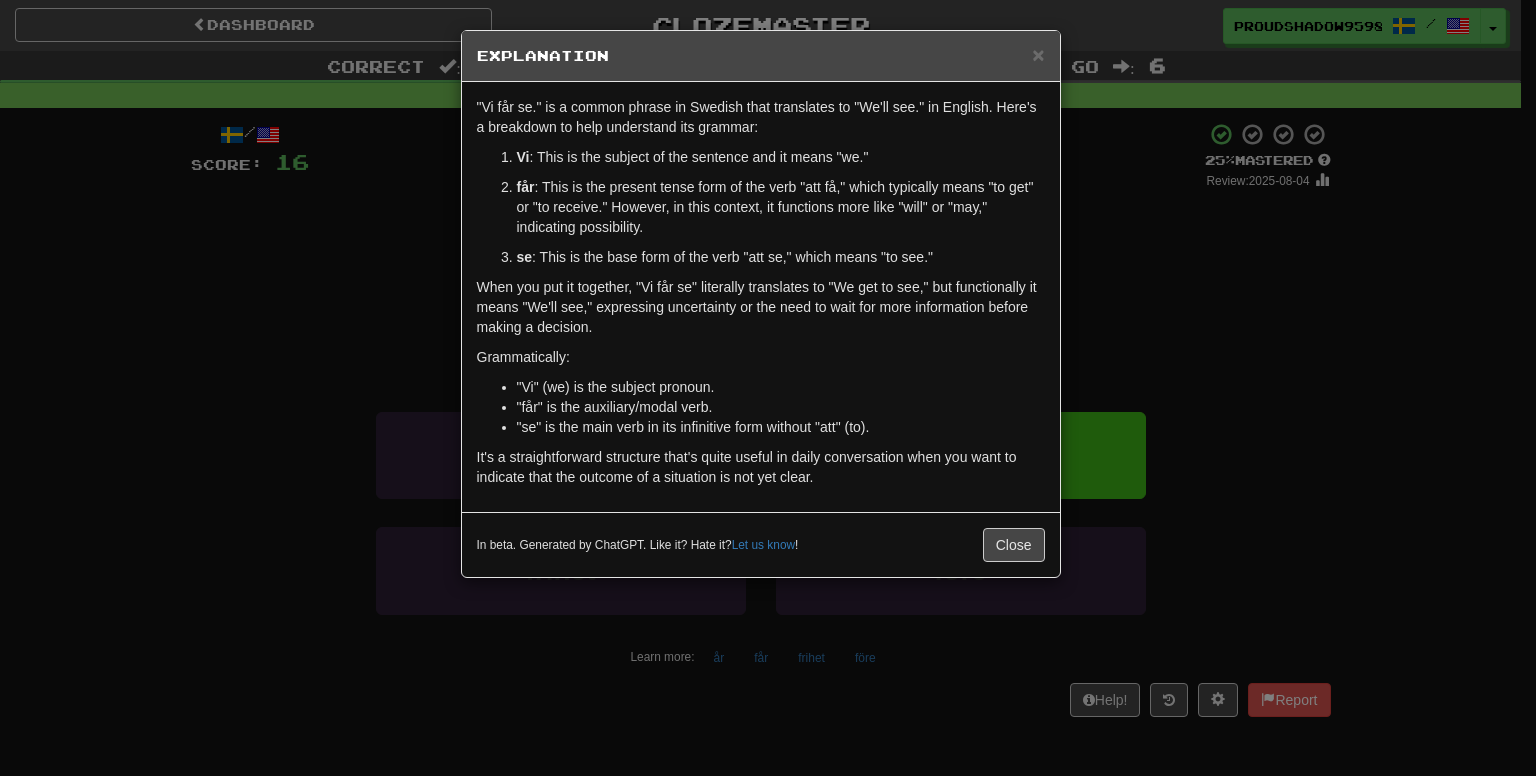click on "× Explanation "Vi får se." is a common phrase in Swedish that translates to "We'll see." in English. Here's a breakdown to help understand its grammar:
Vi : This is the subject of the sentence and it means "we."
får : This is the present tense form of the verb "att få," which typically means "to get" or "to receive." However, in this context, it functions more like "will" or "may," indicating possibility.
se : This is the base form of the verb "att se," which means "to see."
When you put it together, "Vi får se" literally translates to "We get to see," but functionally it means "We'll see," expressing uncertainty or the need to wait for more information before making a decision.
Grammatically:
"Vi" (we) is the subject pronoun.
"får" is the auxiliary/modal verb.
"se" is the main verb in its infinitive form without "att" (to).
In beta. Generated by ChatGPT. Like it? Hate it?  Let us know ! Close" at bounding box center [768, 388] 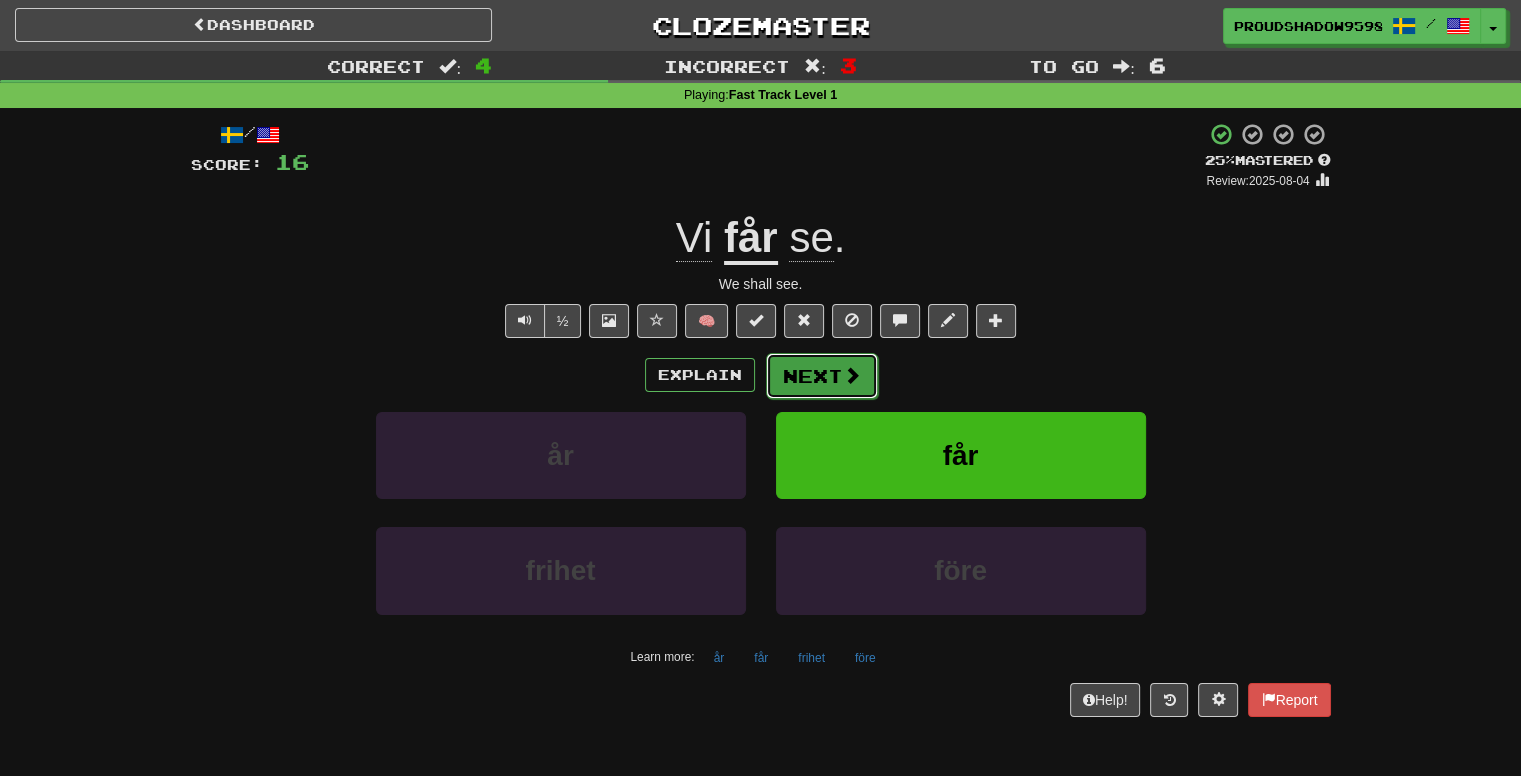 click on "Next" at bounding box center [822, 376] 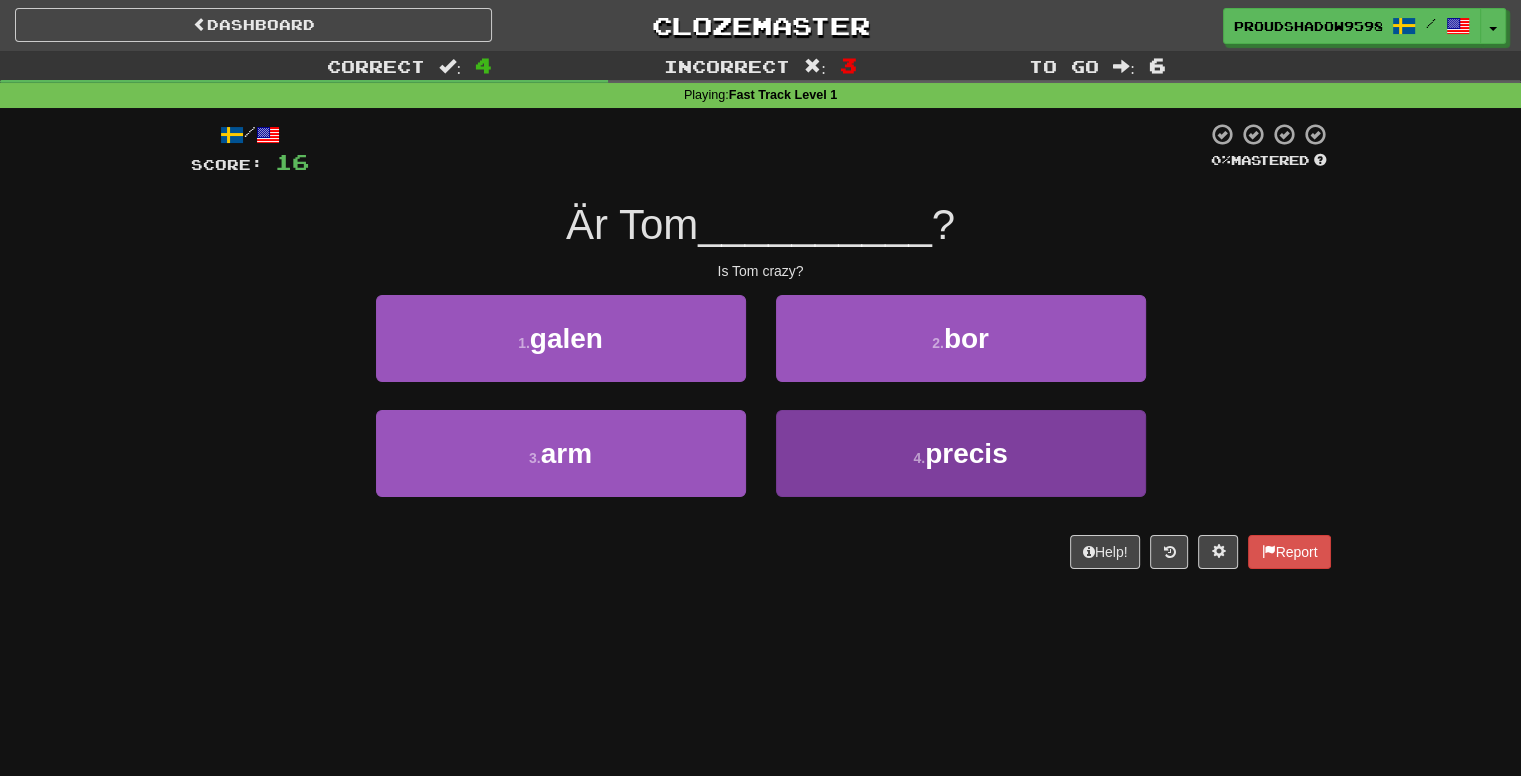 click on "4 .  precis" at bounding box center [961, 467] 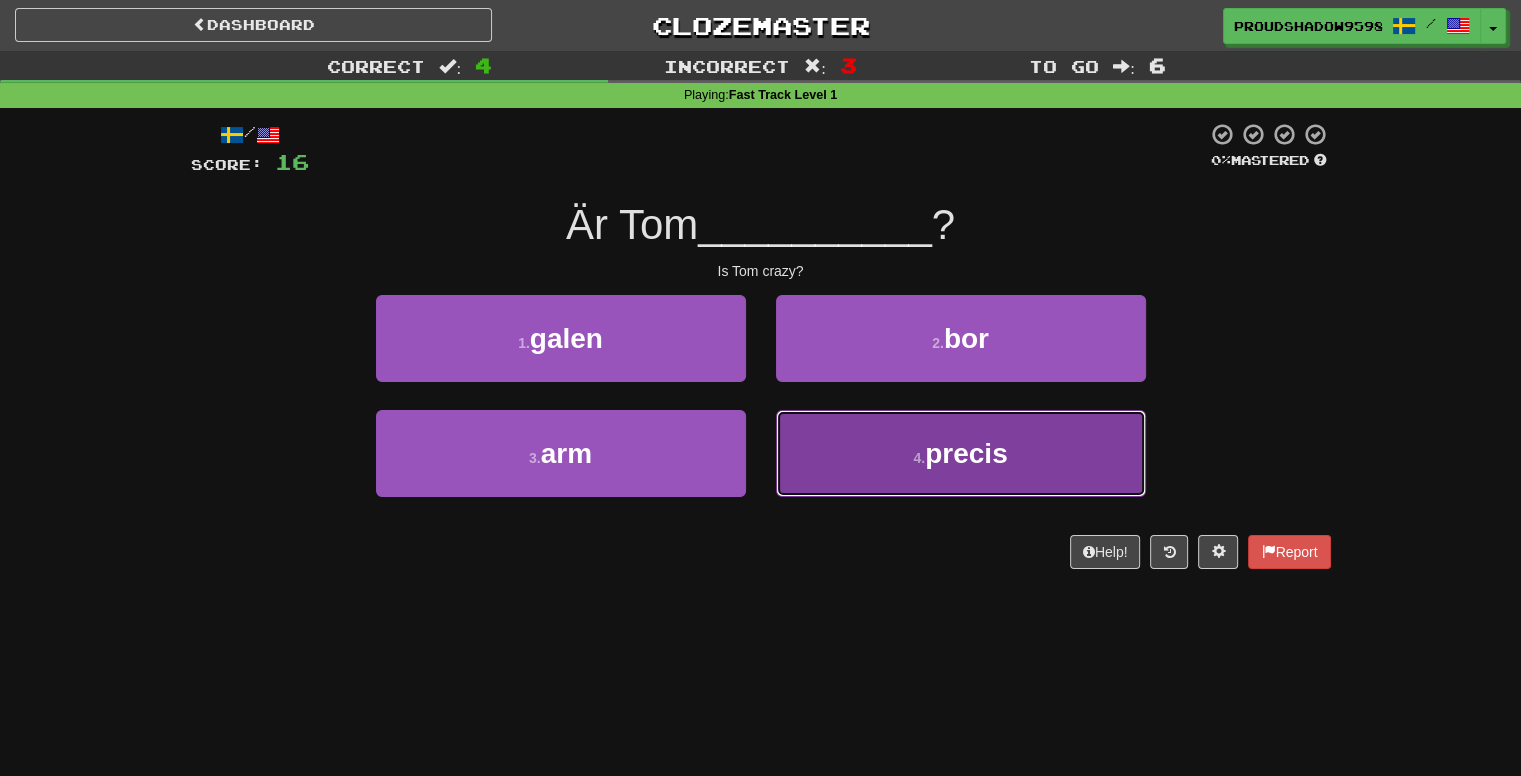 click on "4 .  precis" at bounding box center (961, 453) 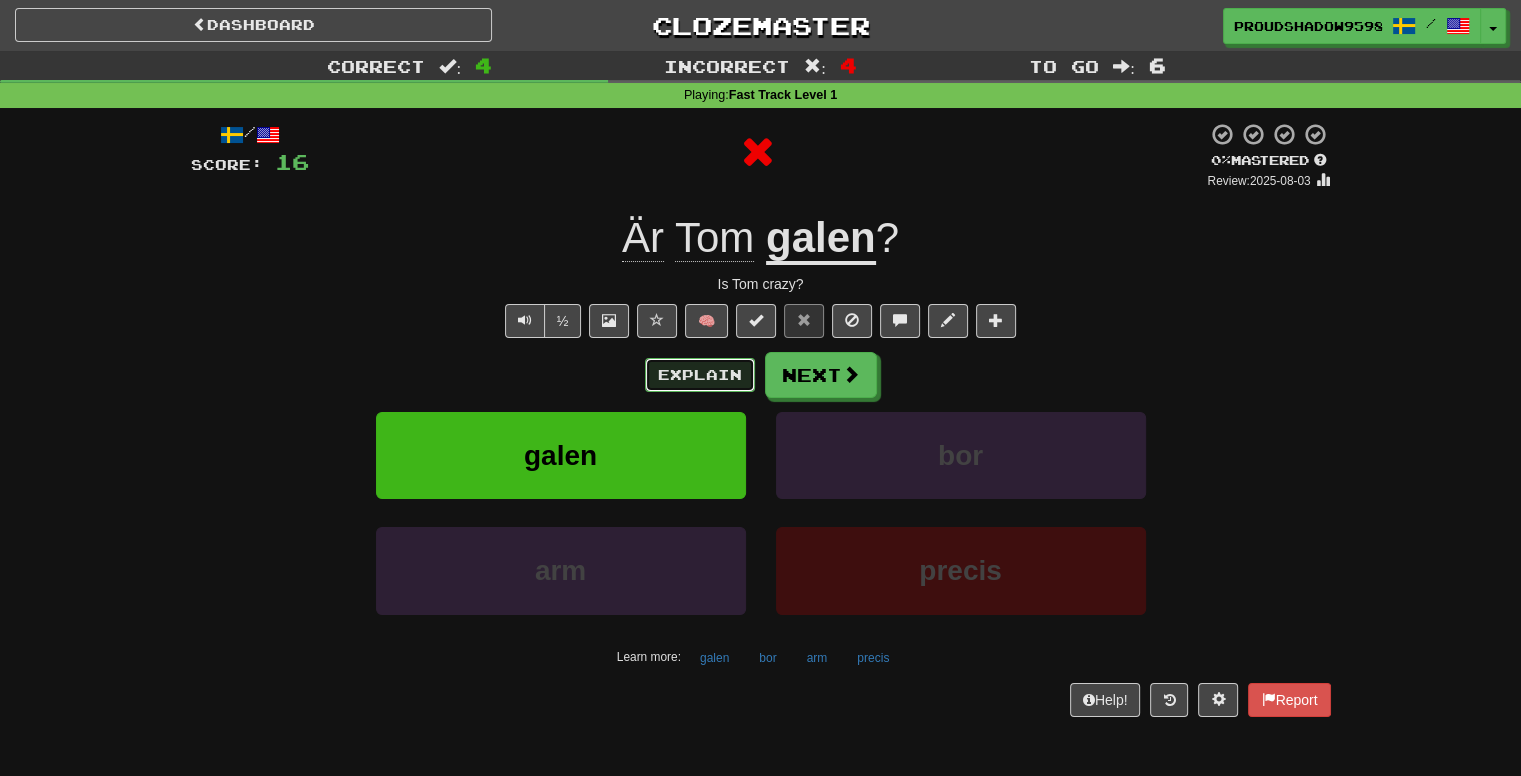 click on "Explain" at bounding box center (700, 375) 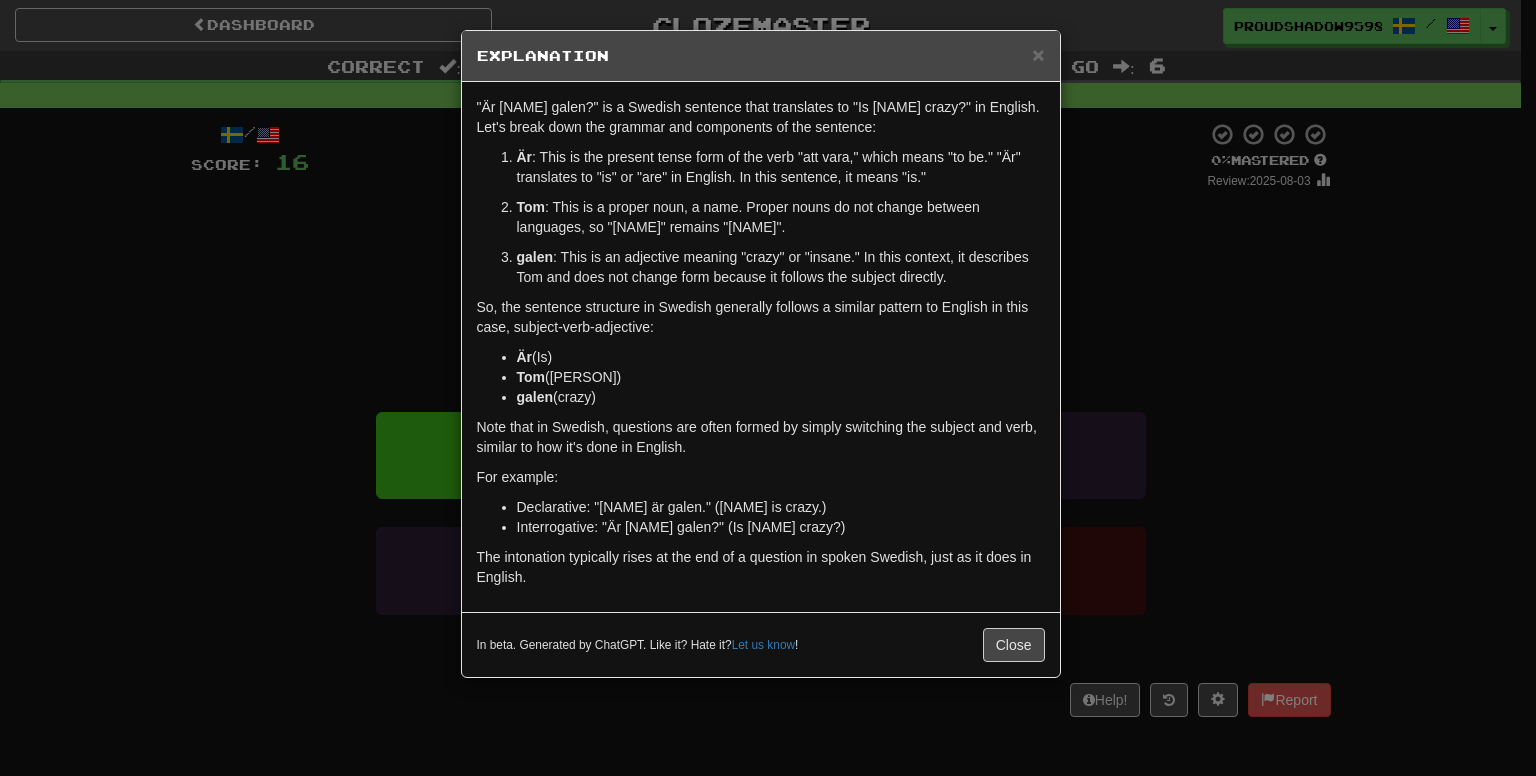 click on "× Explanation "Är [PERSON] galen?" is a Swedish sentence that translates to "Is [PERSON] crazy?" in English. Let's break down the grammar and components of the sentence:
Är : This is the present tense form of the verb "att vara," which means "to be." "Är" translates to "is" or "are" in English. In this sentence, it means "is."
[PERSON] : This is a proper noun, a name. Proper nouns do not change between languages, so "[PERSON]" remains "[PERSON]."
galen : This is an adjective meaning "crazy" or "insane." In this context, it describes [PERSON] and does not change form because it follows the subject directly.
So, the sentence structure in Swedish generally follows a similar pattern to English in this case, subject-verb-adjective:
Är  (Is)
[PERSON]  ([PERSON])
galen  (crazy)
Note that in Swedish, questions are often formed by simply switching the subject and verb, similar to how it's done in English.
For example:
Declarative: "[PERSON] är galen." ([PERSON] is crazy.)
Let us know ! Close" at bounding box center (768, 388) 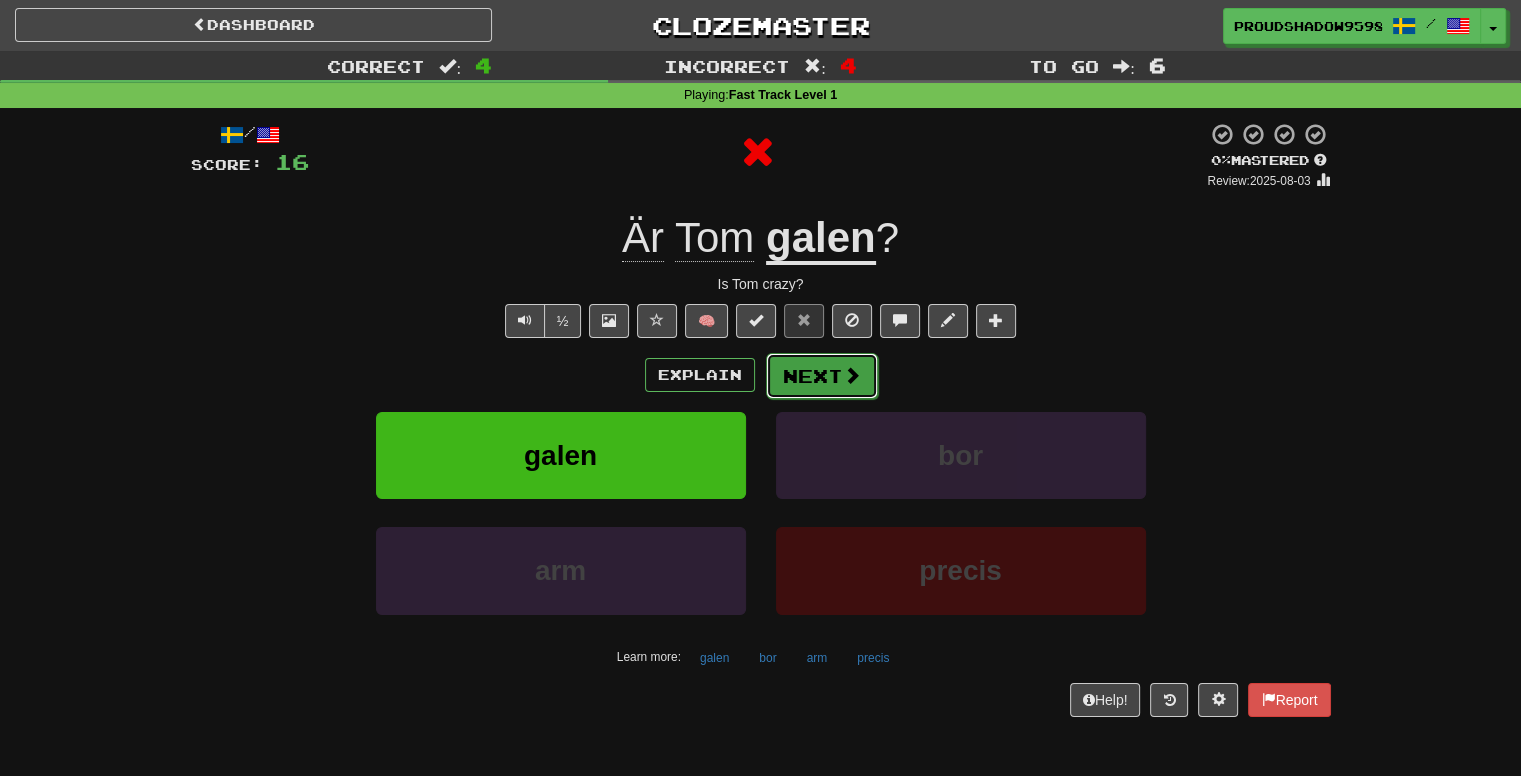 click on "Next" at bounding box center [822, 376] 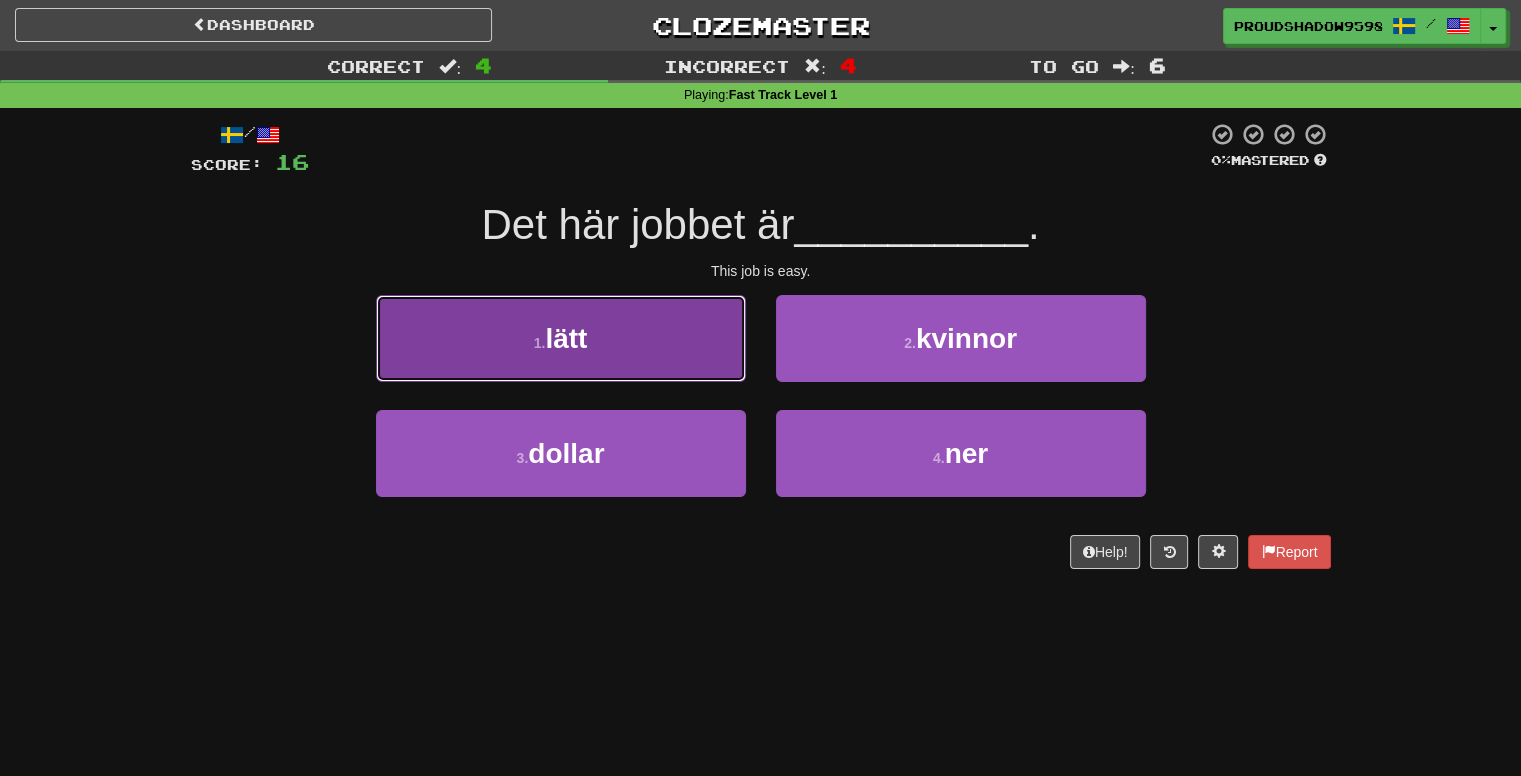 click on "1 .  lätt" at bounding box center (561, 338) 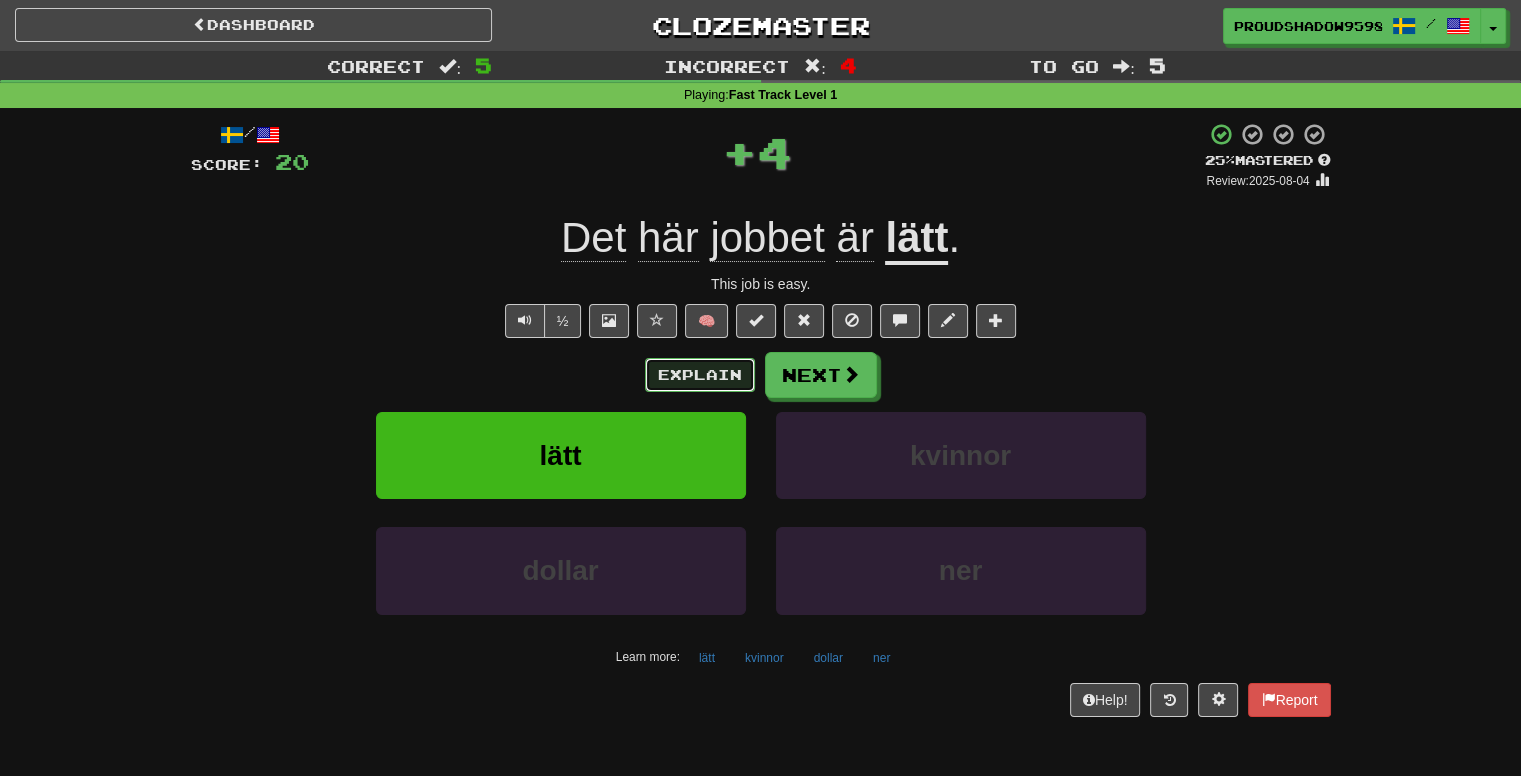 click on "Explain" at bounding box center [700, 375] 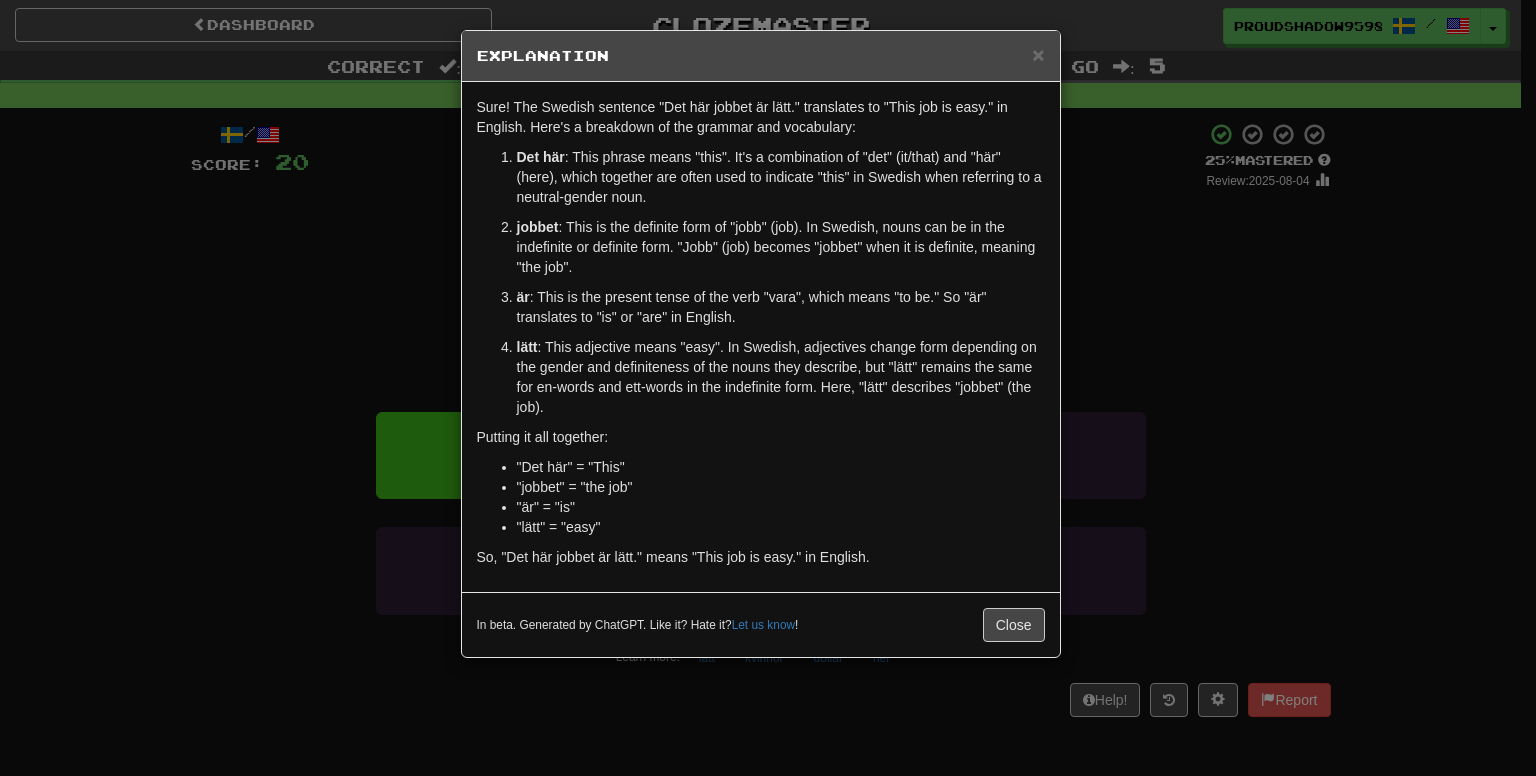 click on "× Explanation Sure! The Swedish sentence "Det här jobbet är lätt." translates to "This job is easy." in English. Here's a breakdown of the grammar and vocabulary:
Det här : This phrase means "this". It's a combination of "det" (it/that) and "här" (here), which together are often used to indicate "this" in Swedish when referring to a neutral-gender noun.
jobbet : This is the definite form of "jobb" (job). In Swedish, nouns can be in the indefinite or definite form. "Jobb" (job) becomes "jobbet" when it is definite, meaning "the job".
är : This is the present tense of the verb "vara", which means "to be." So "är" translates to "is" or "are" in English.
lätt : This adjective means "easy". In Swedish, adjectives change form depending on the gender and definiteness of the nouns they describe, but "lätt" remains the same for en-words and ett-words in the indefinite form. Here, "lätt" describes "jobbet" (the job).
Putting it all together:
"Det här" = "This"
!" at bounding box center [768, 388] 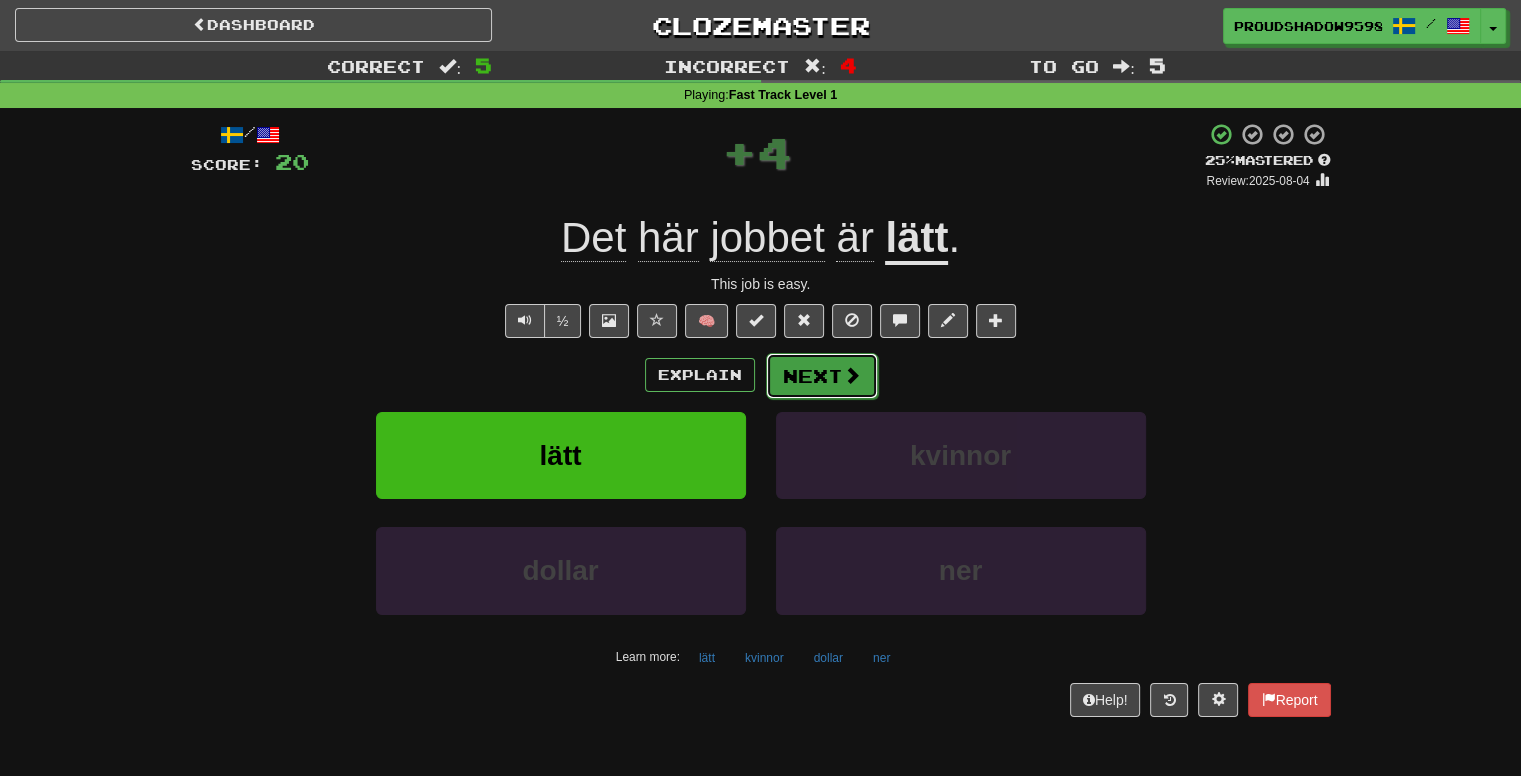 click on "Next" at bounding box center [822, 376] 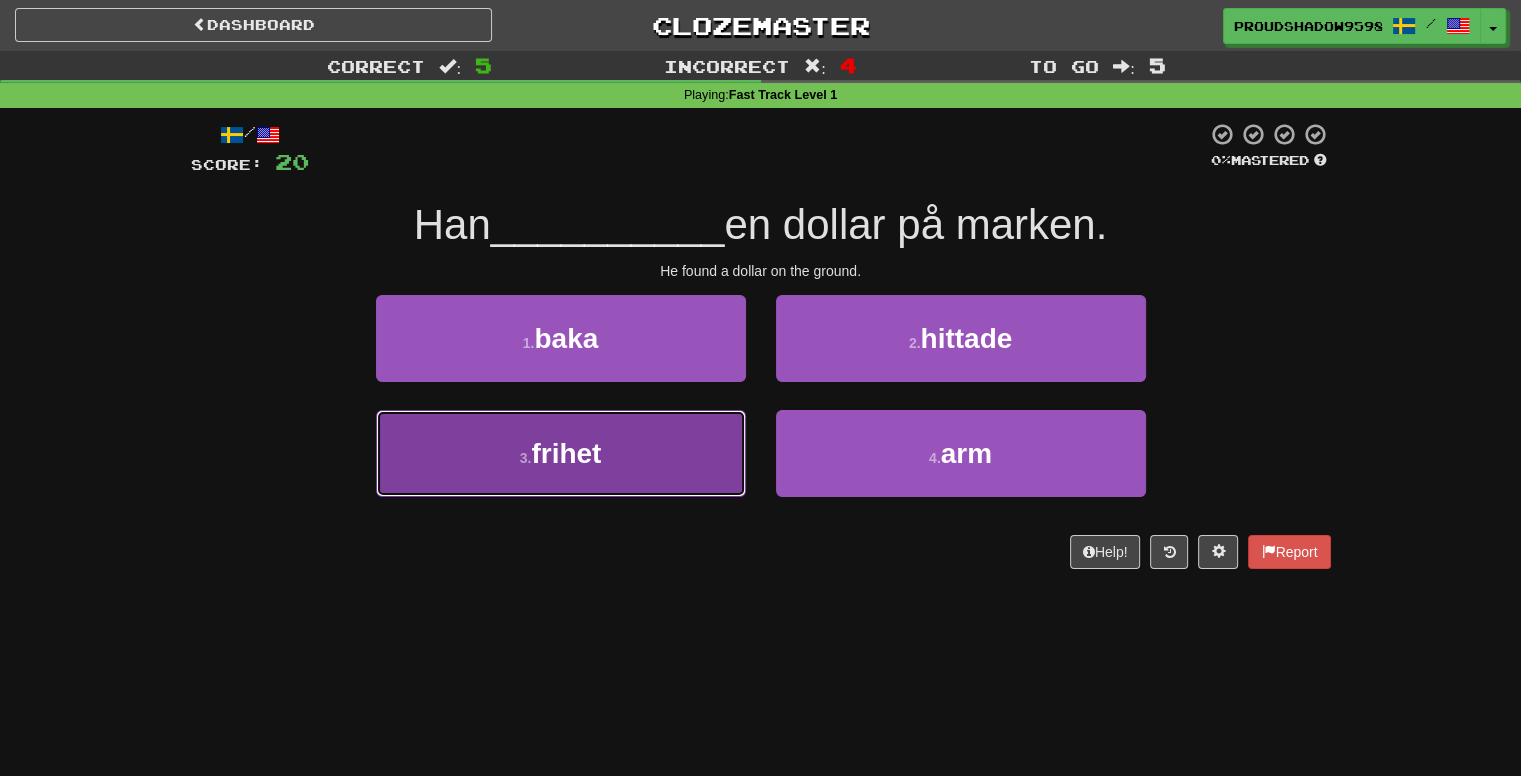 click on "3 .  frihet" at bounding box center (561, 453) 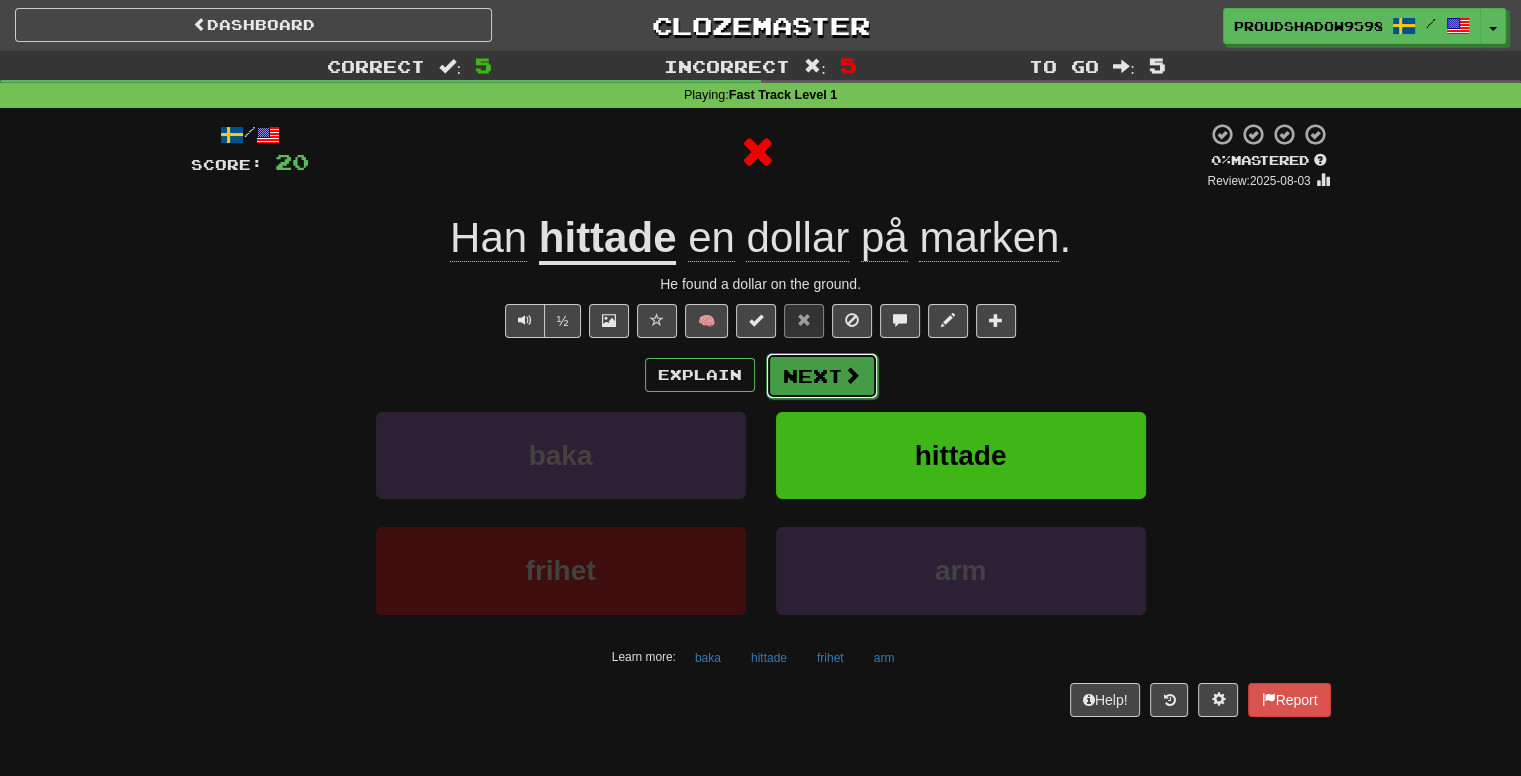 click on "Next" at bounding box center (822, 376) 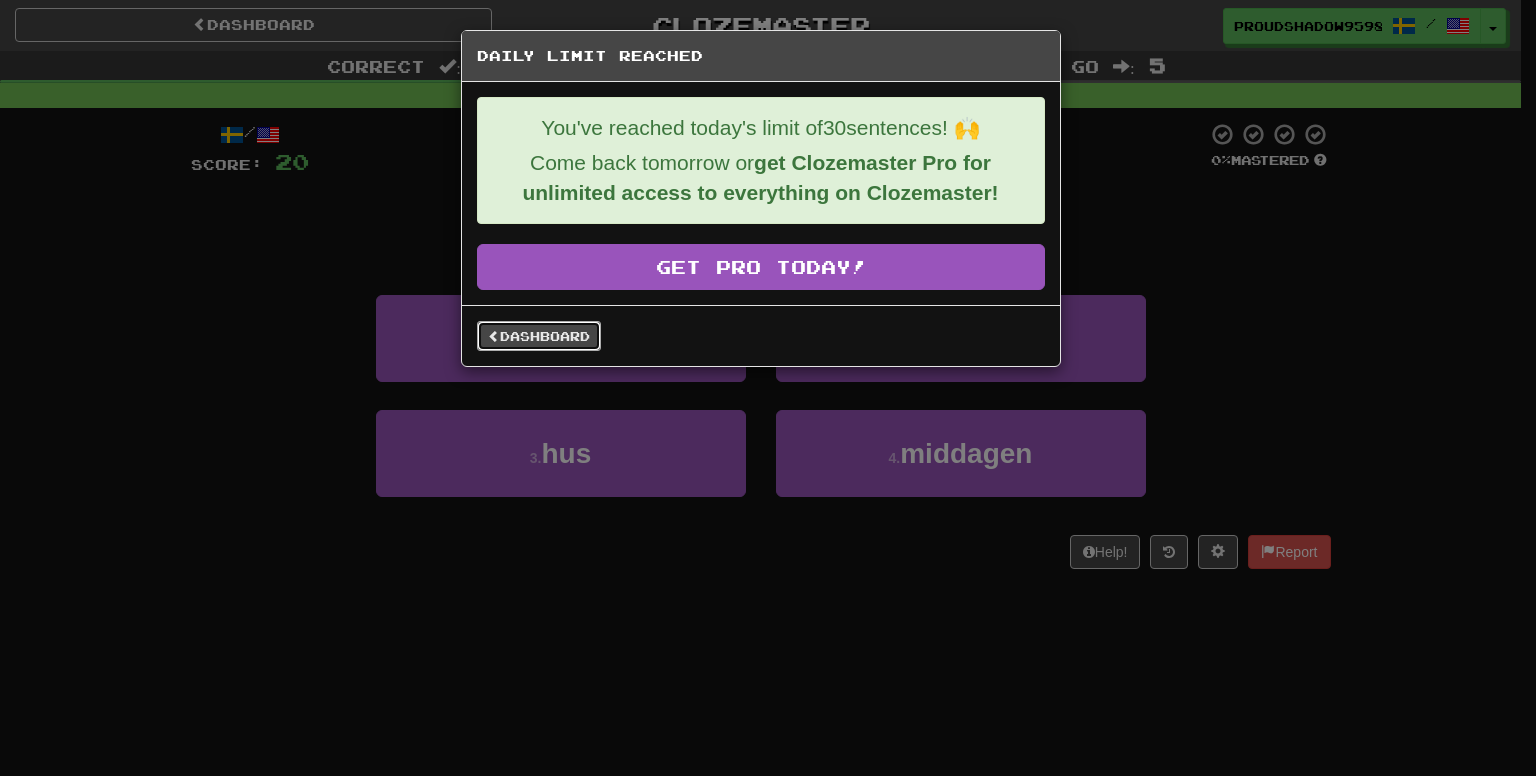 click on "Dashboard" at bounding box center (539, 336) 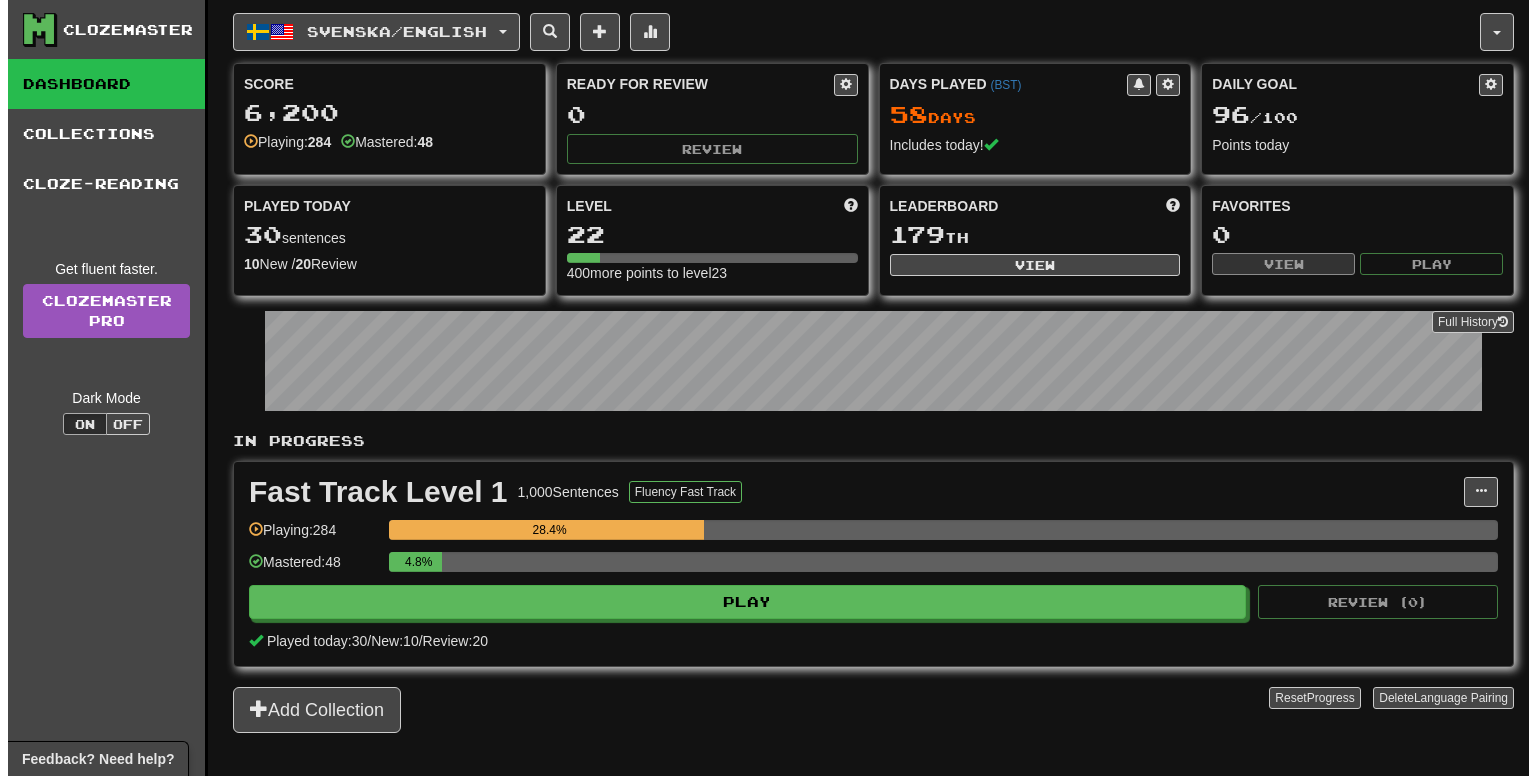 scroll, scrollTop: 0, scrollLeft: 0, axis: both 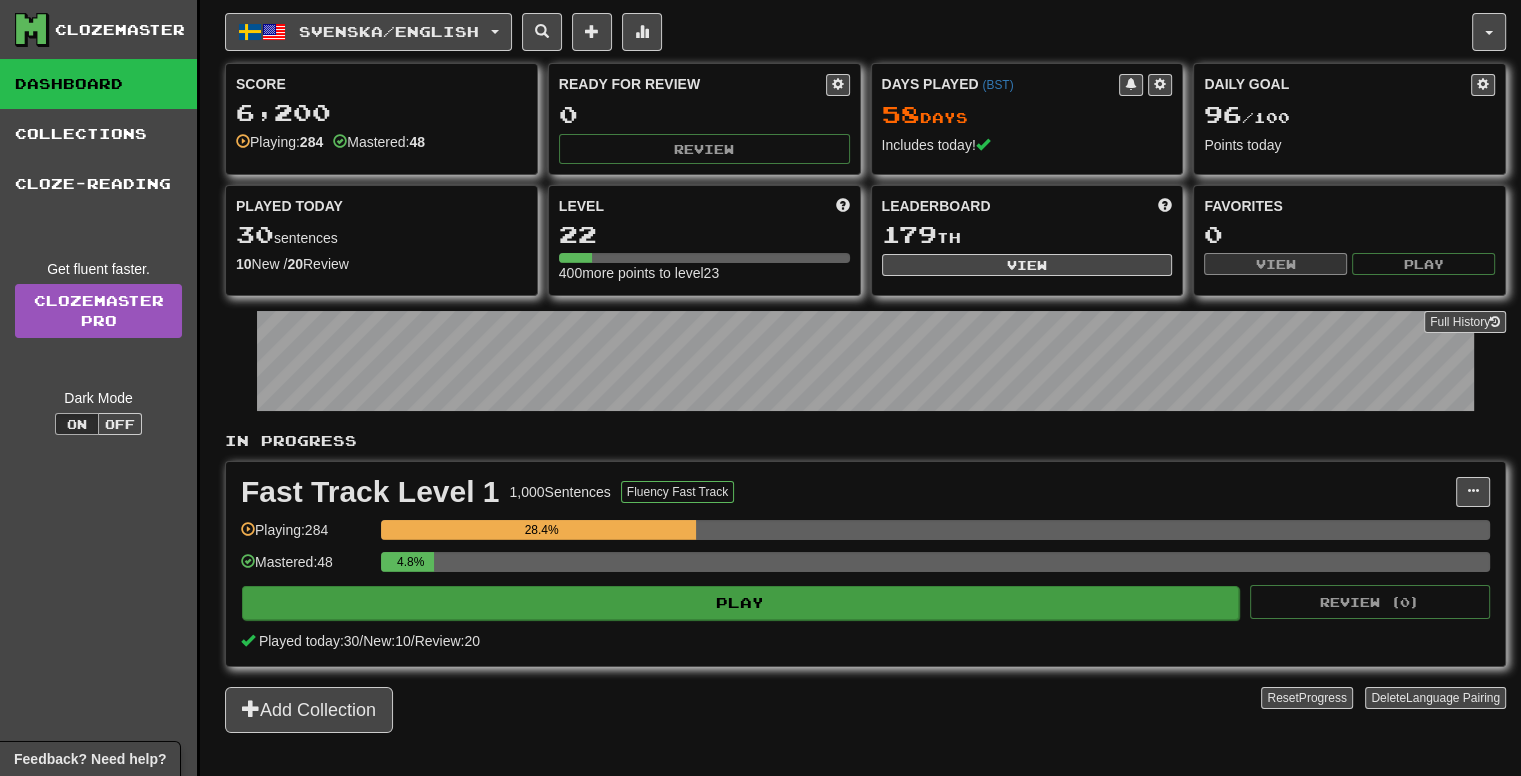 drag, startPoint x: 811, startPoint y: 626, endPoint x: 814, endPoint y: 614, distance: 12.369317 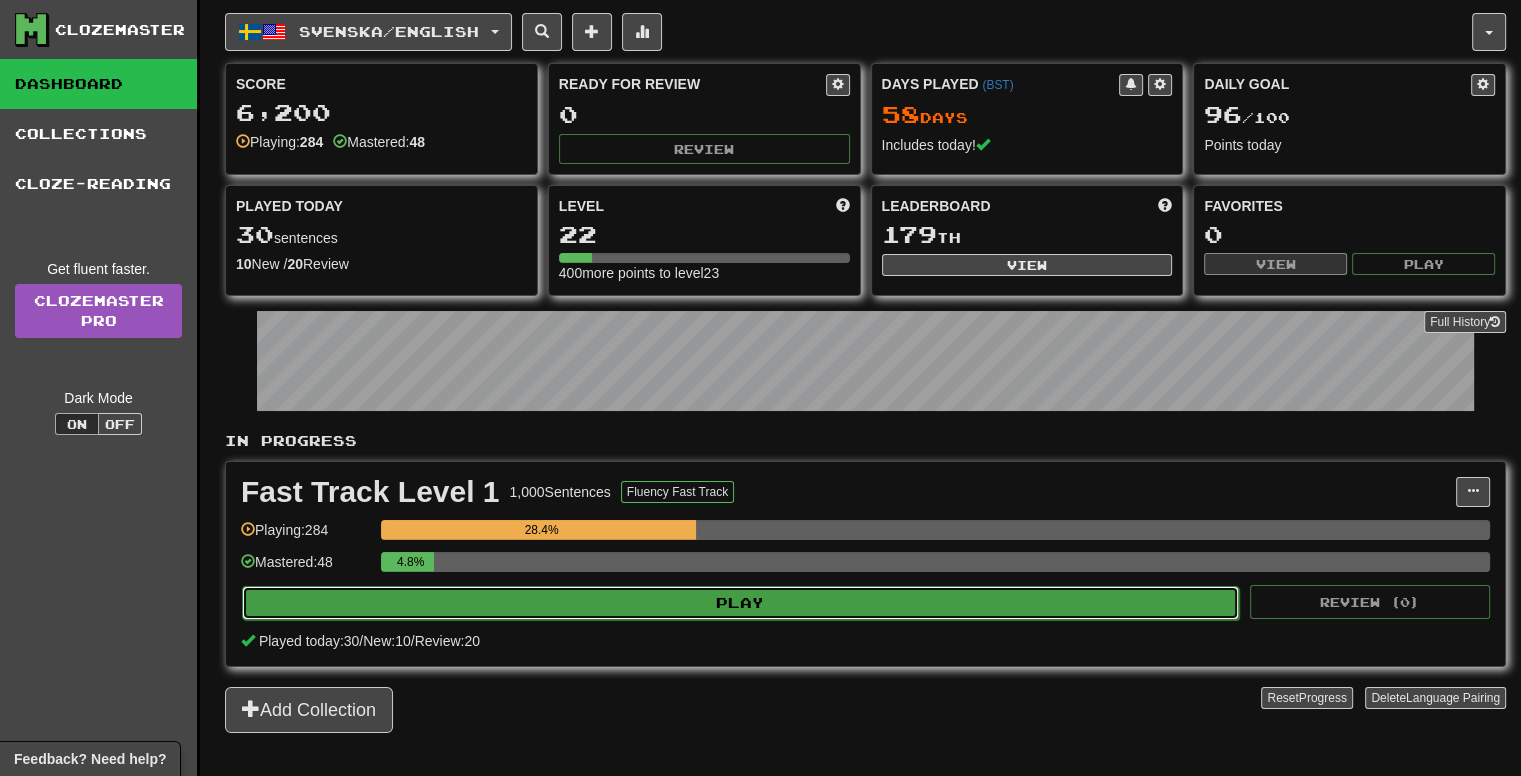 click on "Play" at bounding box center (740, 603) 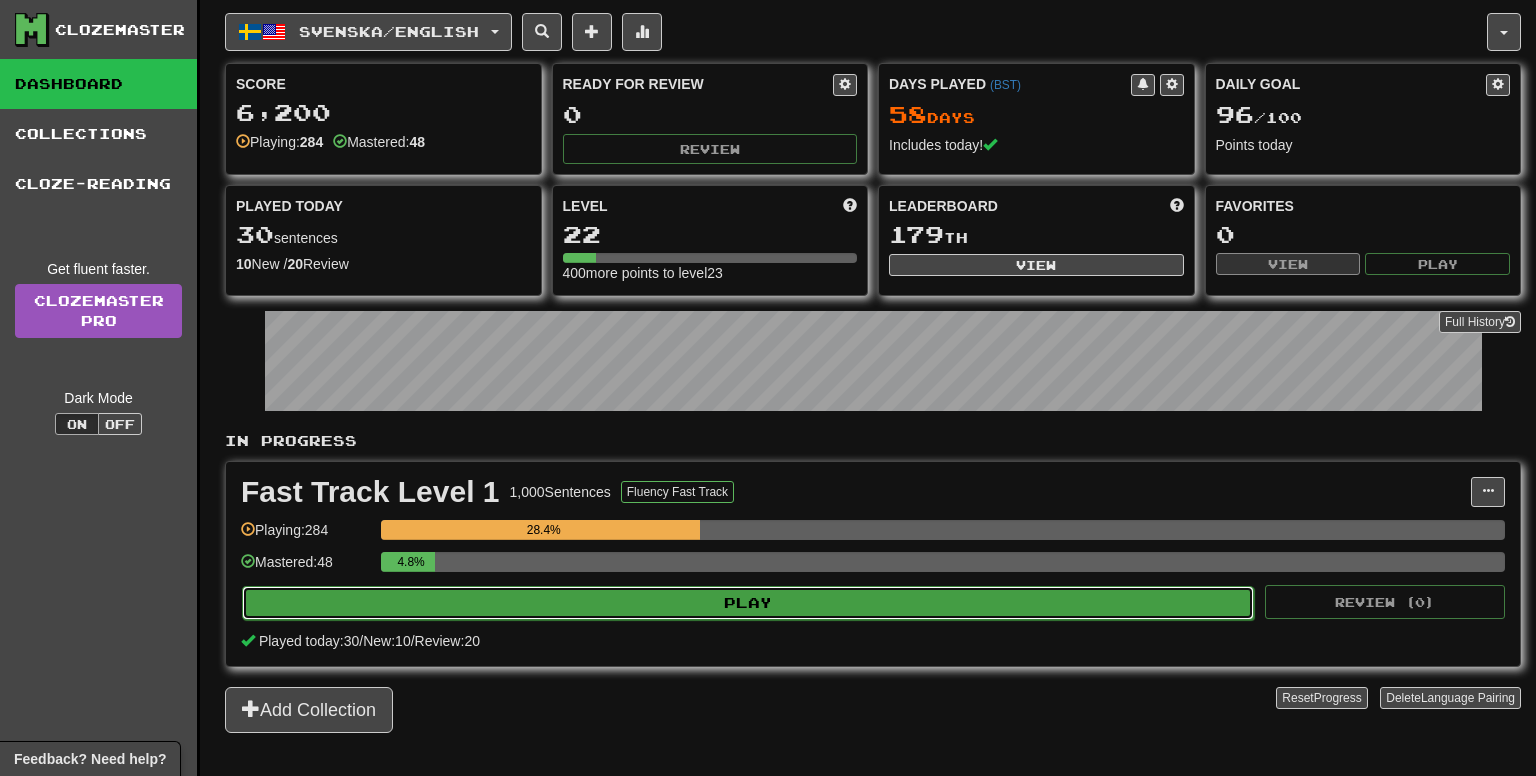 select on "**" 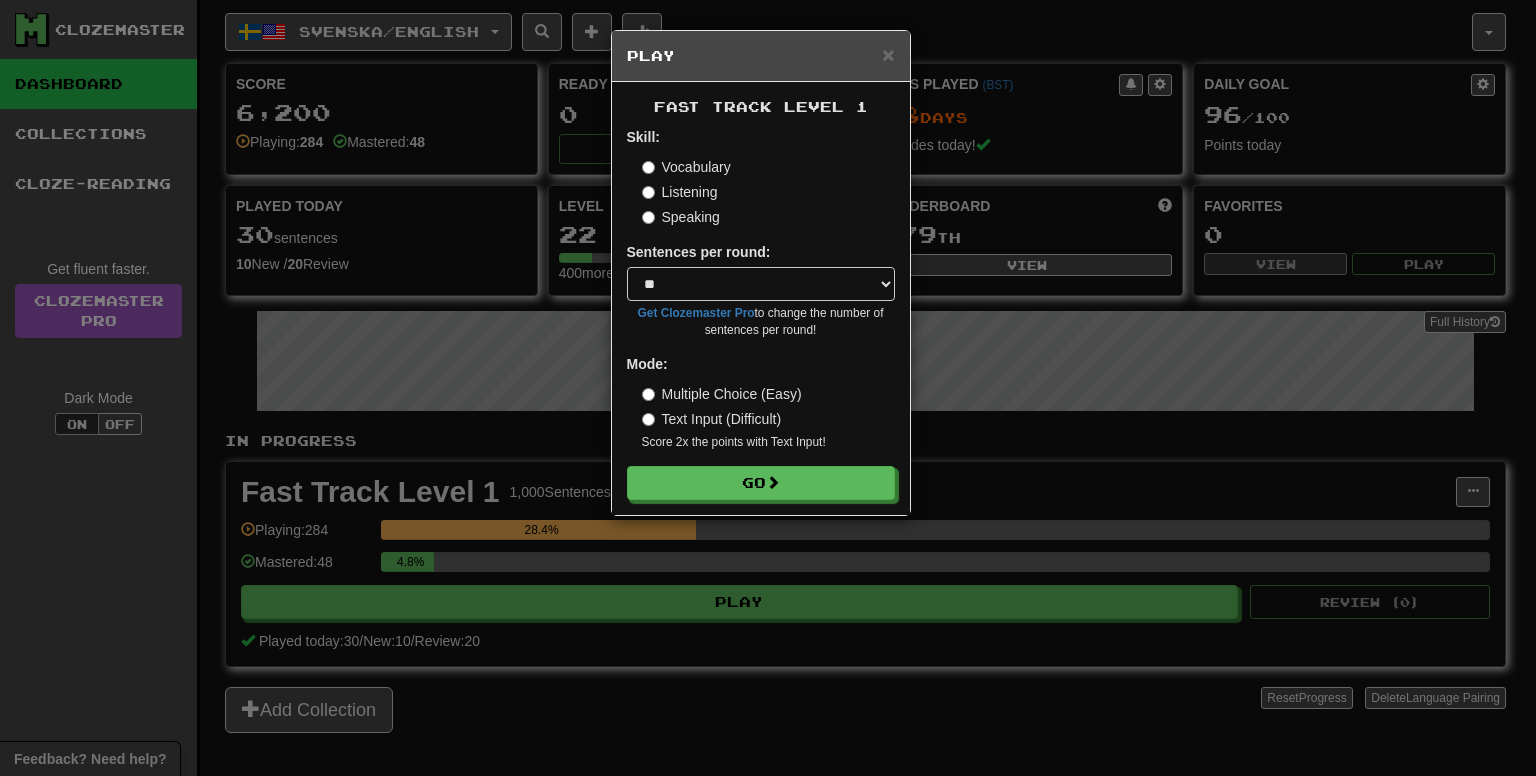 click on "Fast Track Level 1 Skill: Vocabulary Listening Speaking Sentences per round: * ** ** ** ** ** *** ******** Get Clozemaster Pro  to change the number of sentences per round! Mode: Multiple Choice (Easy) Text Input (Difficult) Score 2x the points with Text Input ! Go" at bounding box center (761, 298) 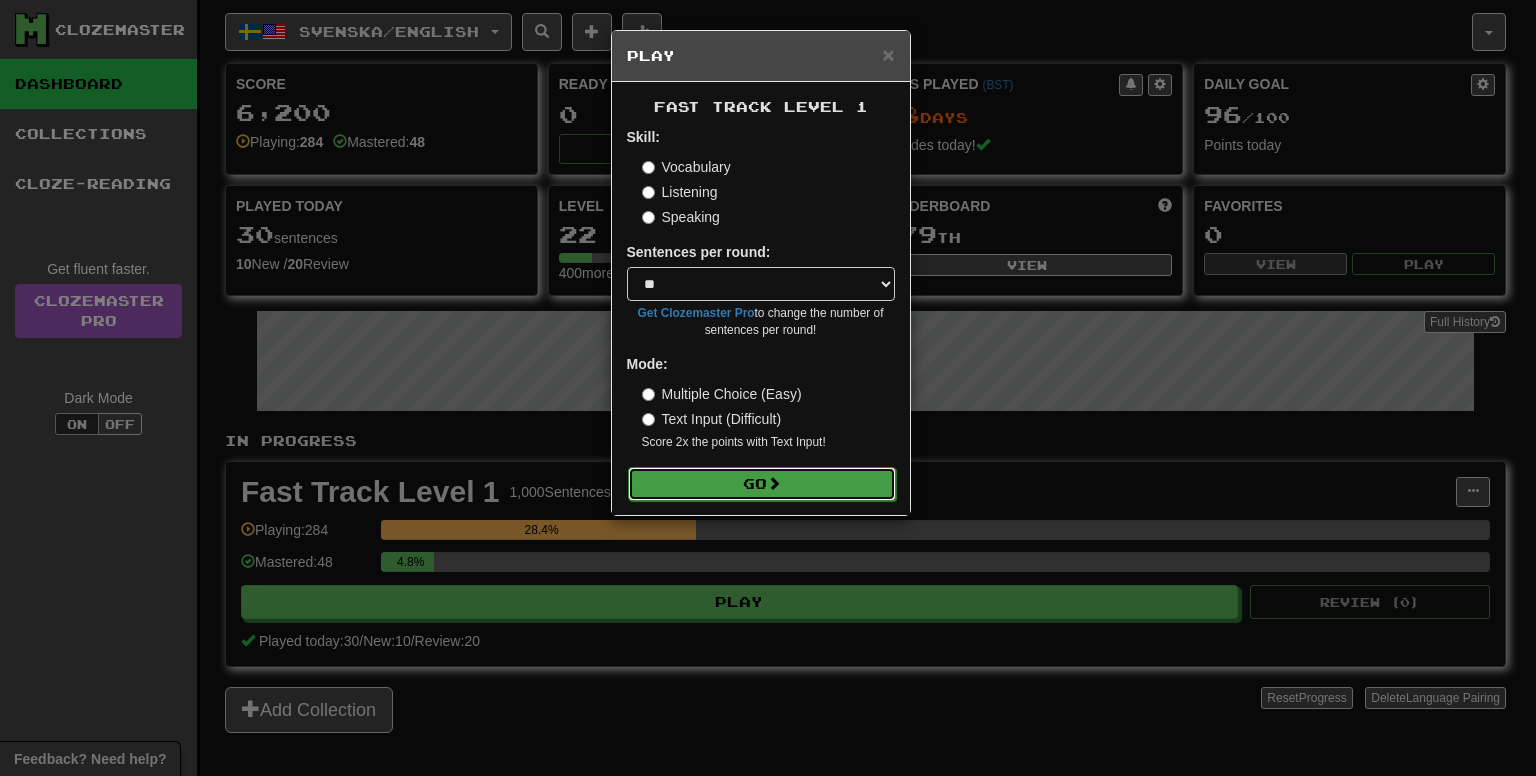 click at bounding box center [774, 483] 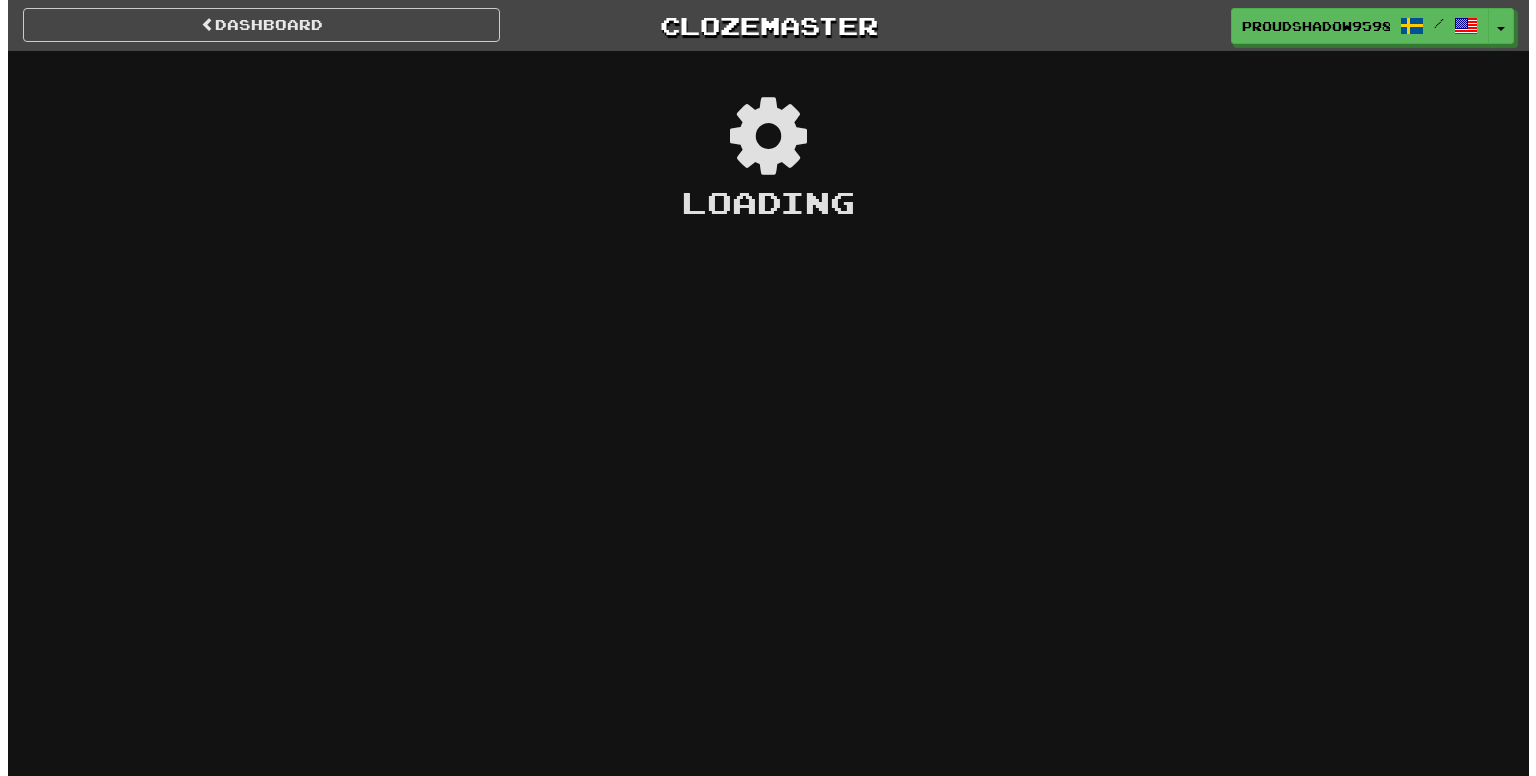 scroll, scrollTop: 0, scrollLeft: 0, axis: both 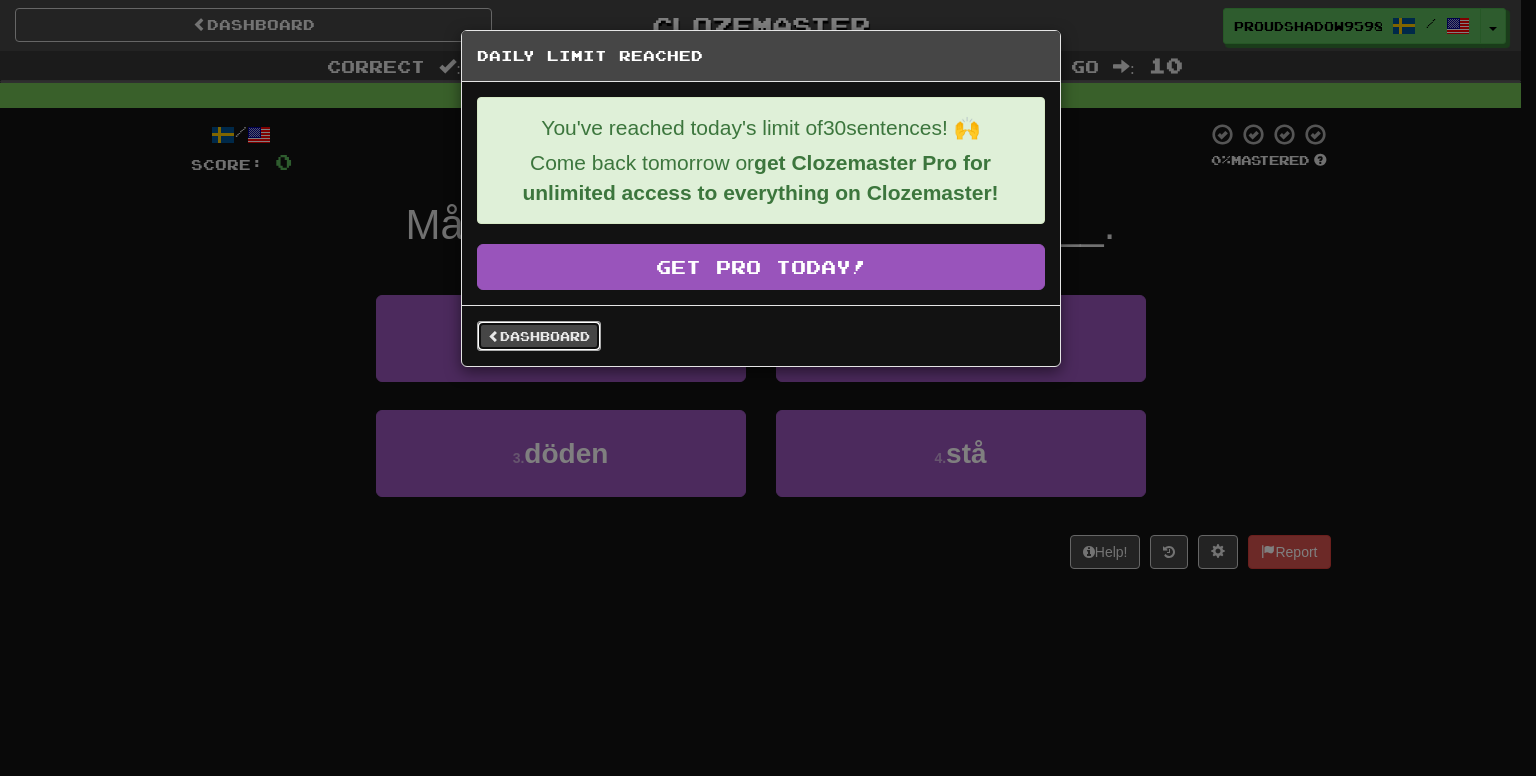 click on "Dashboard" at bounding box center [539, 336] 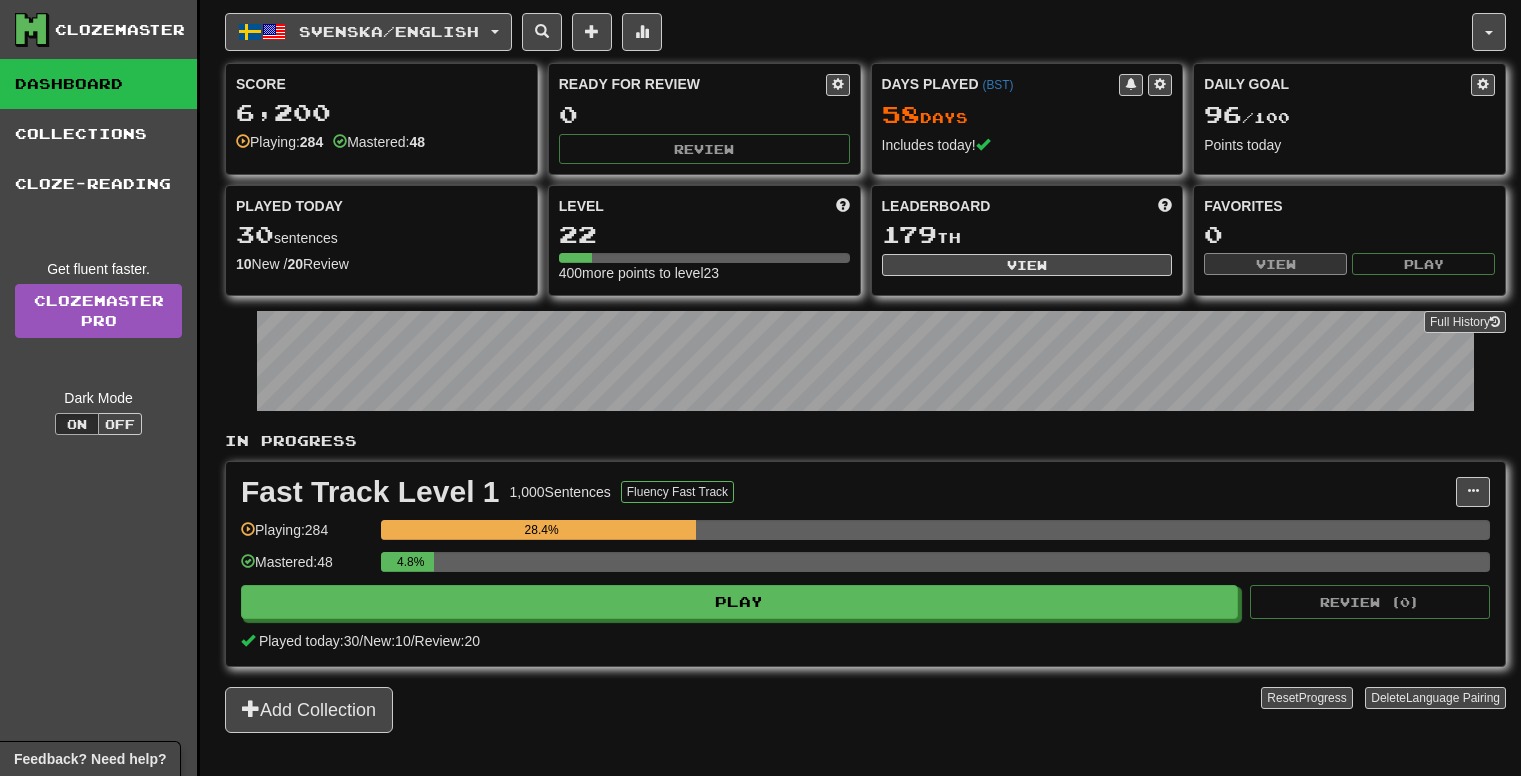 scroll, scrollTop: 0, scrollLeft: 0, axis: both 